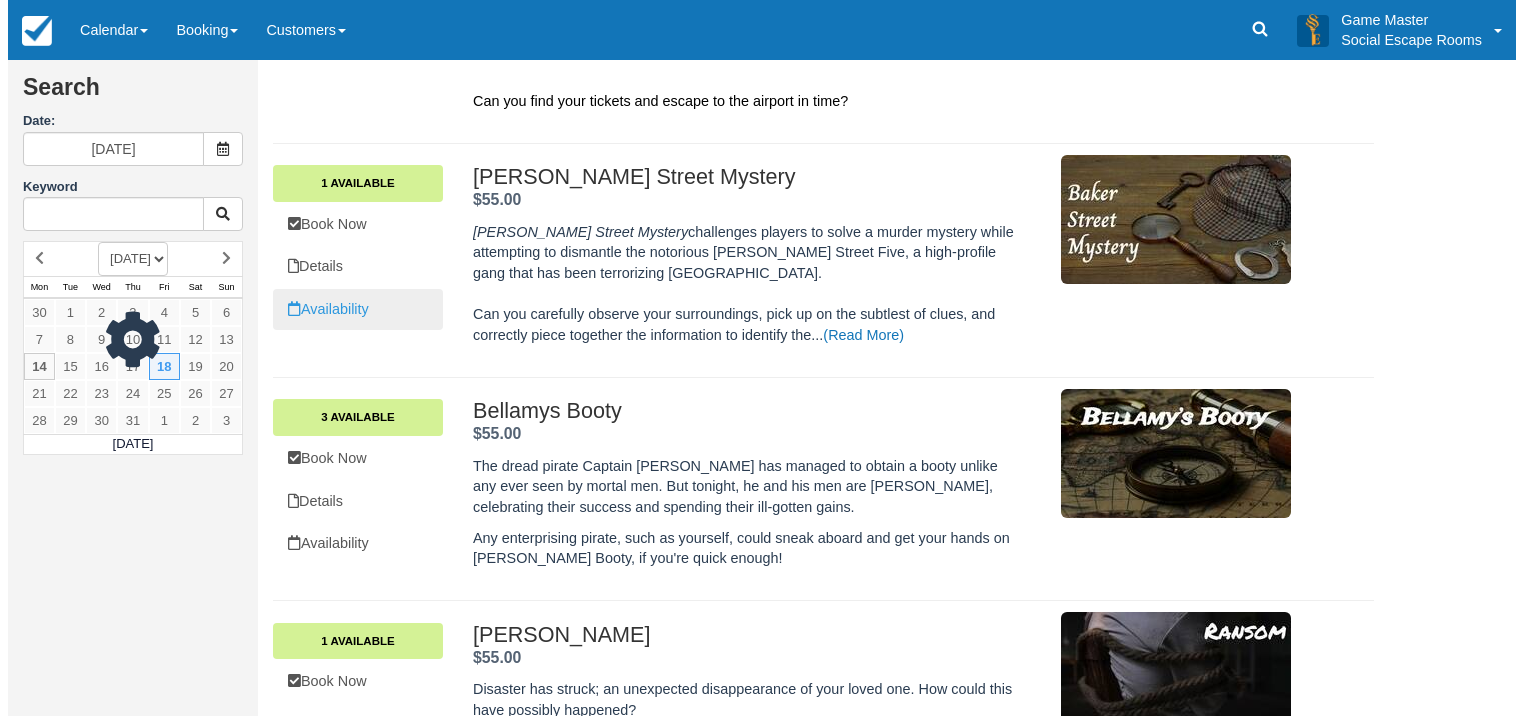 scroll, scrollTop: 600, scrollLeft: 0, axis: vertical 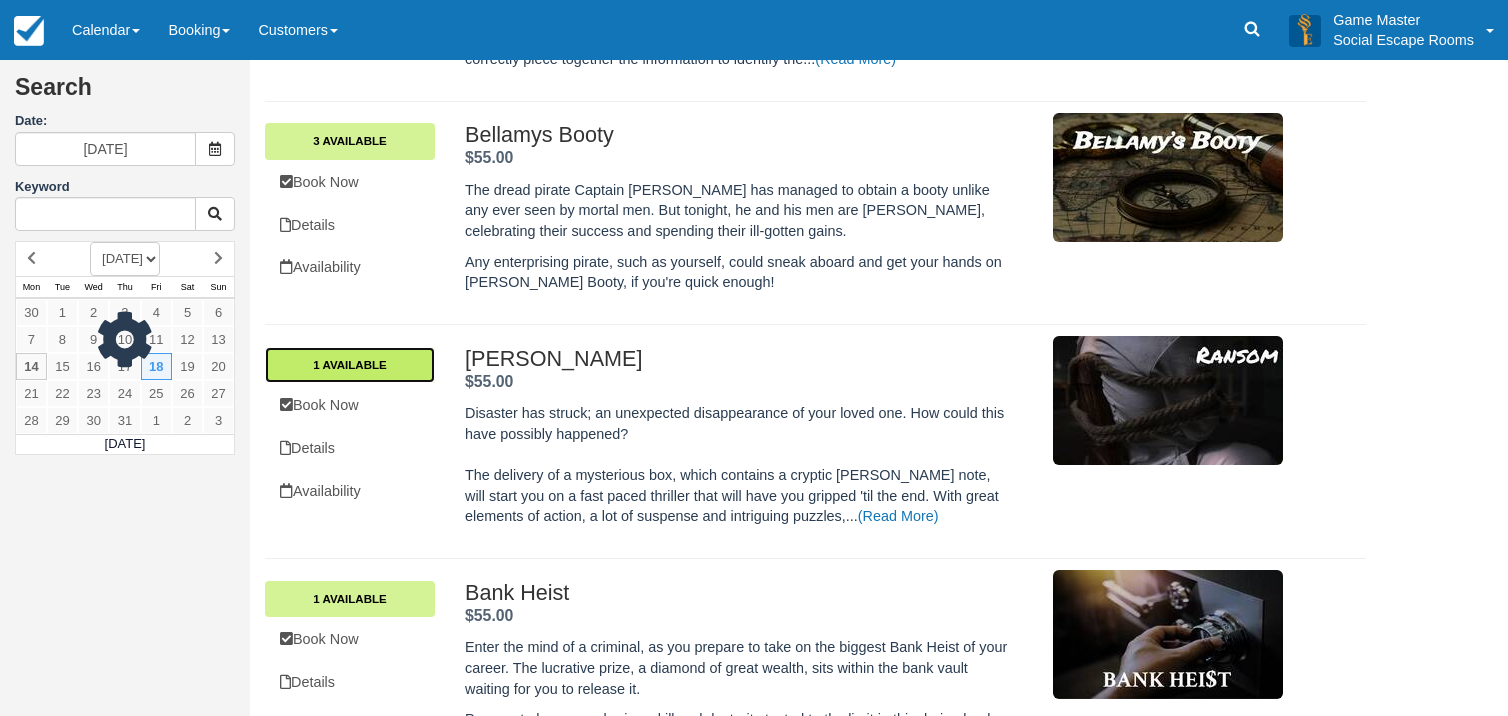 click on "1 Available" at bounding box center (350, 365) 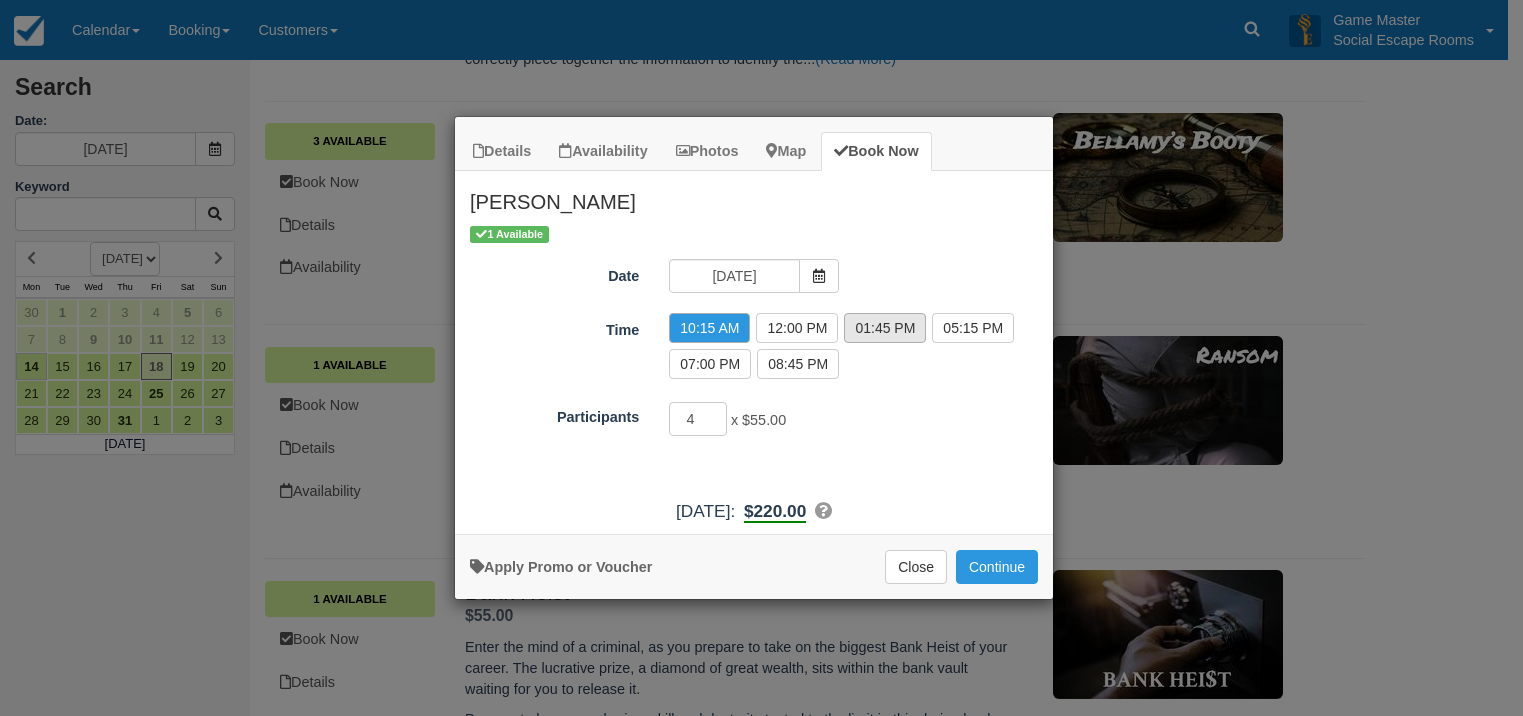 click on "01:45 PM" at bounding box center [885, 328] 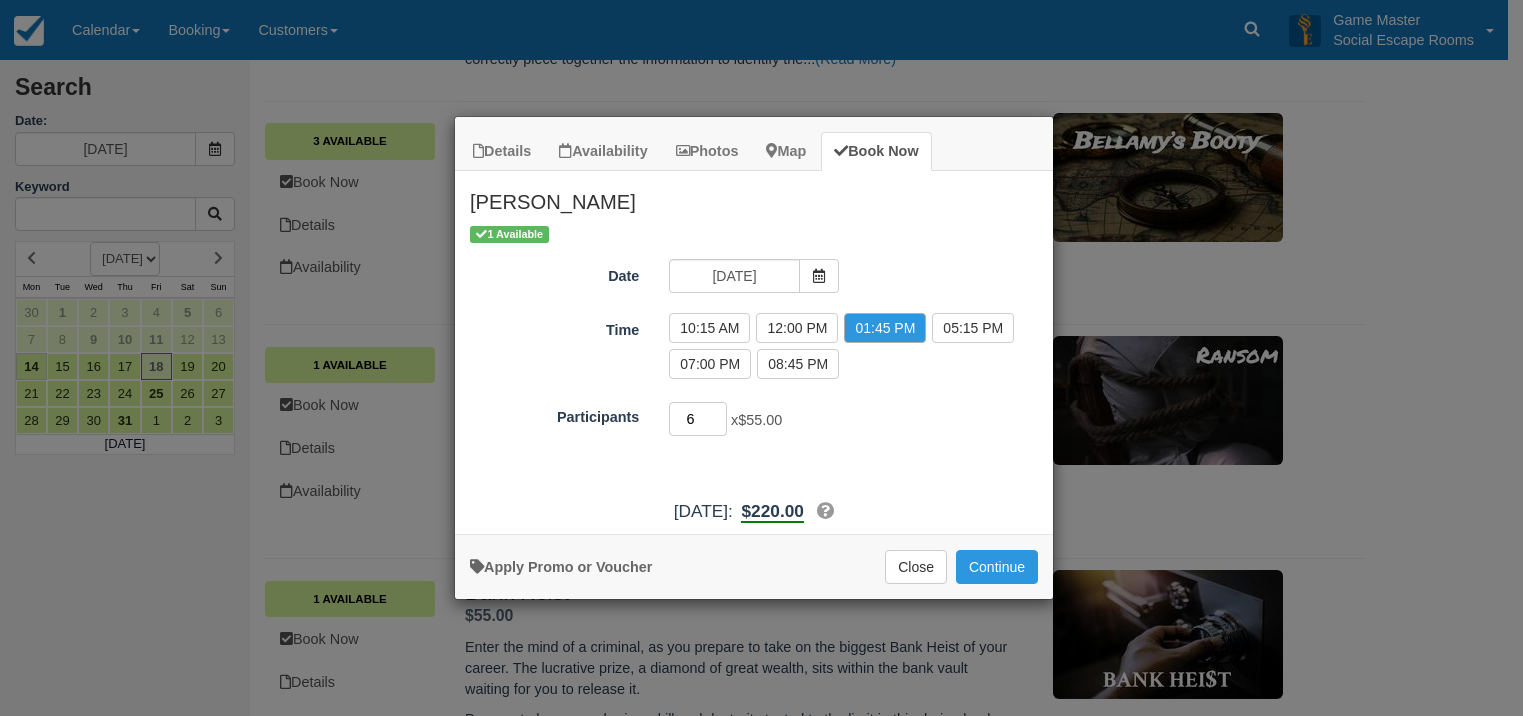 click on "6" at bounding box center (698, 419) 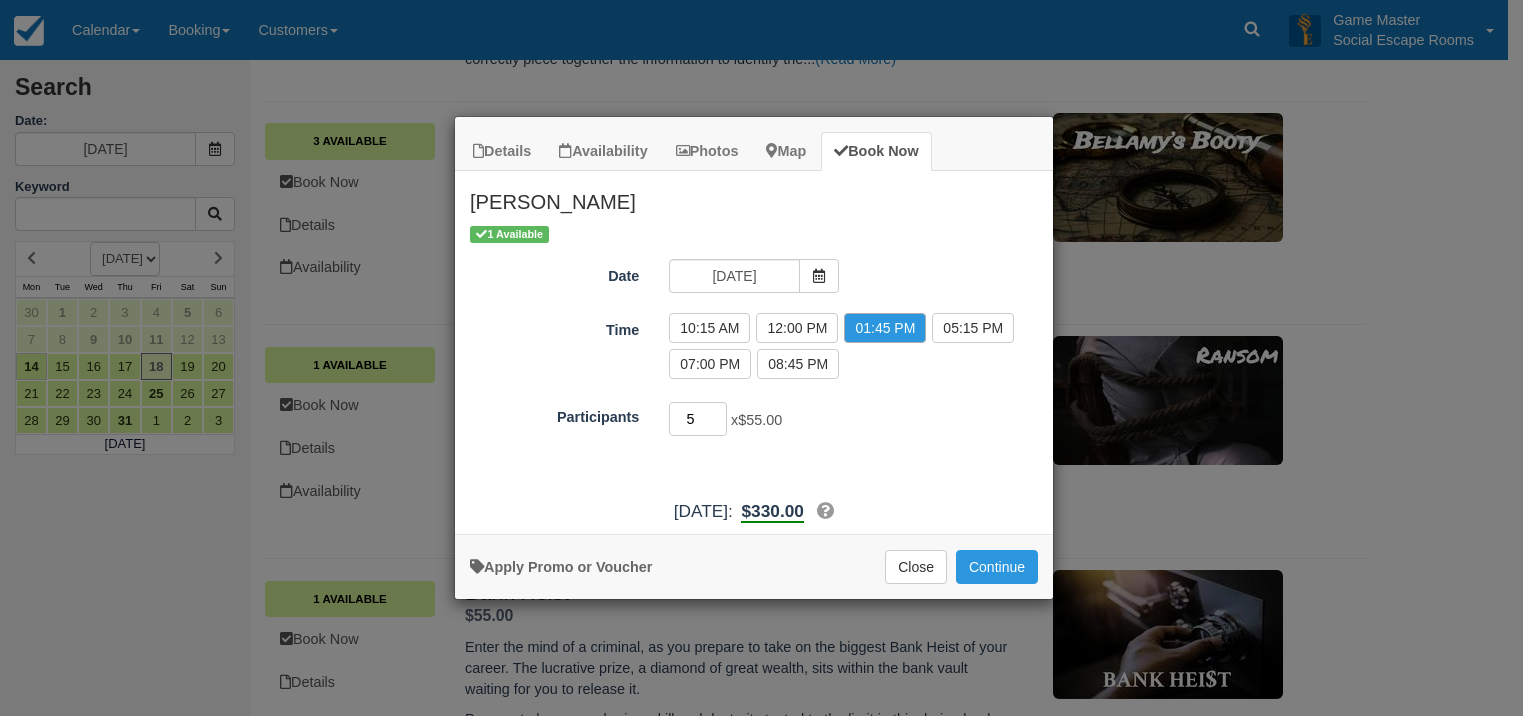 type on "5" 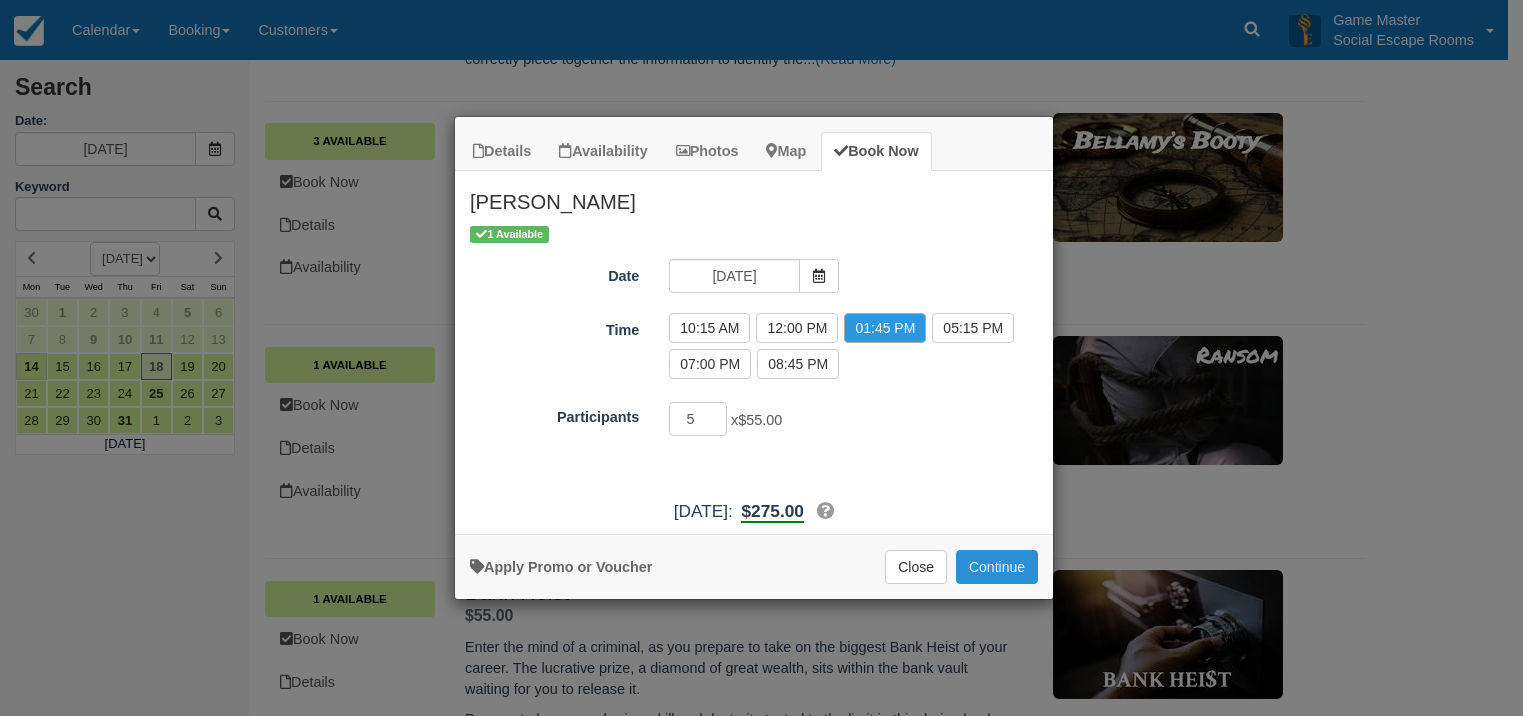 click on "Continue" at bounding box center (997, 567) 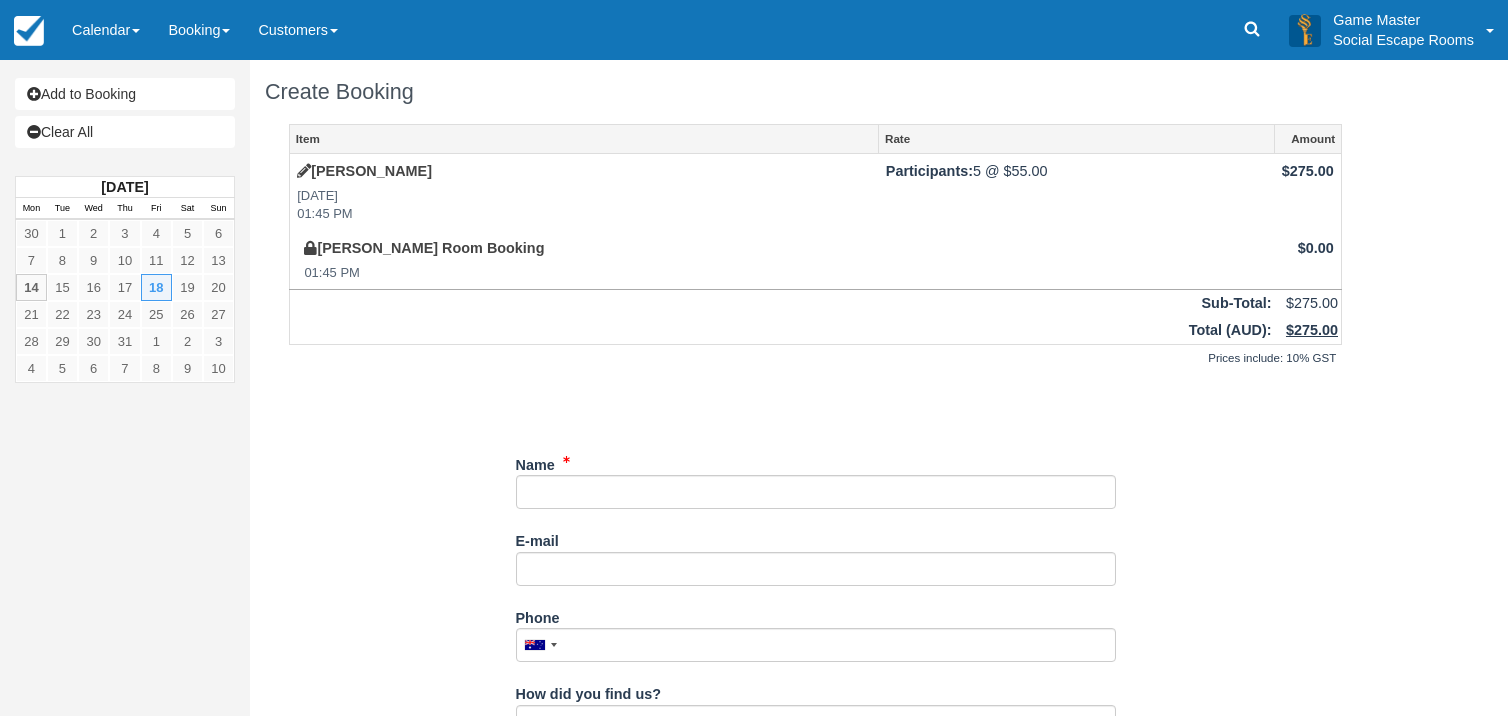 scroll, scrollTop: 0, scrollLeft: 0, axis: both 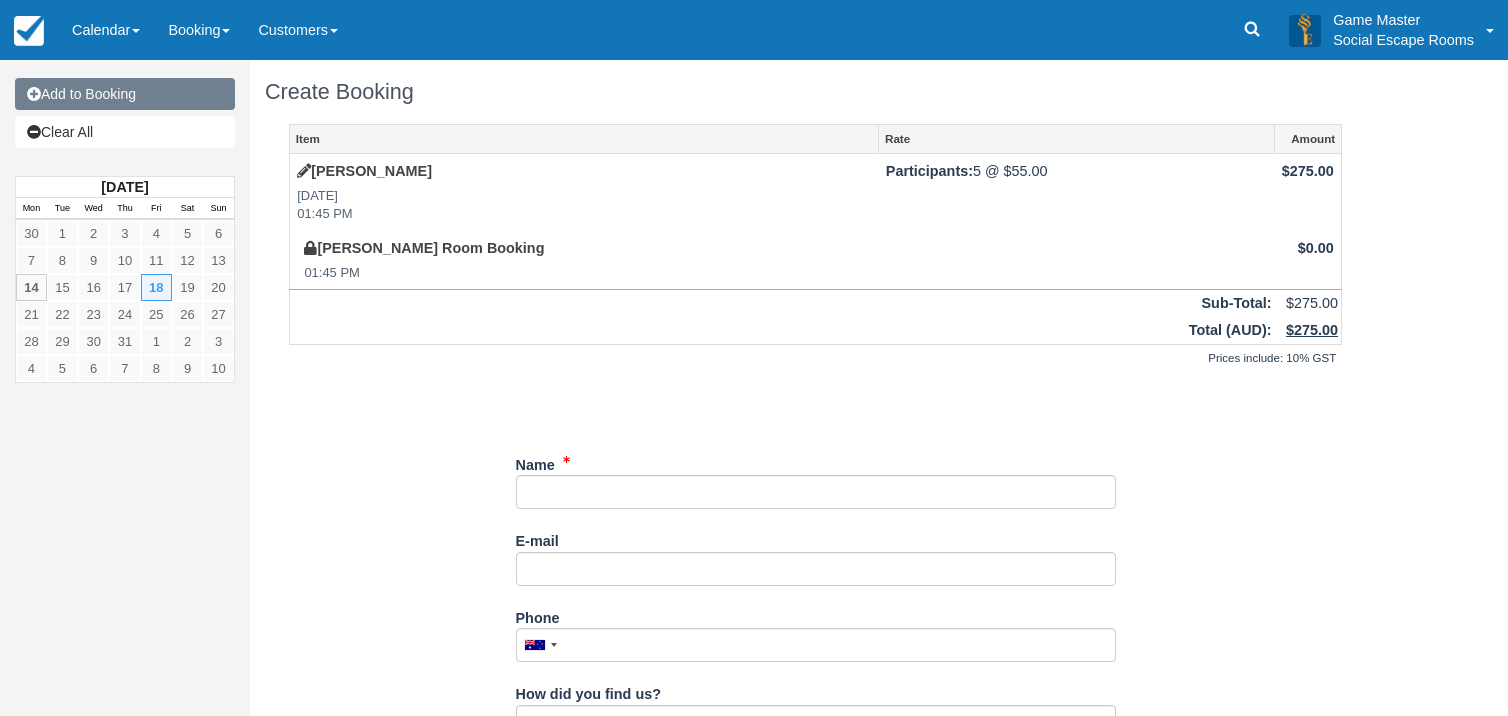 click on "Add to Booking" at bounding box center [125, 94] 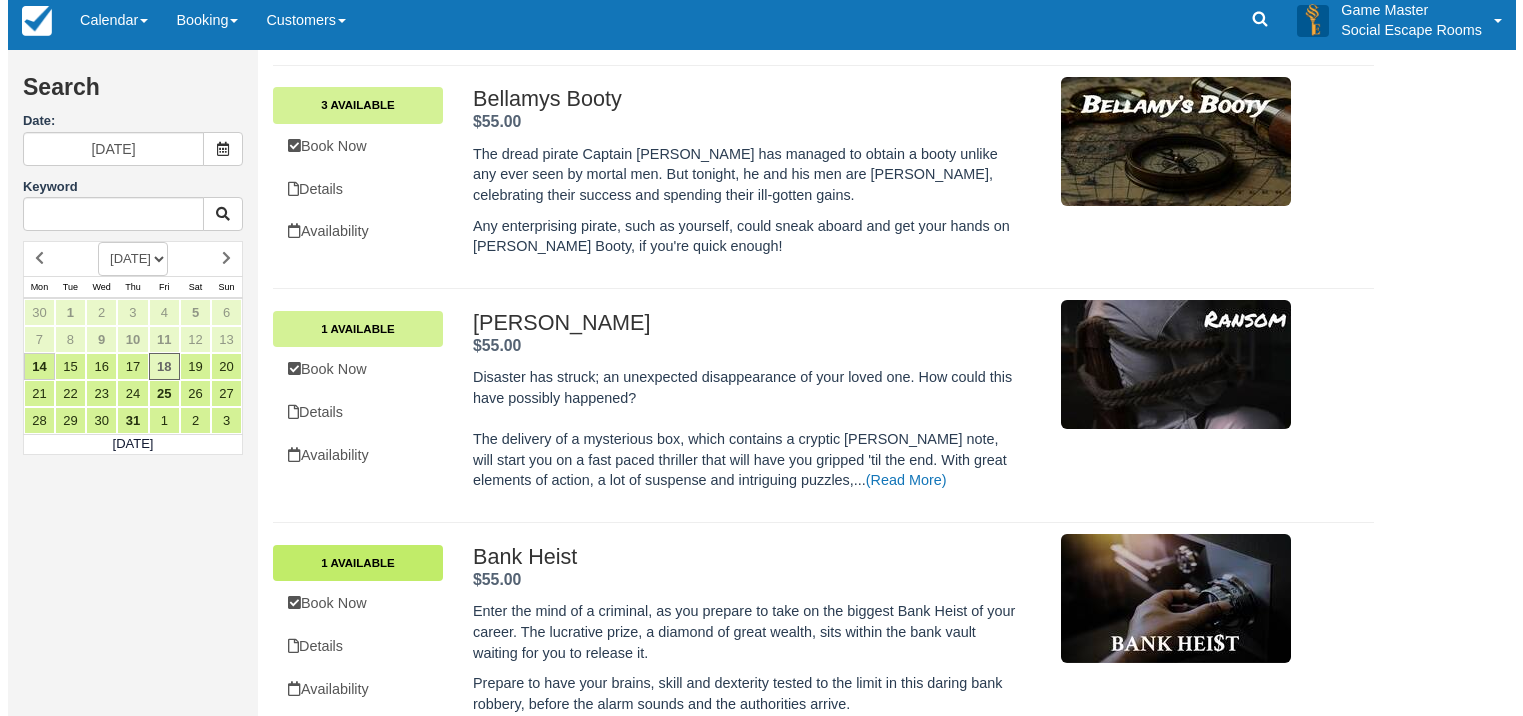 scroll, scrollTop: 700, scrollLeft: 0, axis: vertical 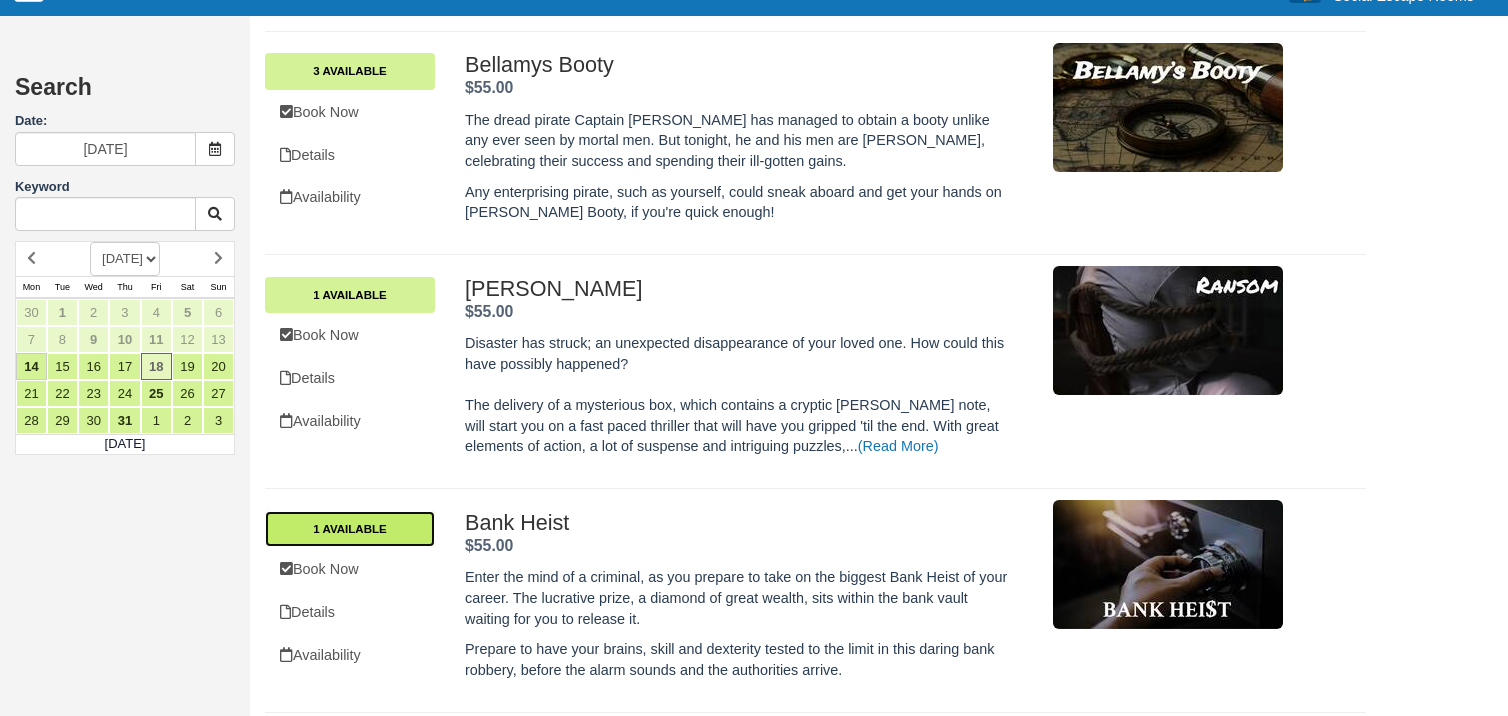 click on "1 Available" at bounding box center [350, 529] 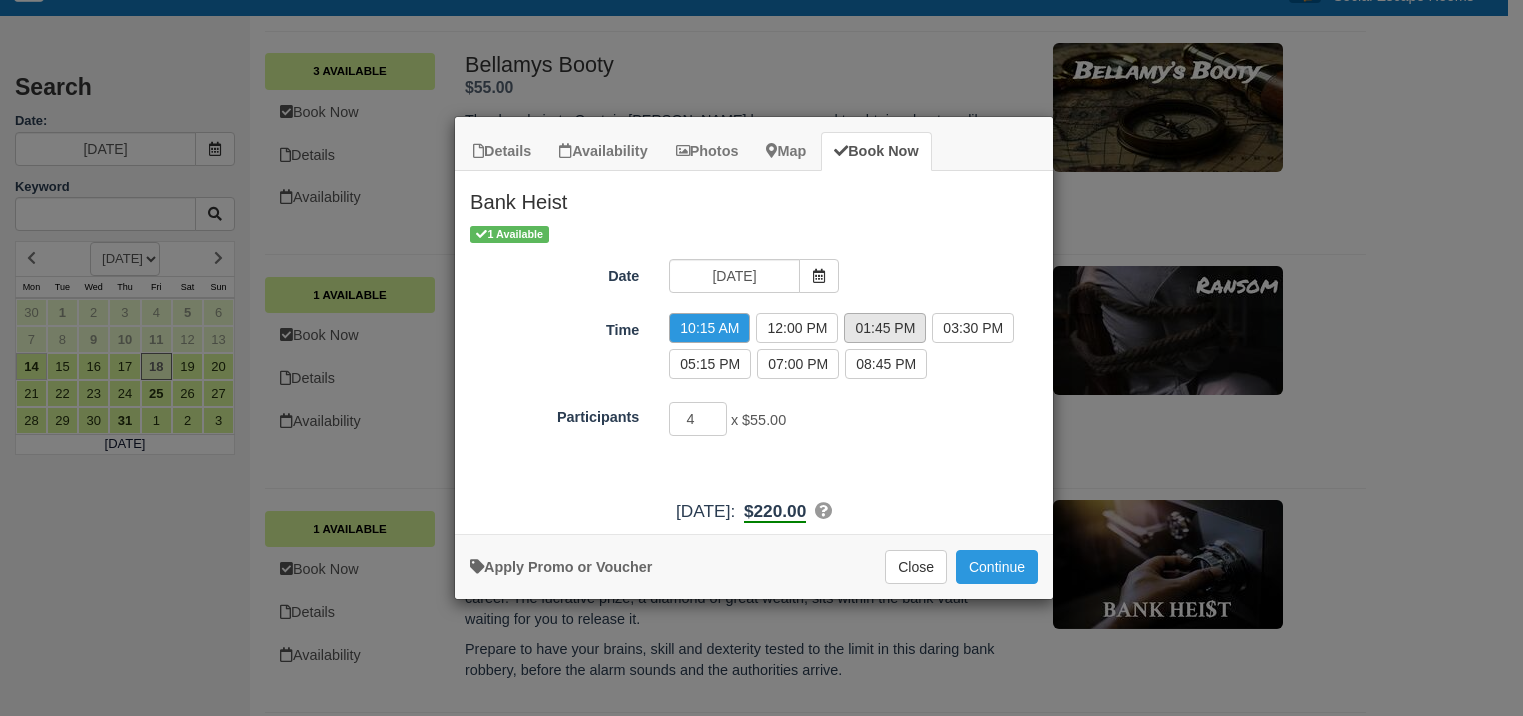 click on "01:45 PM" at bounding box center [885, 328] 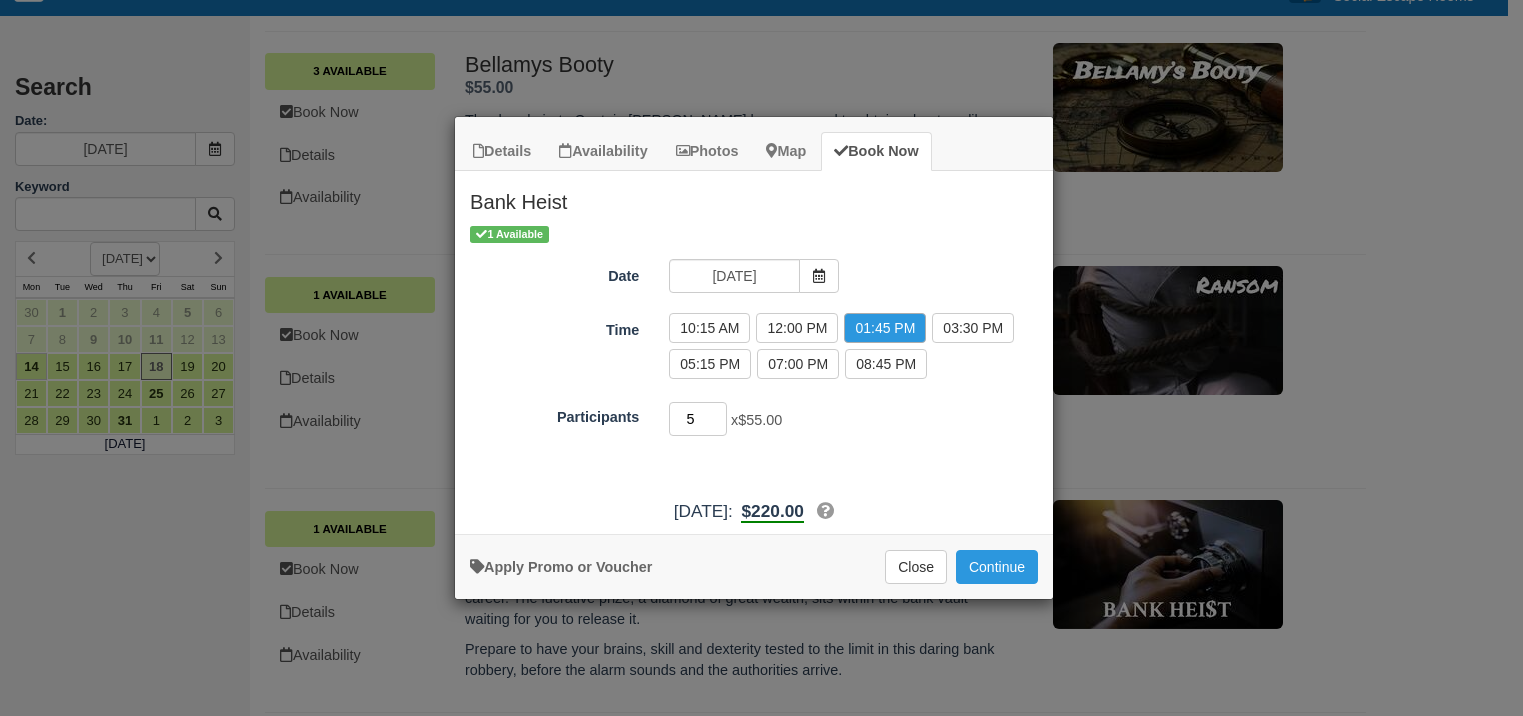 type on "5" 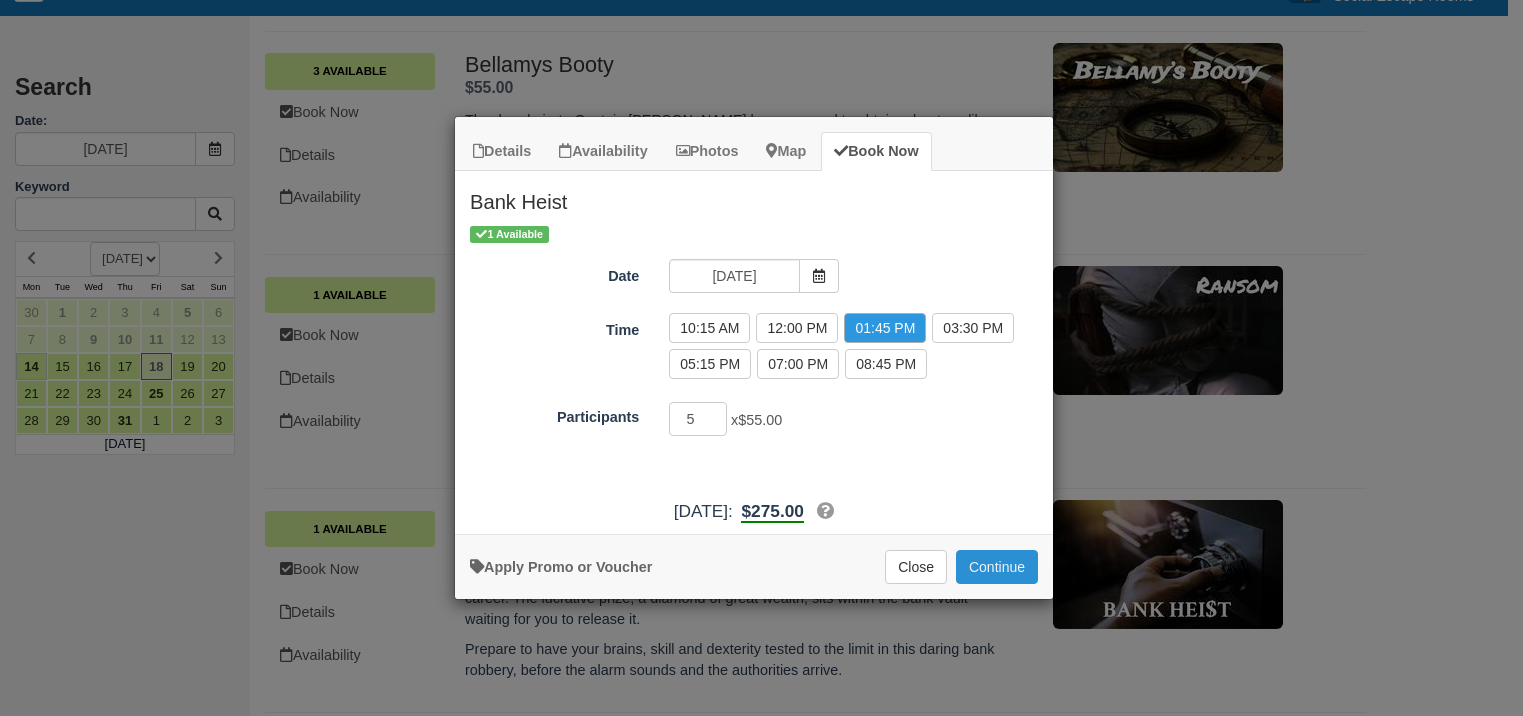 click on "Continue" at bounding box center (997, 567) 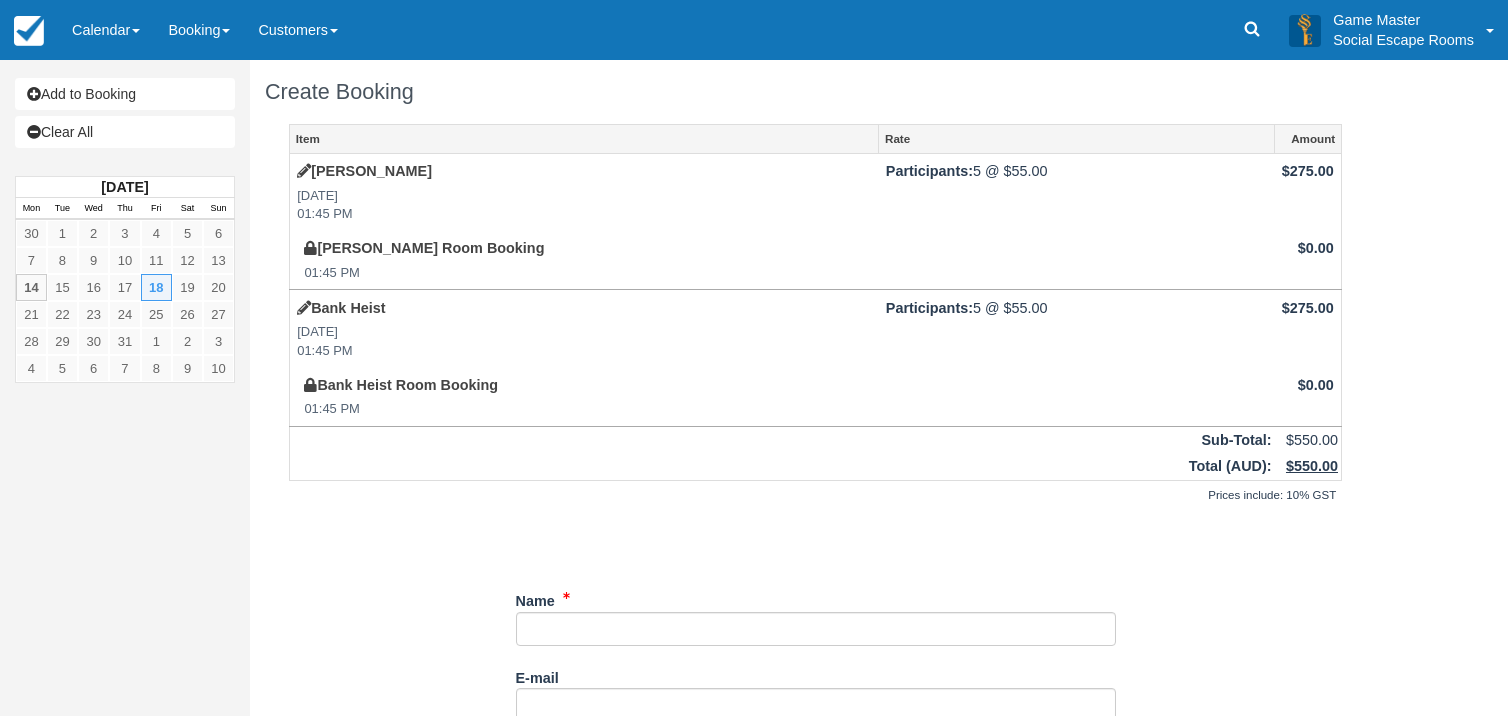 scroll, scrollTop: 0, scrollLeft: 0, axis: both 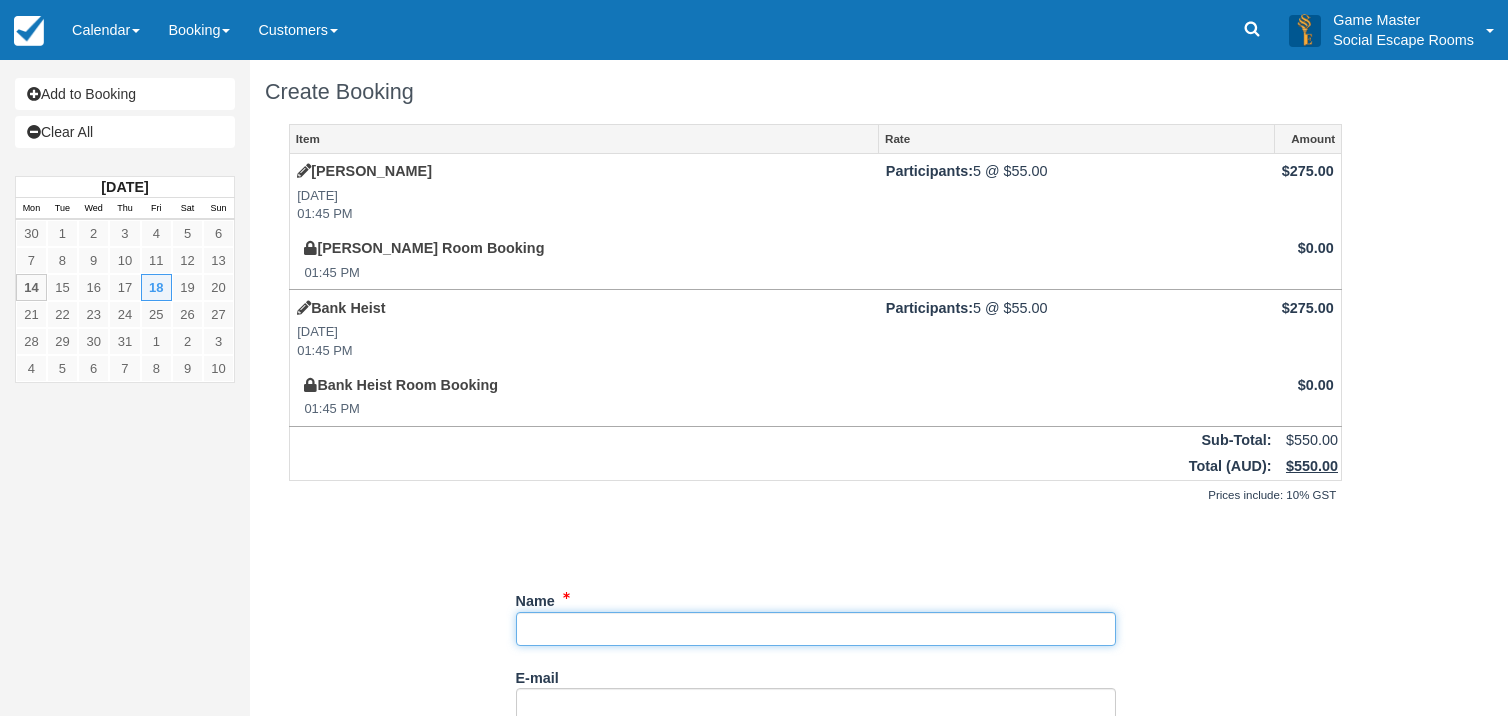 click on "Name" at bounding box center (816, 629) 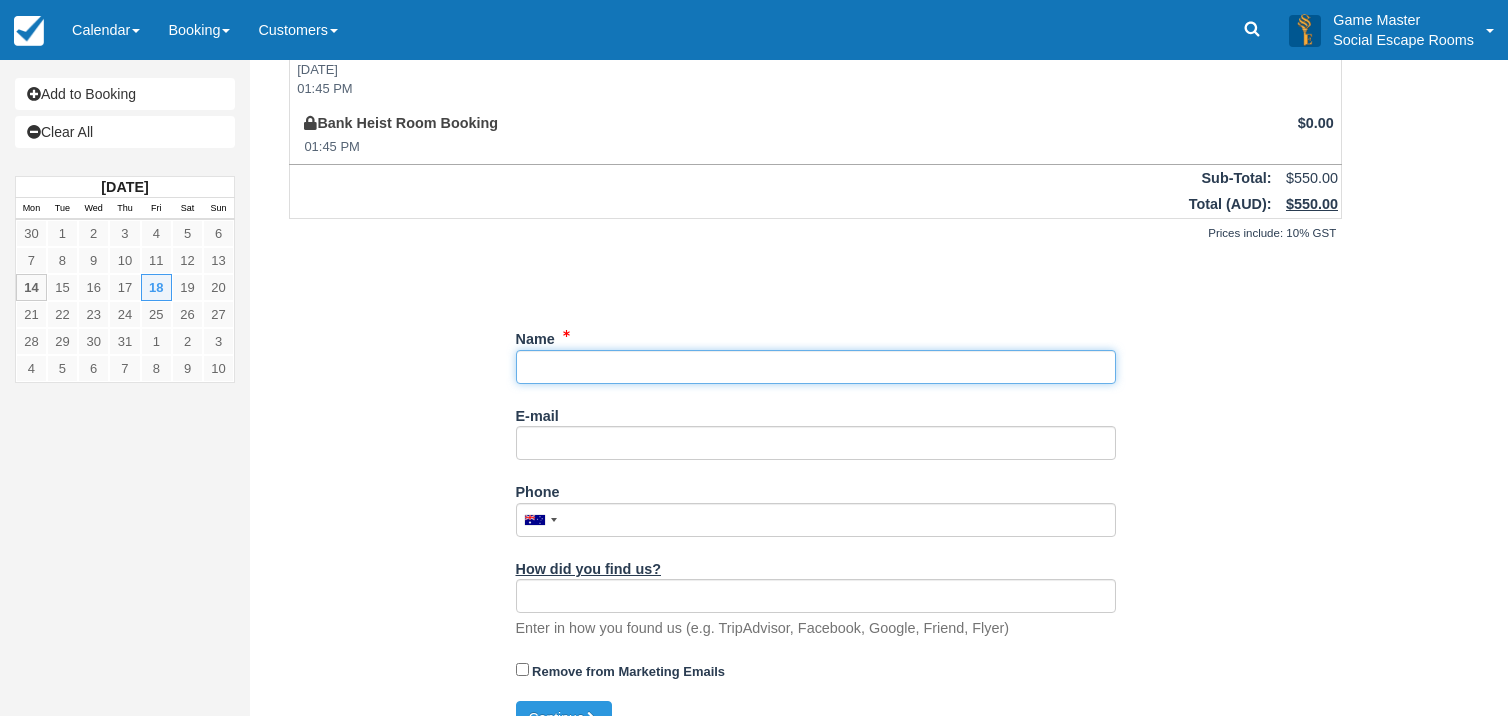 scroll, scrollTop: 296, scrollLeft: 0, axis: vertical 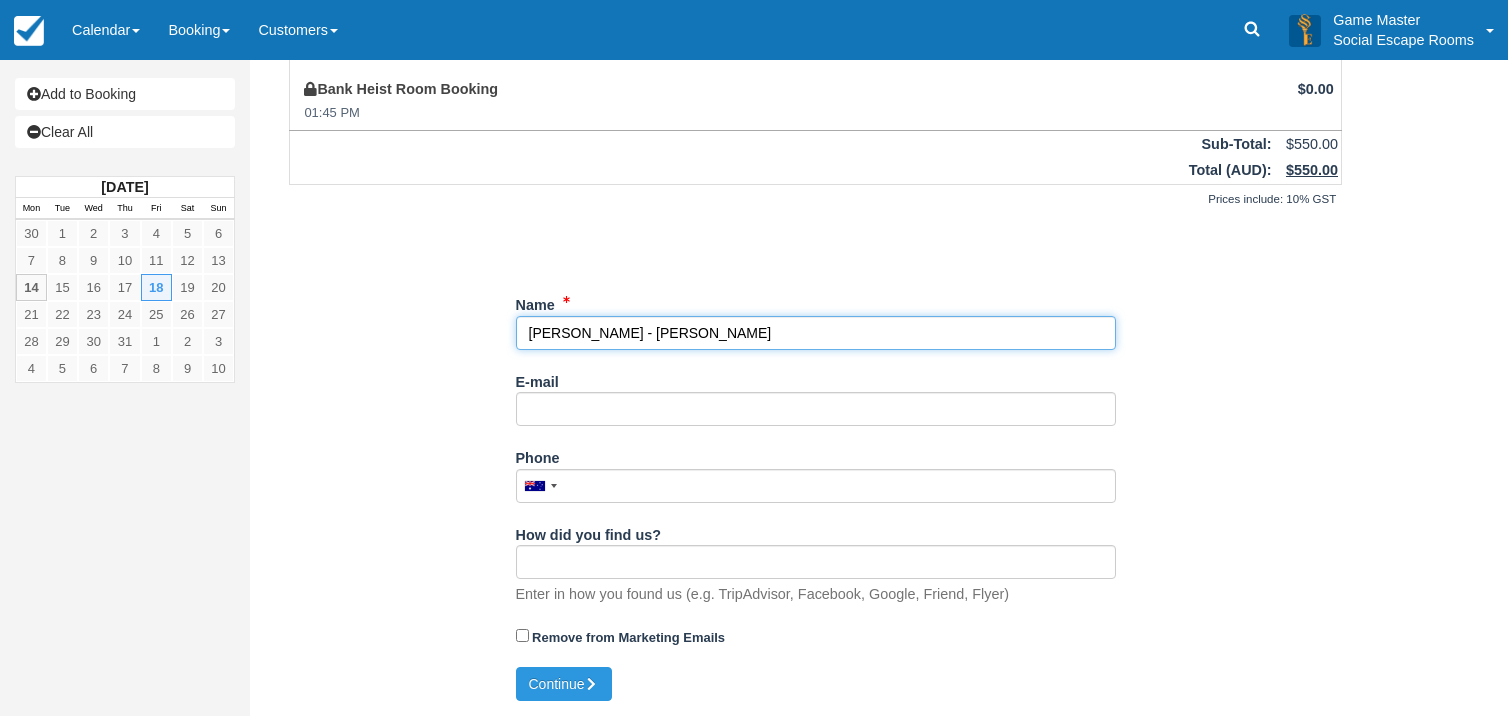type on "Neild - Anthony Kabbout" 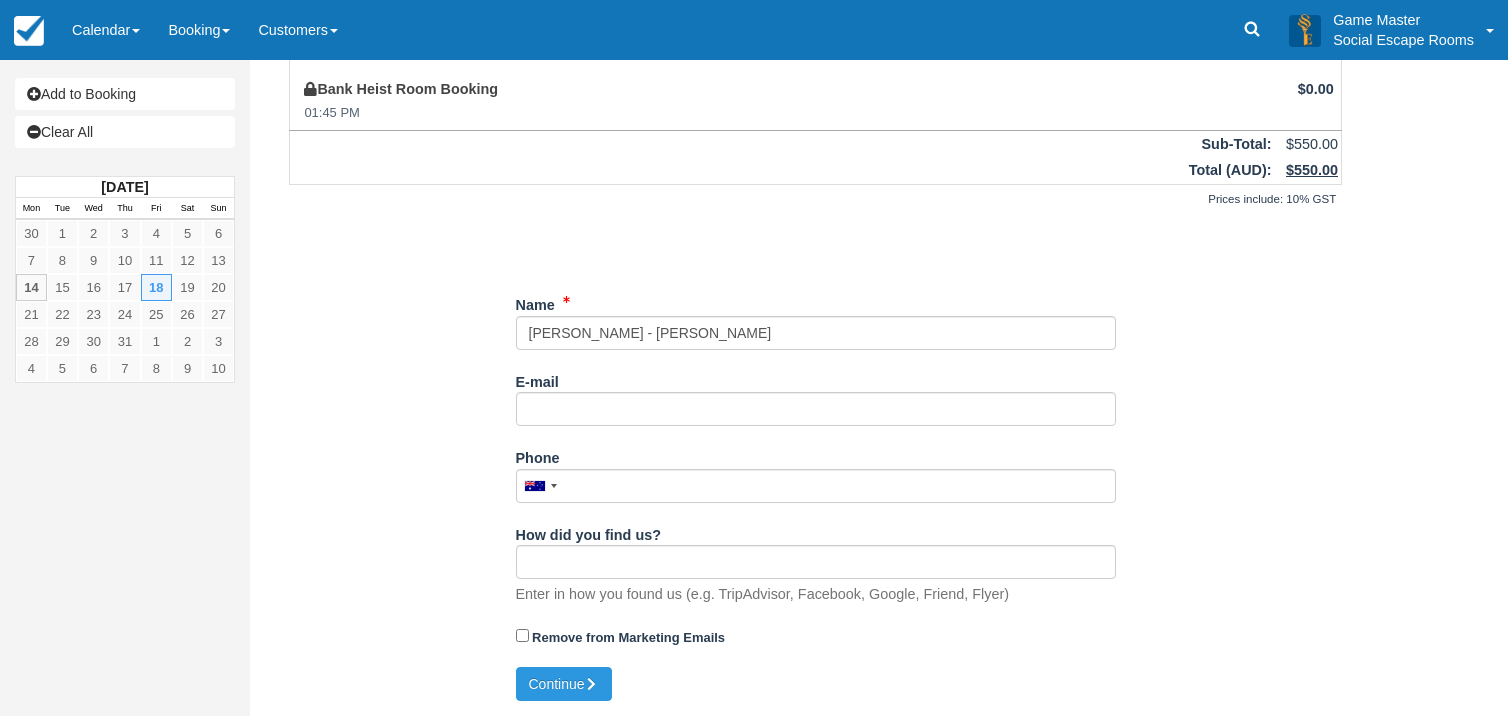 drag, startPoint x: 175, startPoint y: 499, endPoint x: 256, endPoint y: 495, distance: 81.09871 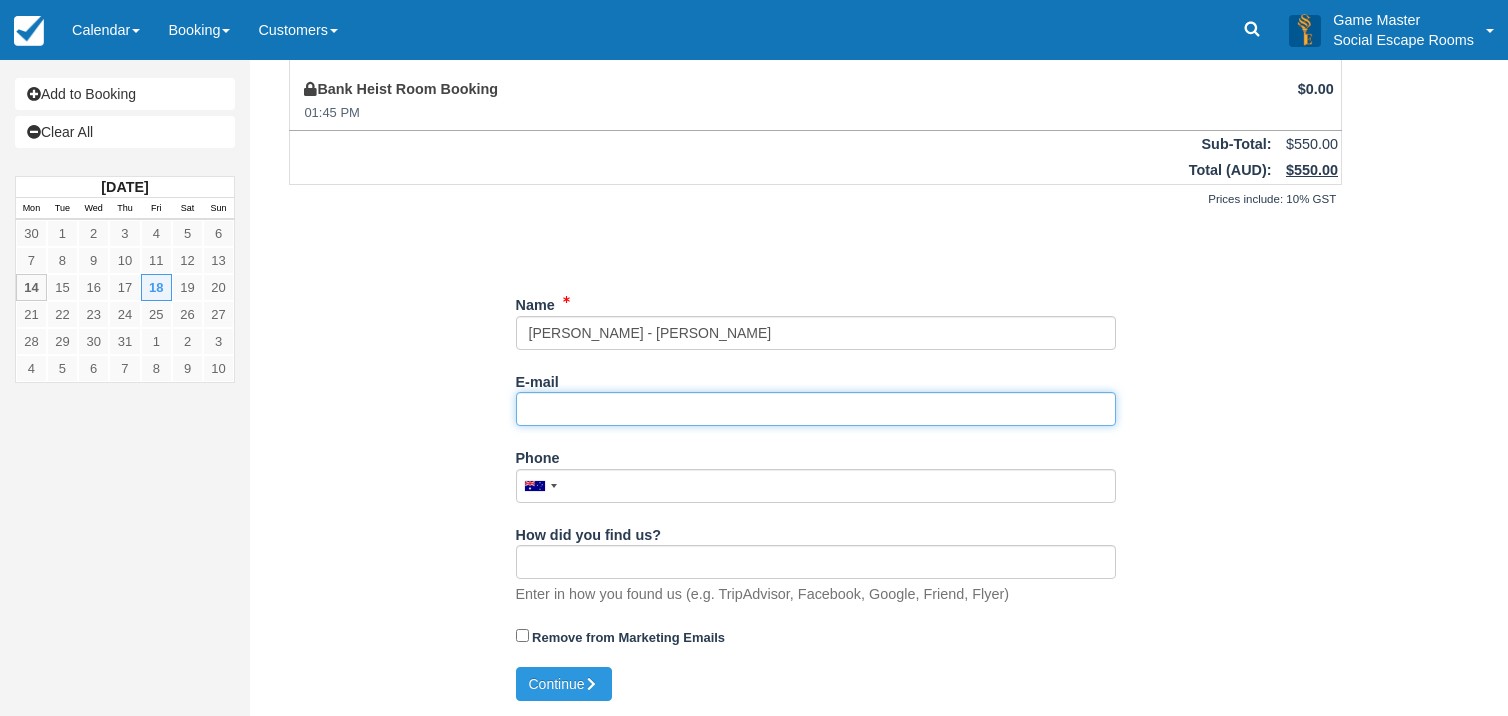 click on "E-mail" at bounding box center (816, 409) 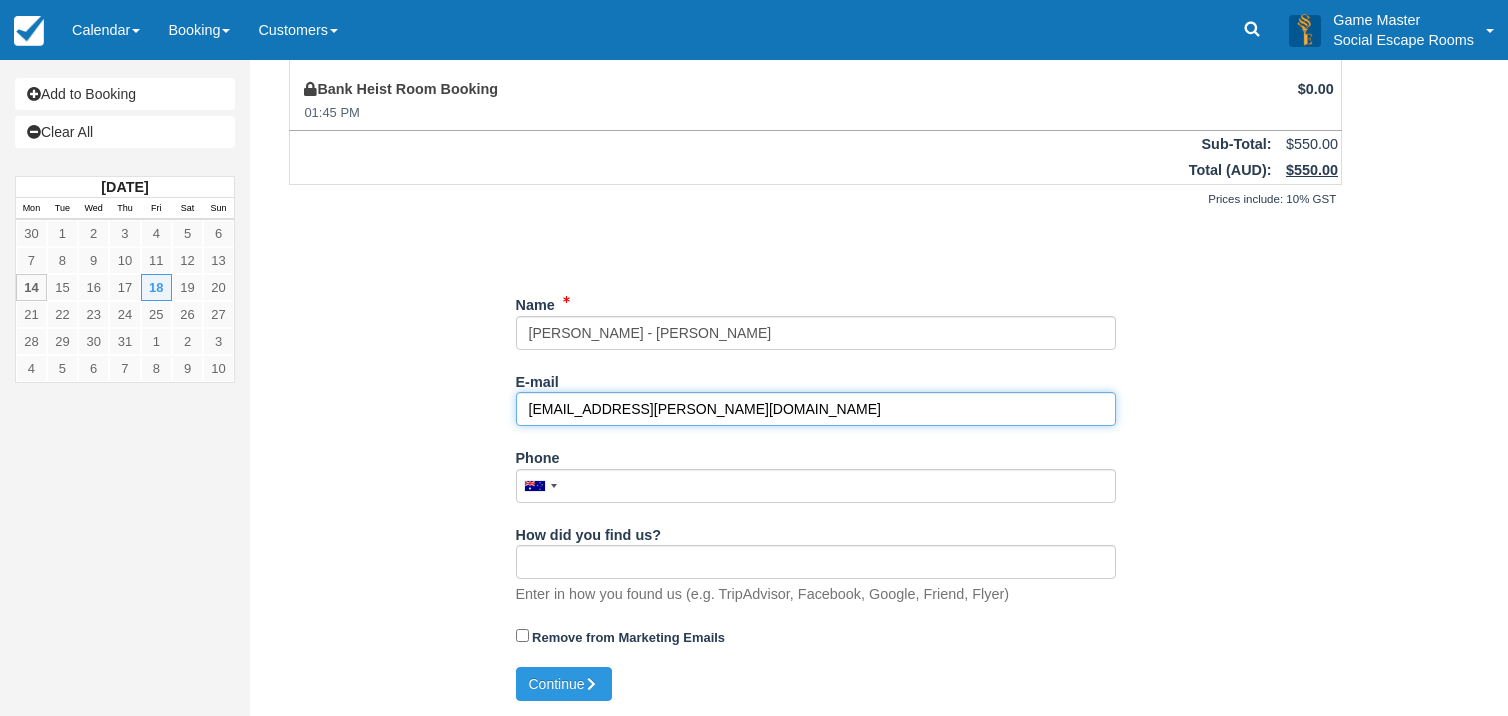 type on "[EMAIL_ADDRESS][PERSON_NAME][DOMAIN_NAME]" 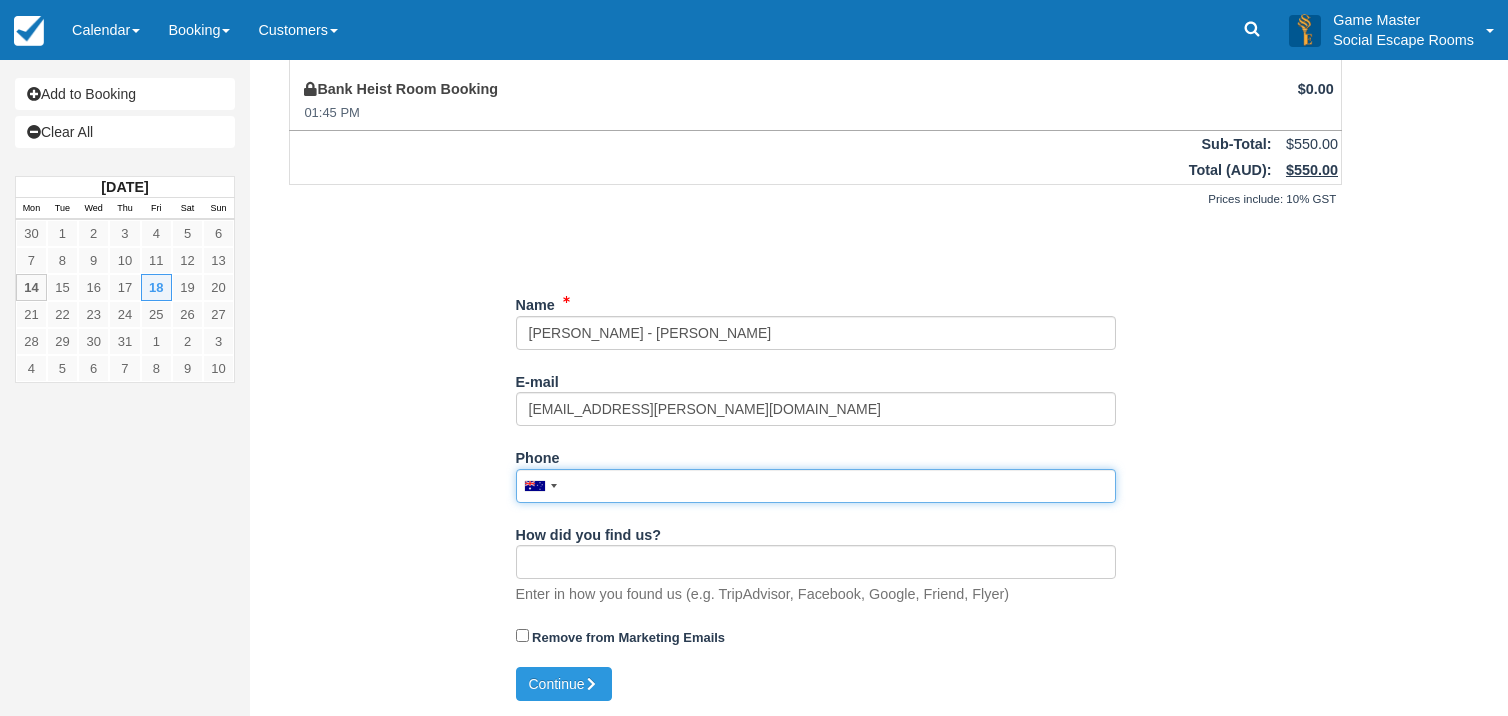 click on "Phone" at bounding box center (816, 486) 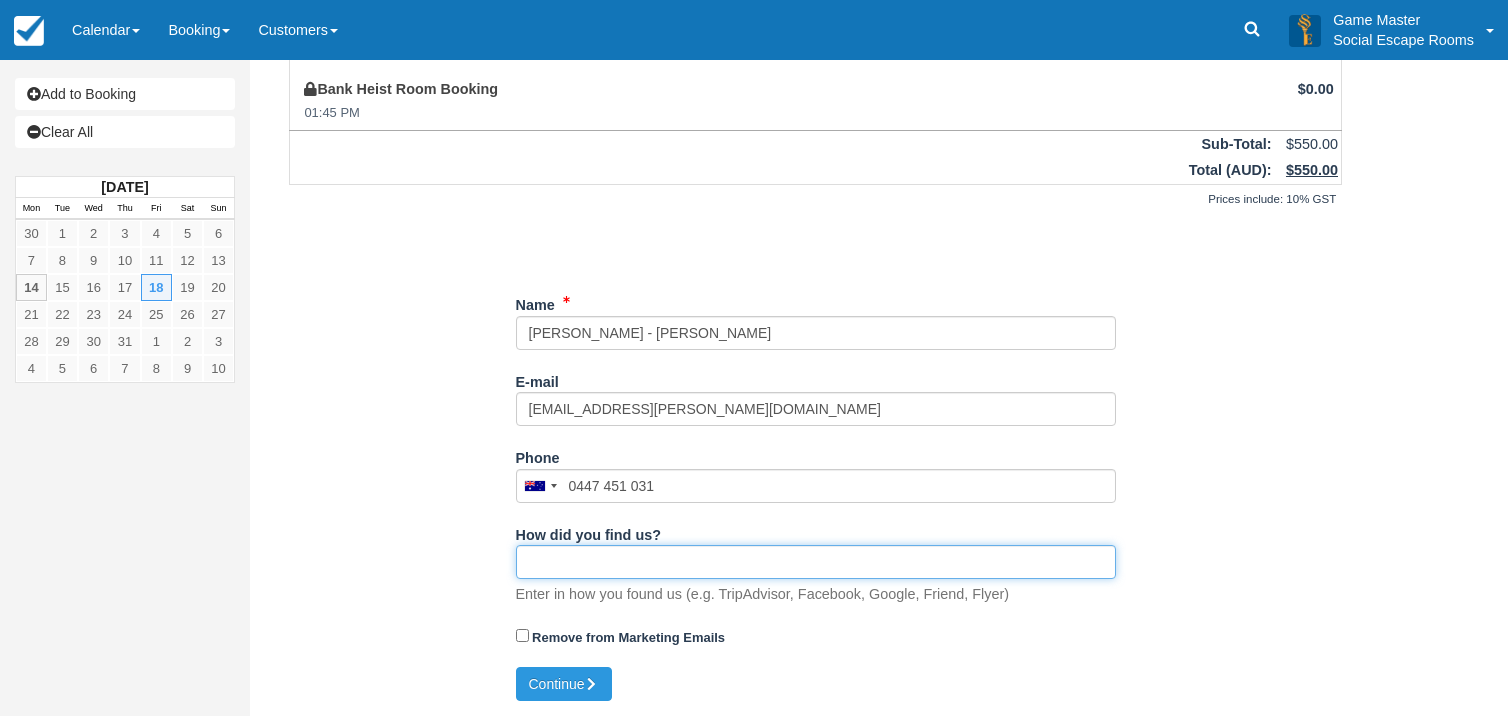 click on "How did you find us?" at bounding box center (816, 562) 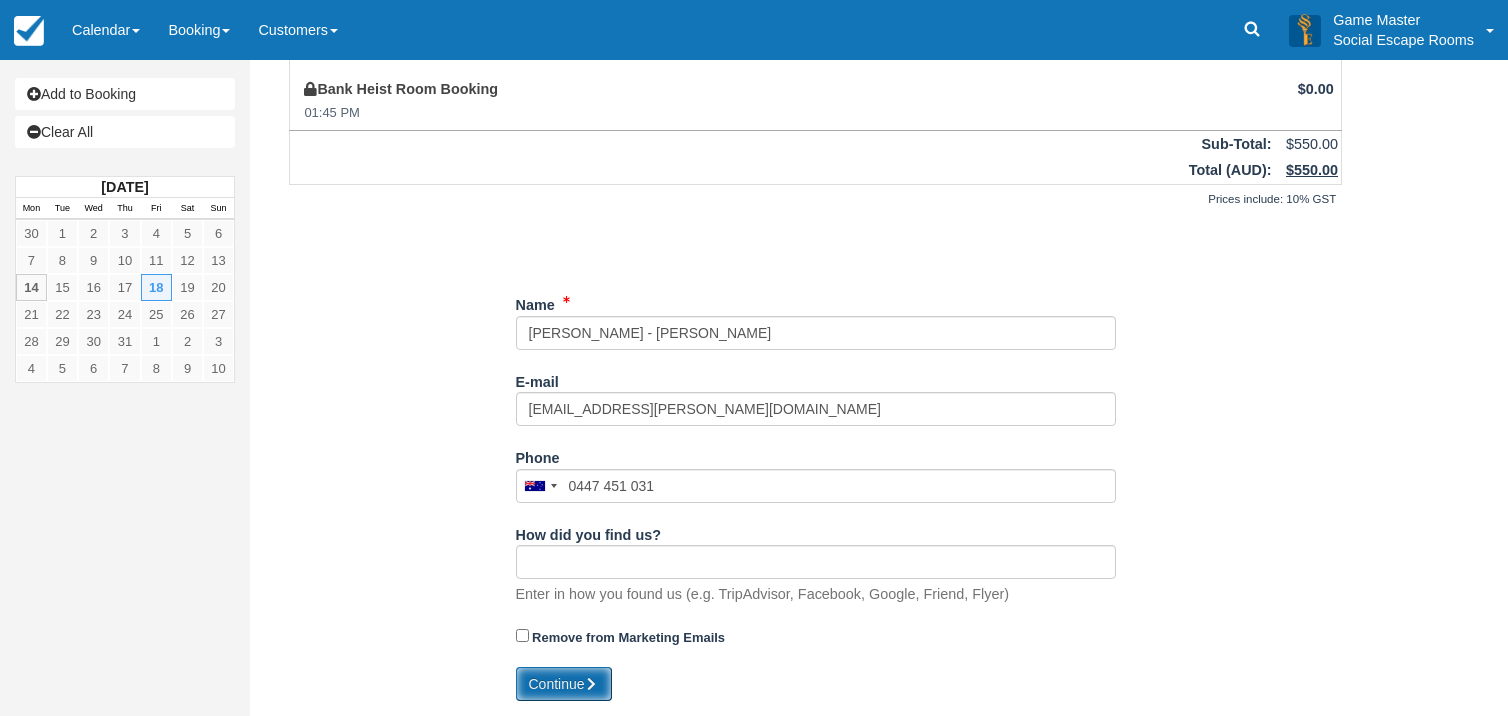 click on "Continue" at bounding box center [564, 684] 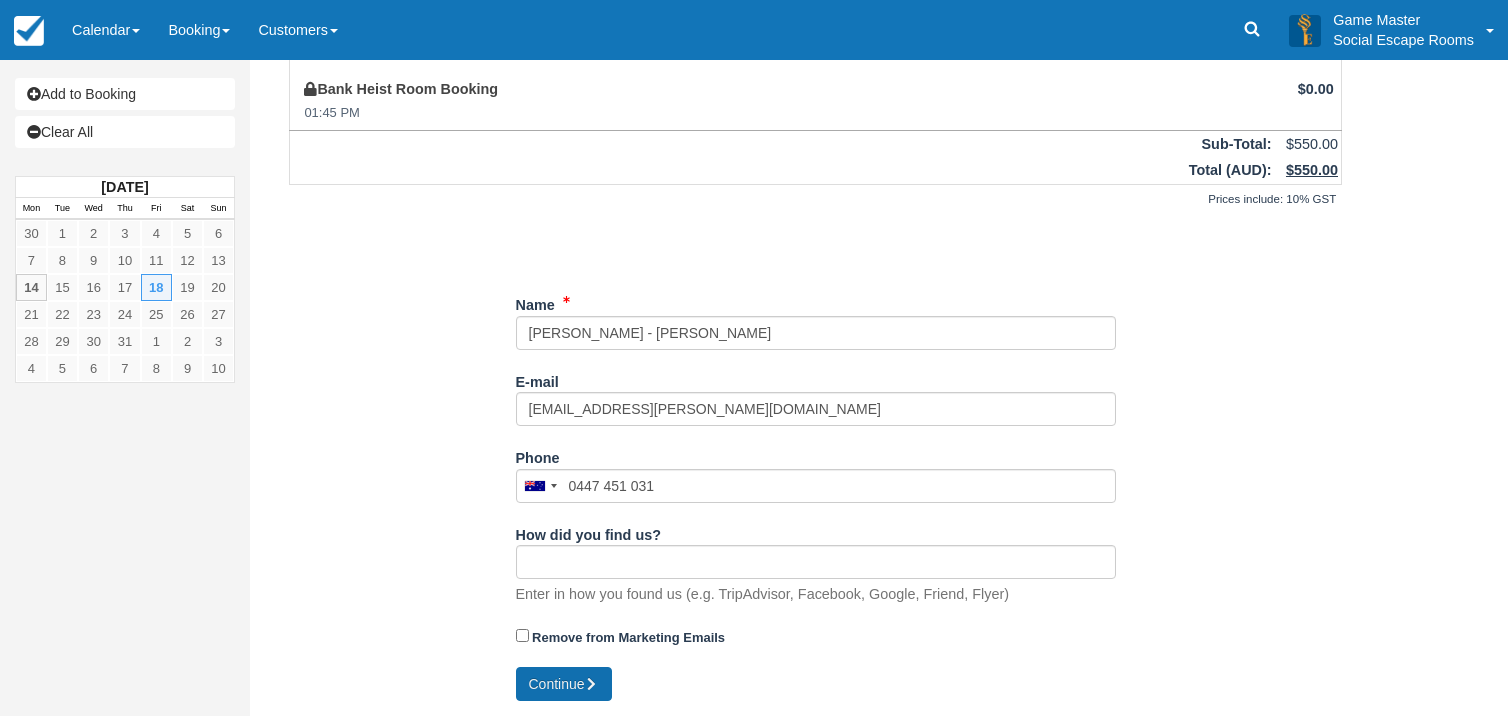 type on "[PHONE_NUMBER]" 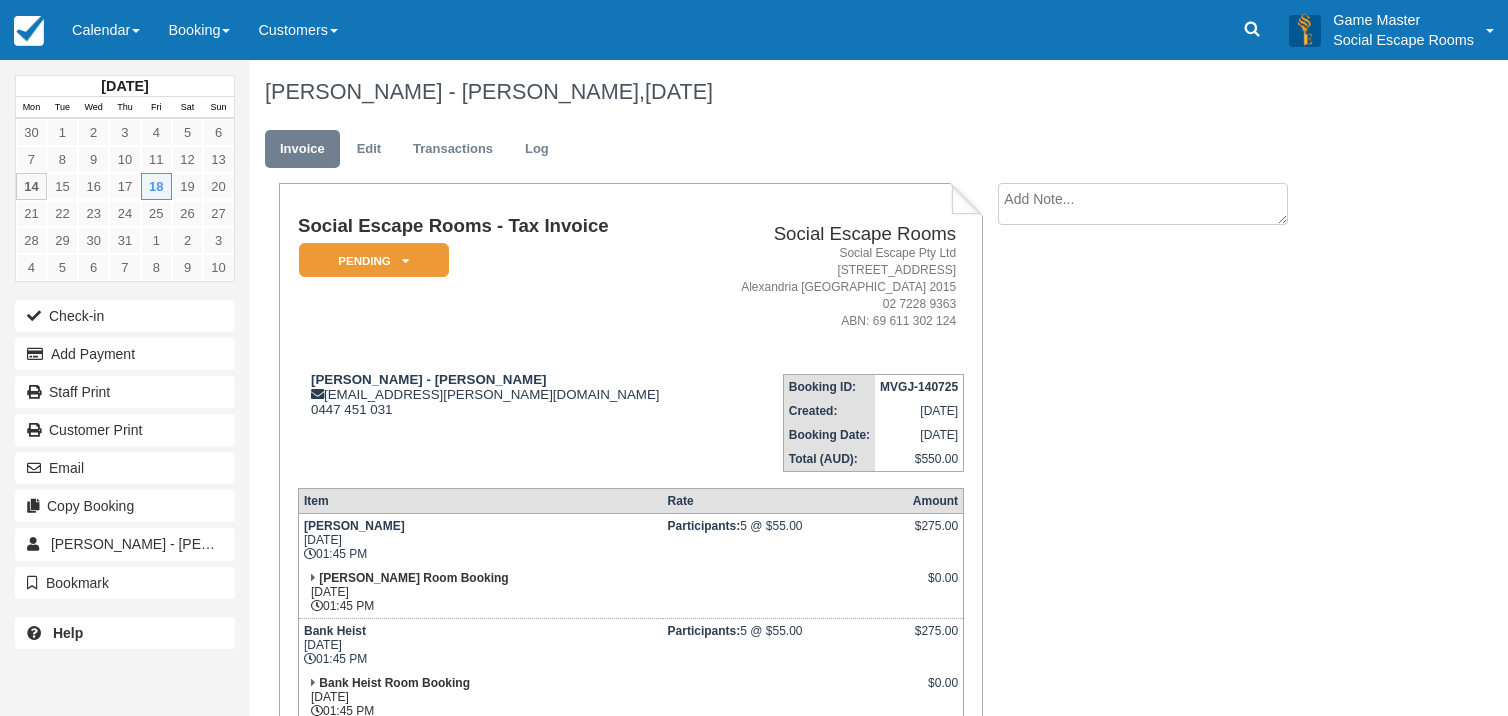 scroll, scrollTop: 0, scrollLeft: 0, axis: both 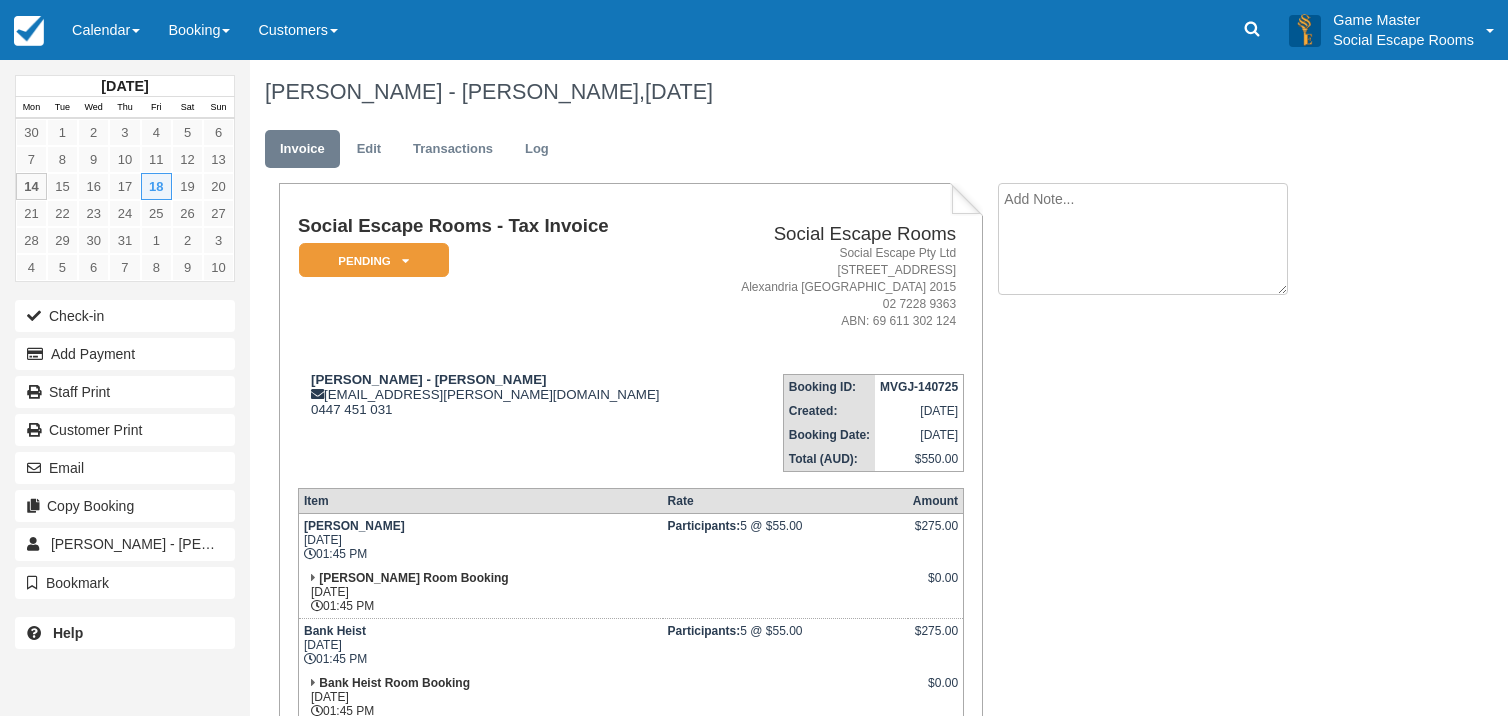 click at bounding box center [1143, 239] 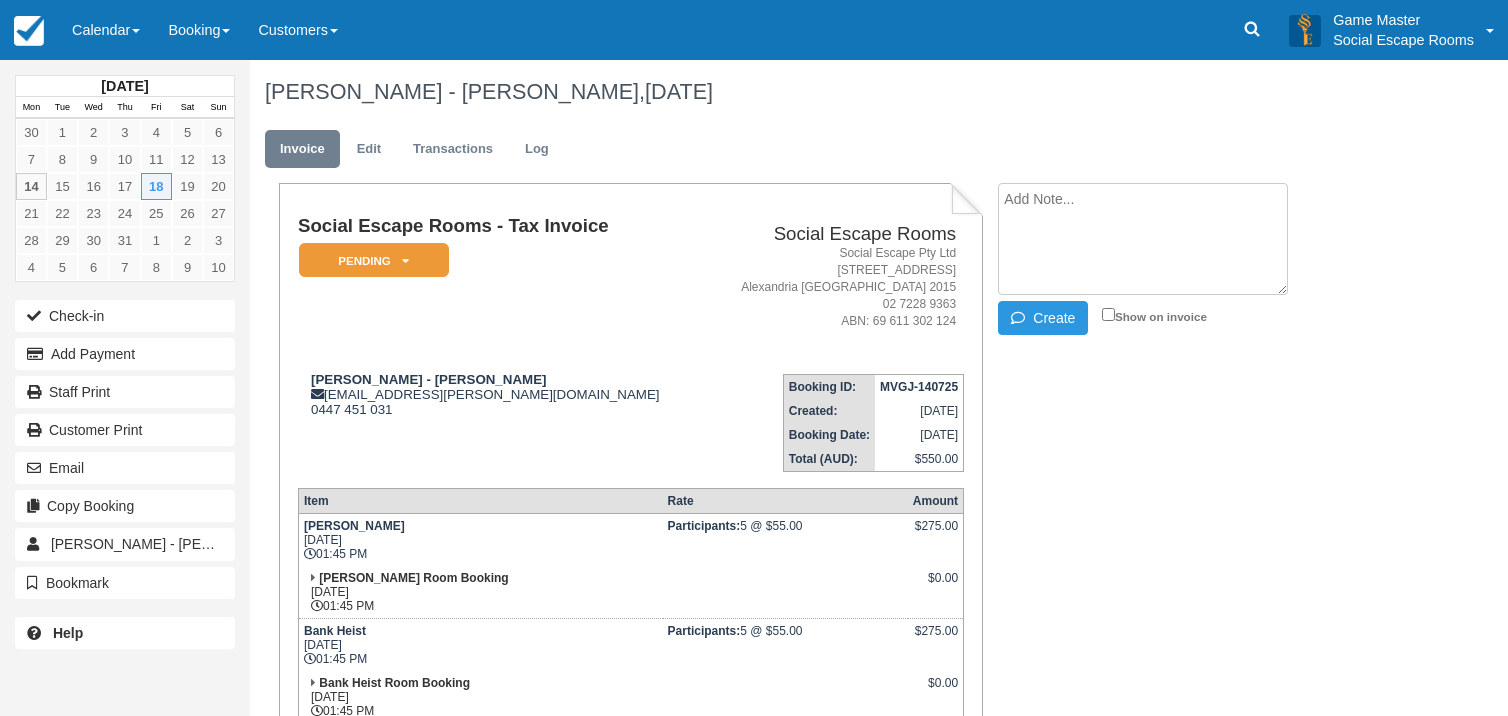 click at bounding box center [1143, 239] 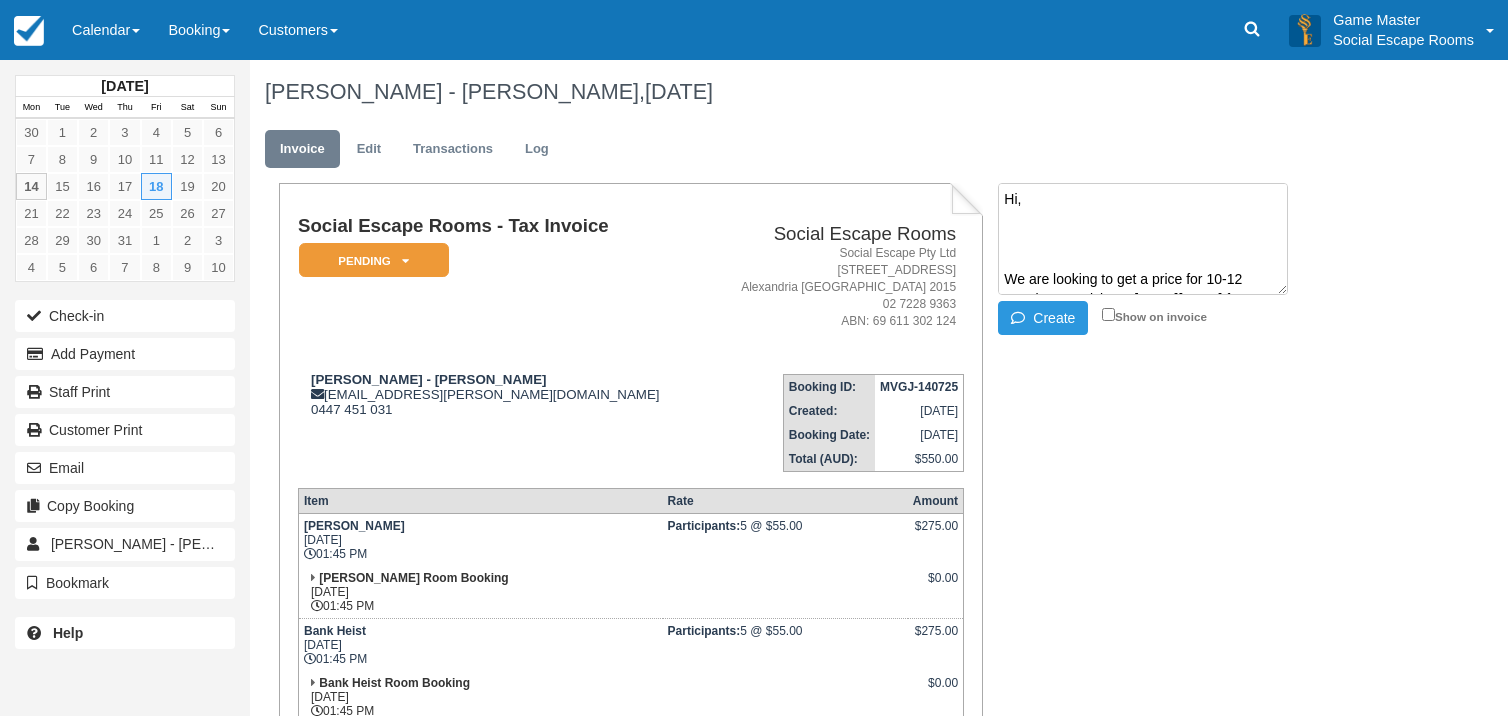 scroll, scrollTop: 414, scrollLeft: 0, axis: vertical 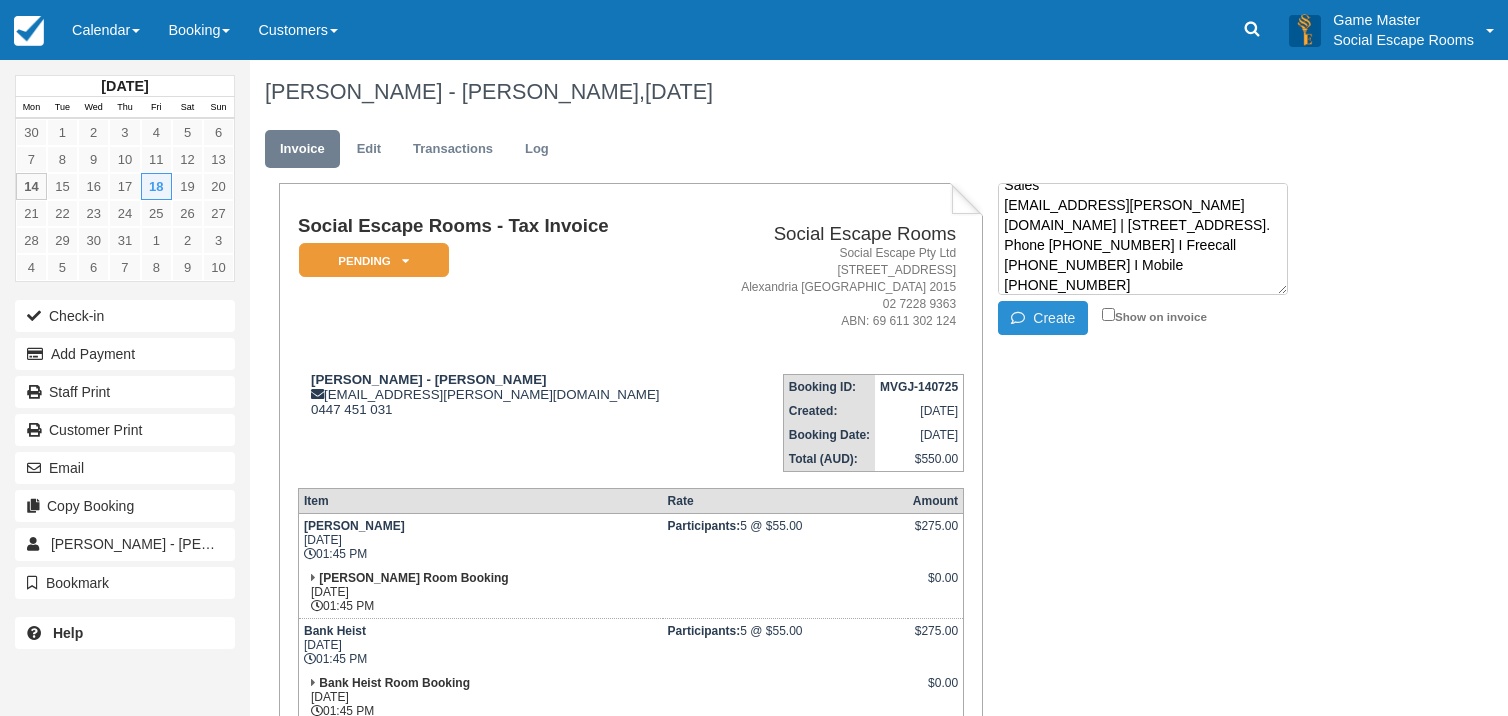 click on "Create" at bounding box center (1043, 318) 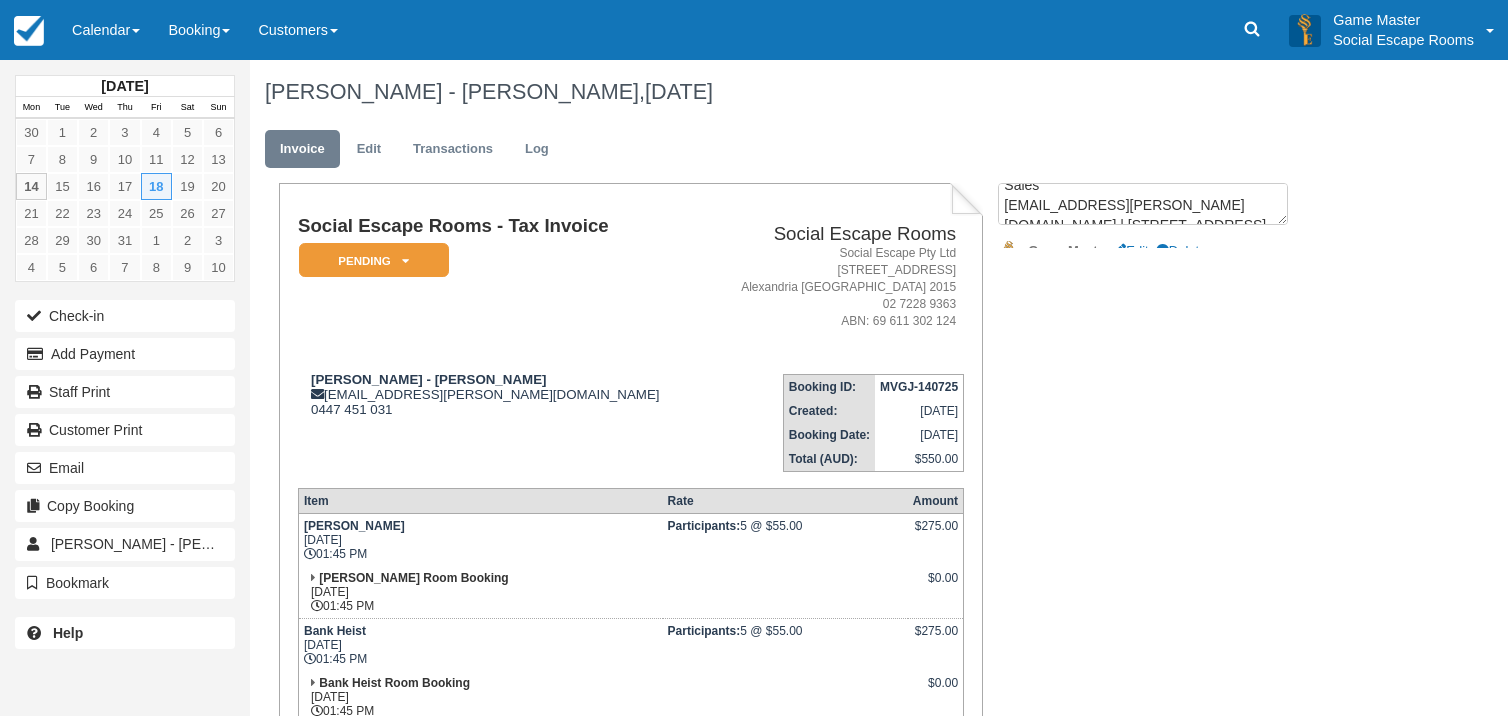 scroll, scrollTop: 0, scrollLeft: 0, axis: both 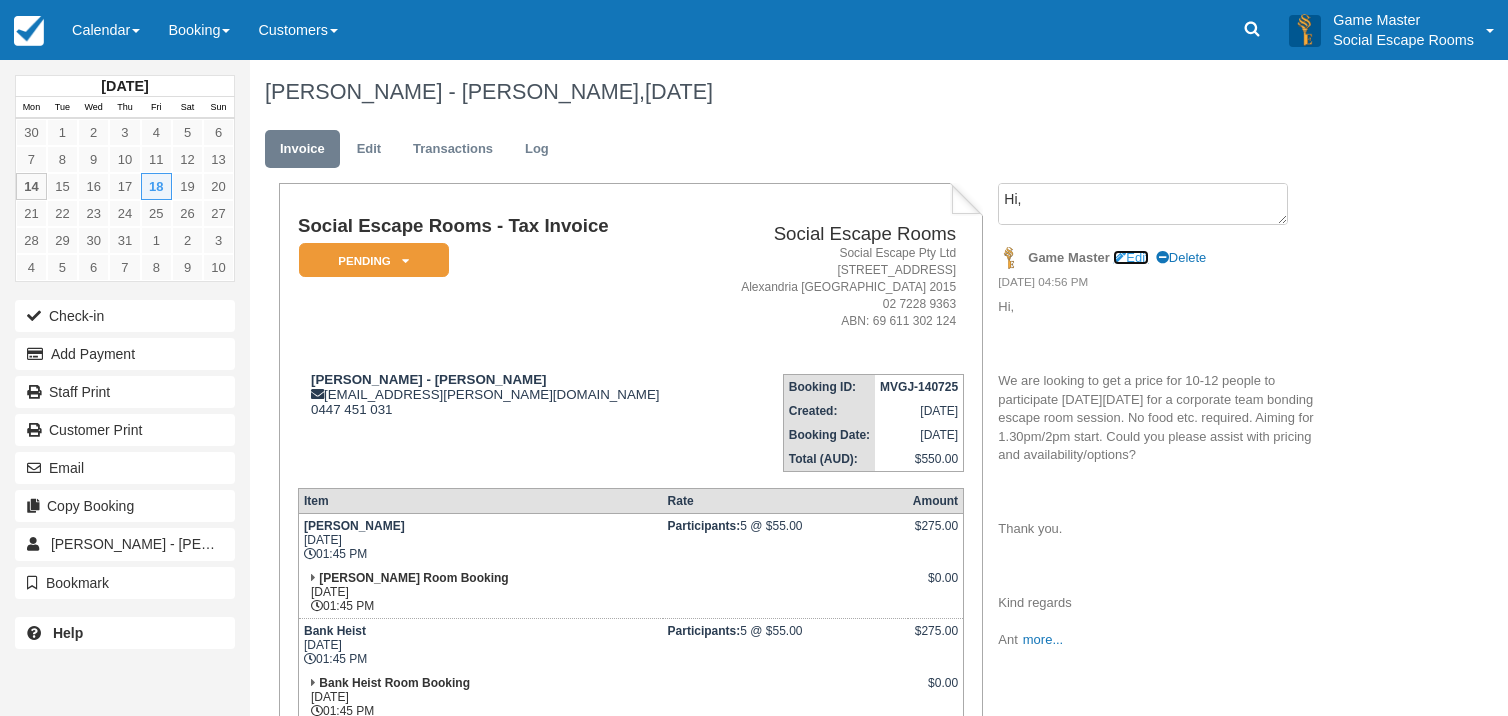 click on "Edit" at bounding box center (1130, 257) 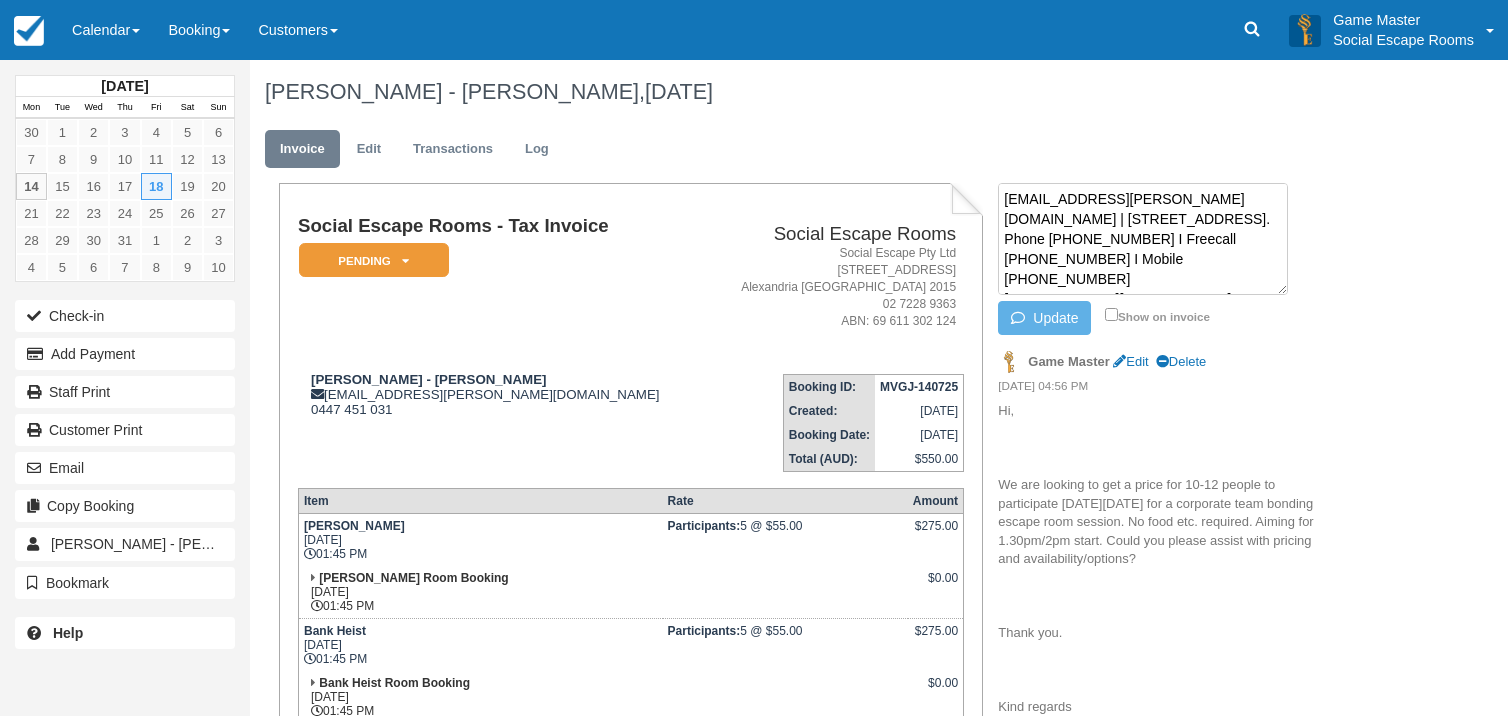 paste on "We are looking to get a price for 10-12 people to participate [DATE][DATE] for a corporate team bonding escape room session. No food etc. required. Aiming for 1.30pm/2pm start. Could you please assist with pricing and availability/options?
Thank you.
Kind regards
[PERSON_NAME] – Marketing Manager & Sales
[EMAIL_ADDRESS][PERSON_NAME][DOMAIN_NAME] | [STREET_ADDRESS].
Phone [PHONE_NUMBER] I Freecall [PHONE_NUMBER] I Mobile [PHONE_NUMBER]
[PERSON_NAME][DOMAIN_NAME]" 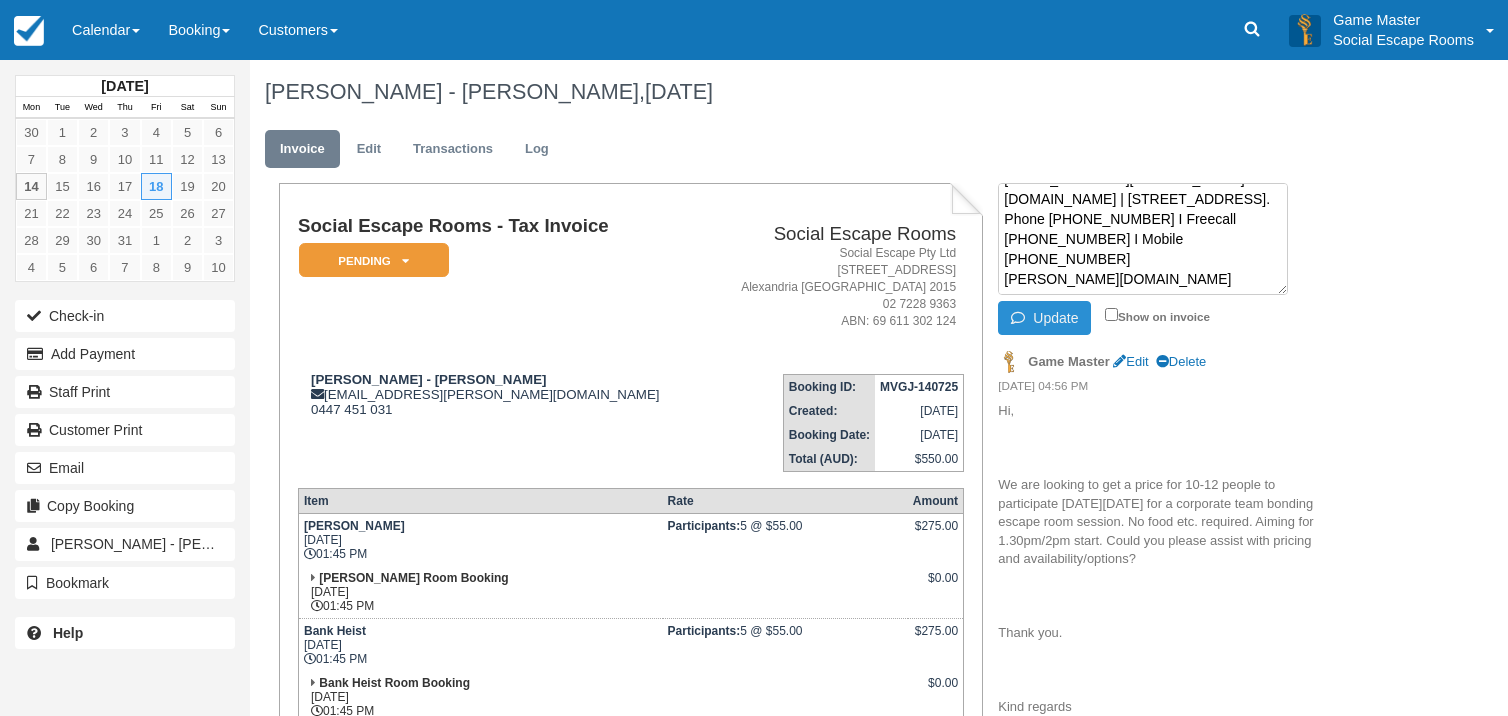 scroll, scrollTop: 314, scrollLeft: 0, axis: vertical 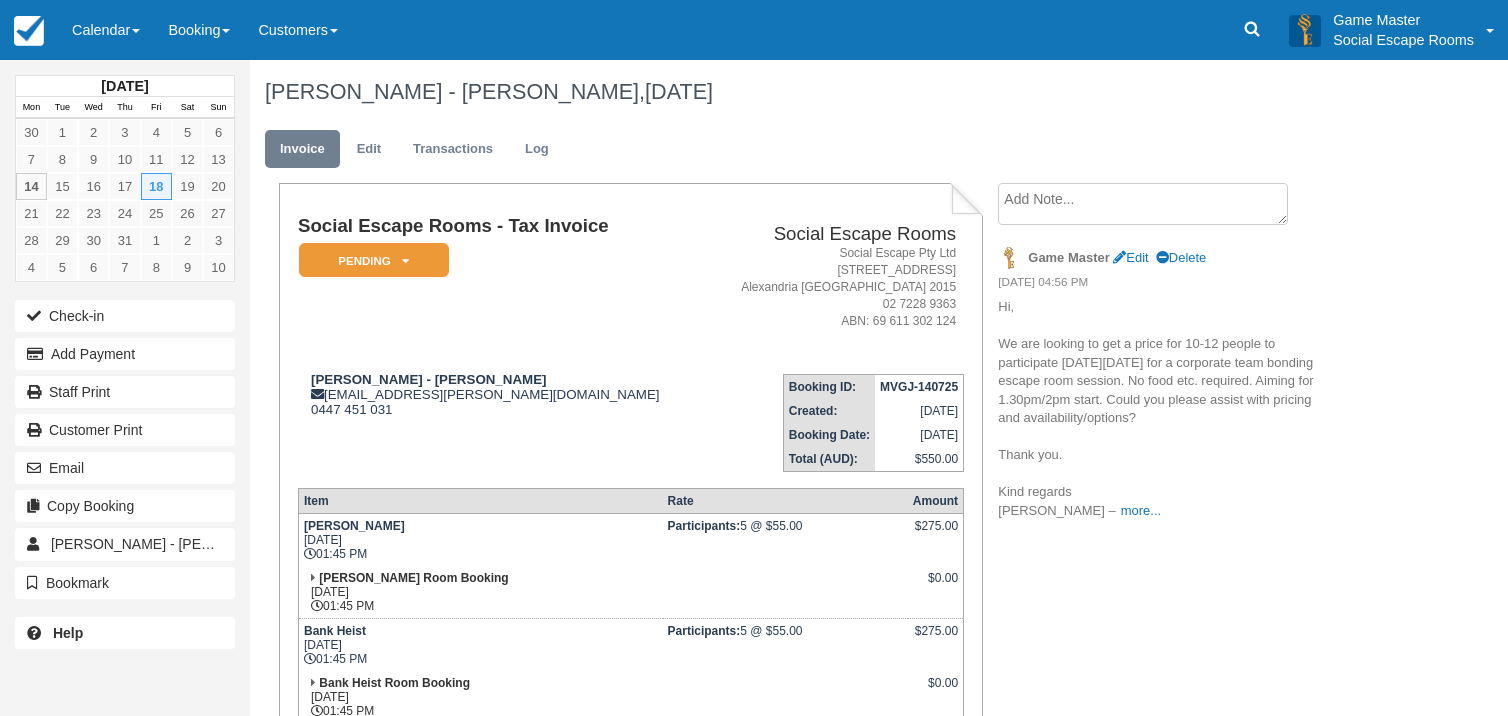 click at bounding box center [1143, 204] 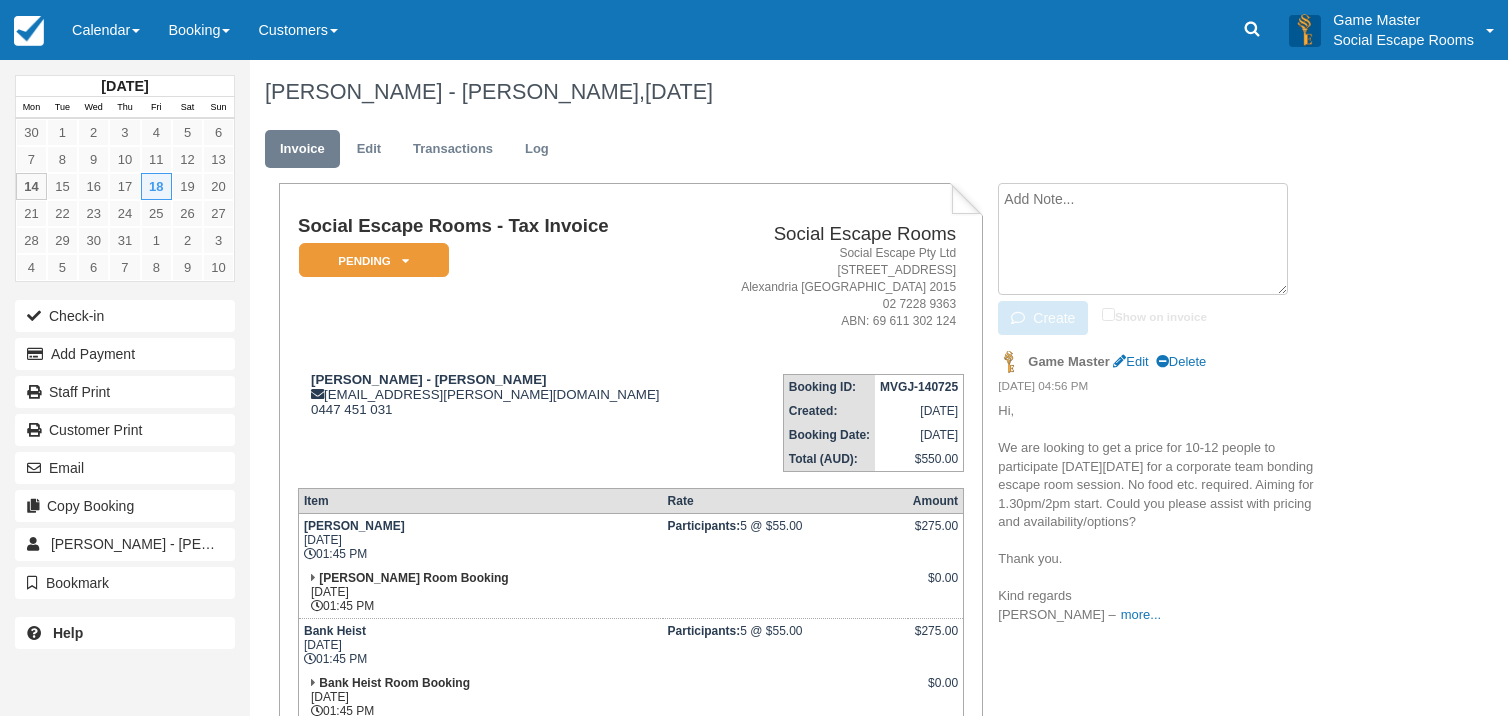 paste on "Hi there Anthony,
Thanks for your enquiry. In response to your questions:
1. We are currently operating five escape room games in our facility, and each game can easily accommodate 6 or 7 players (up to 8 players if needed).
•  Based on your group size, we would utilise two of our escape room games to easily accommodate your team in a single game session lasting one hour.
2. The regular cost is $55 per player, but because you have such a large group I'd be happy to bring that down to $45 per player.
3. I have checked our availability for 18 July and can confirm we do have availability to accommodate your group in our 1:30pm session.
I have attached a brochure which shows our game rooms and brief overview of our capabilities.
Let me know if you have any further questions or would like to arrange a reservation.
We look forward to hearing from you.
Kind regards,
Mark Anton
Owner
Social Escape Rooms." 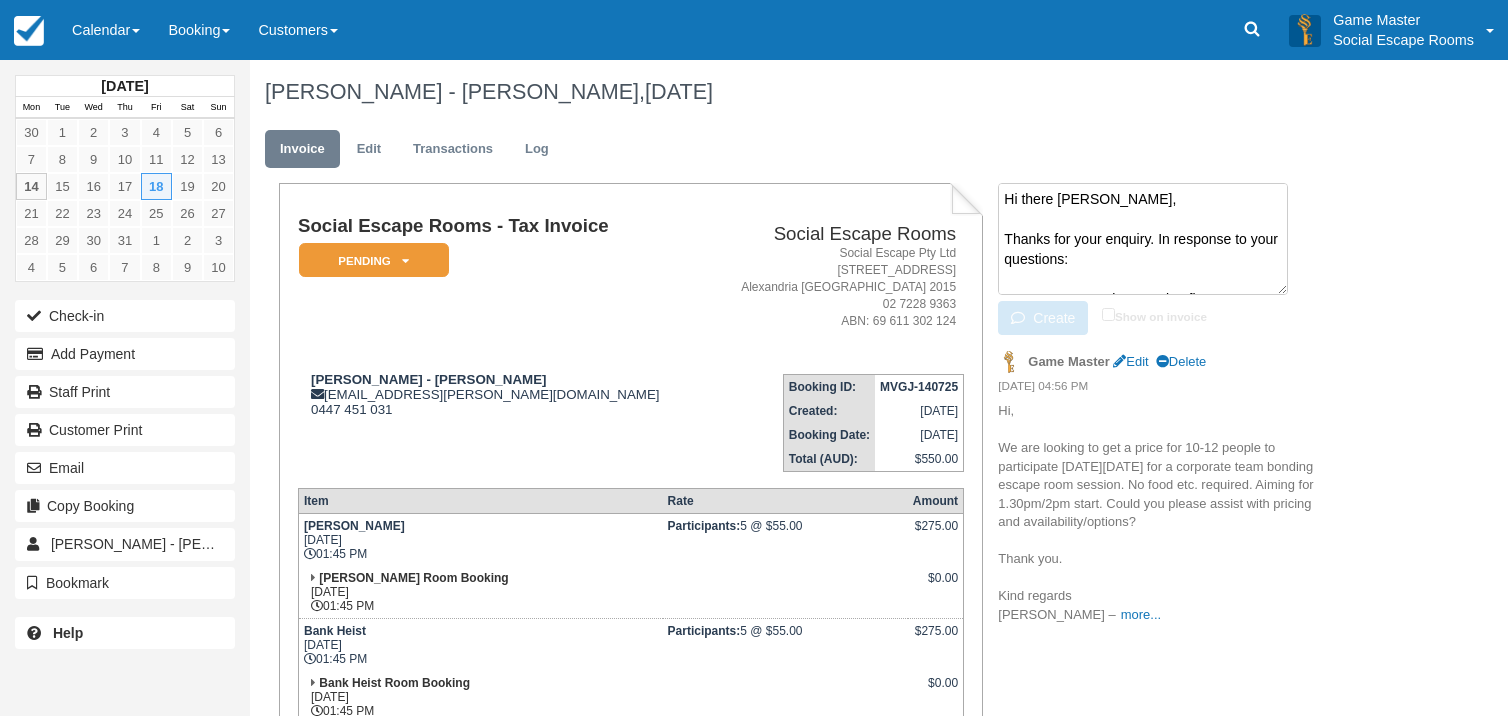 scroll, scrollTop: 694, scrollLeft: 0, axis: vertical 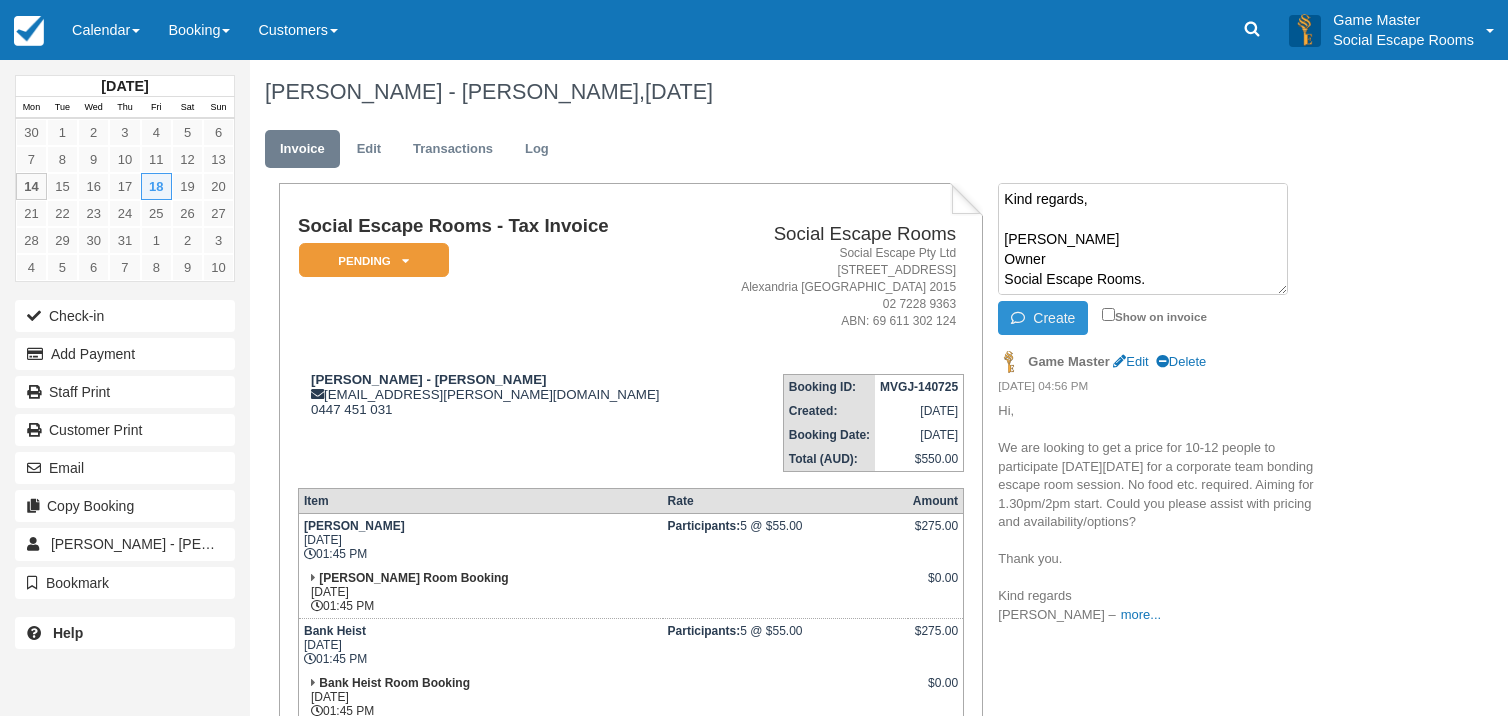 type on "Hi there Anthony,
Thanks for your enquiry. In response to your questions:
1. We are currently operating five escape room games in our facility, and each game can easily accommodate 6 or 7 players (up to 8 players if needed).
•  Based on your group size, we would utilise two of our escape room games to easily accommodate your team in a single game session lasting one hour.
2. The regular cost is $55 per player, but because you have such a large group I'd be happy to bring that down to $45 per player.
3. I have checked our availability for 18 July and can confirm we do have availability to accommodate your group in our 1:30pm session.
I have attached a brochure which shows our game rooms and brief overview of our capabilities.
Let me know if you have any further questions or would like to arrange a reservation.
We look forward to hearing from you.
Kind regards,
Mark Anton
Owner
Social Escape Rooms." 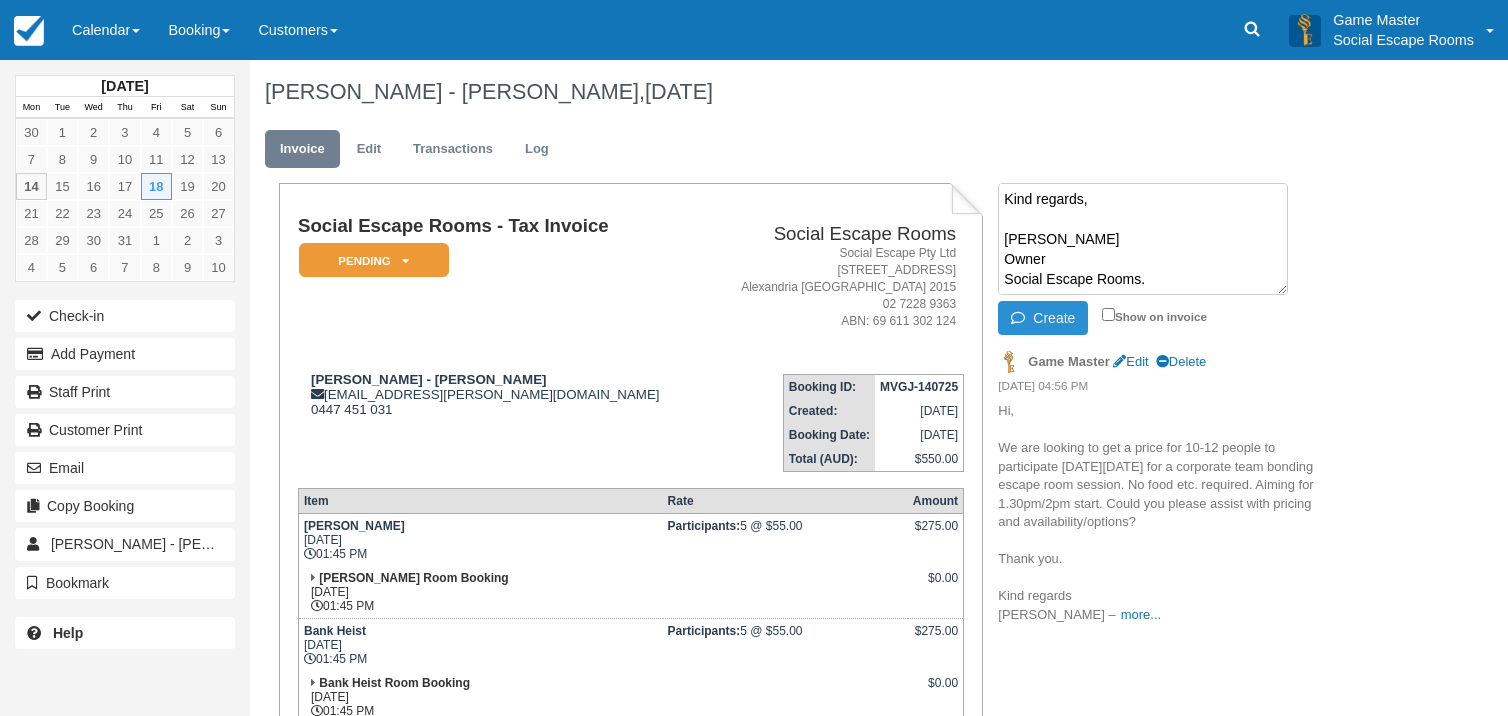 click on "Create" at bounding box center [1043, 318] 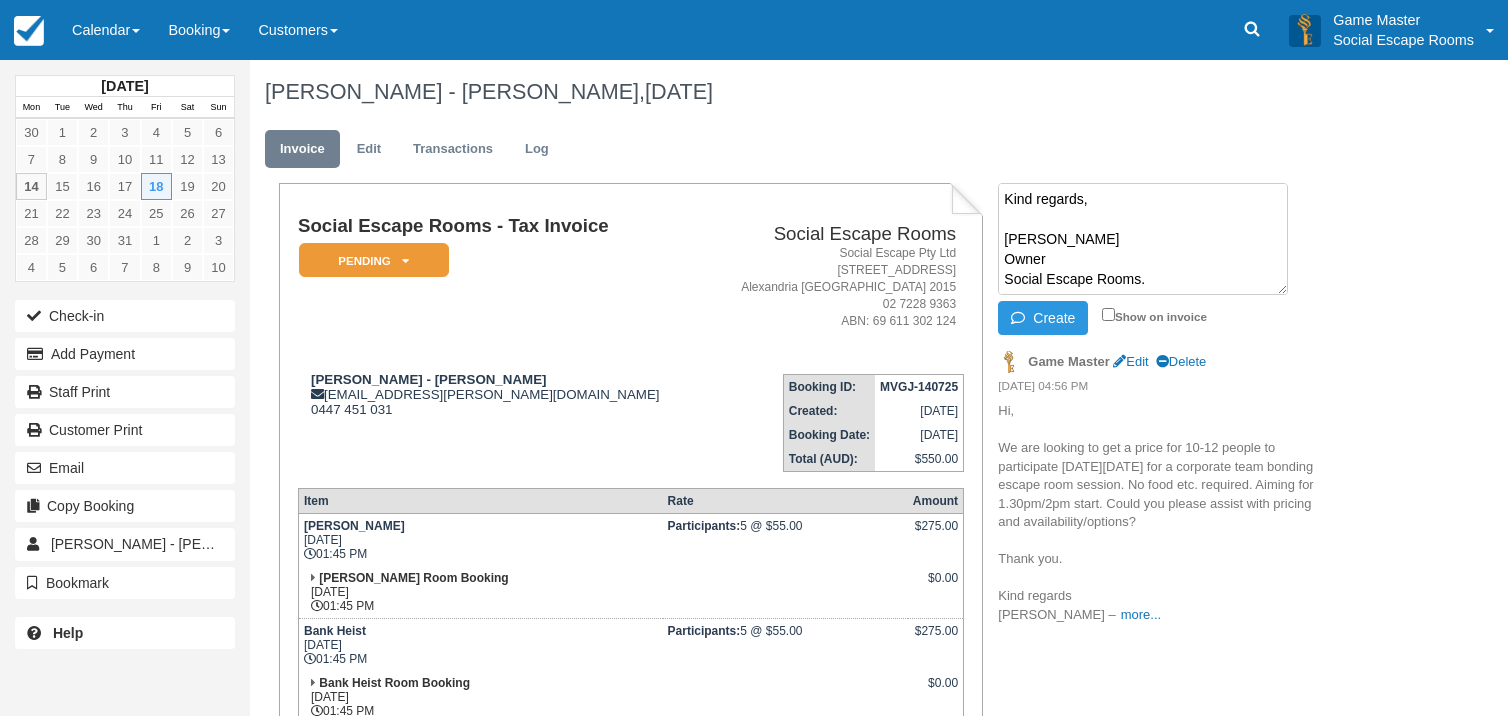 scroll, scrollTop: 0, scrollLeft: 0, axis: both 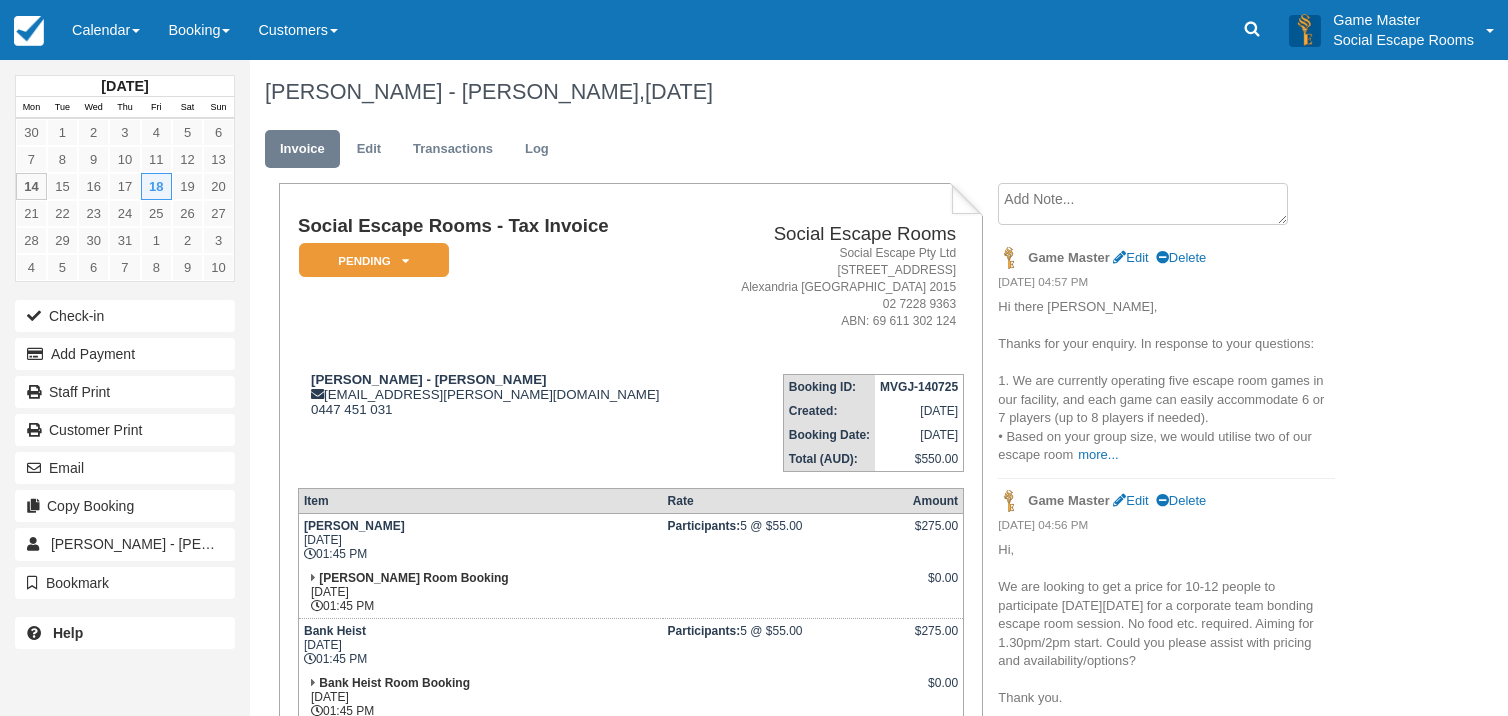 click at bounding box center (1143, 204) 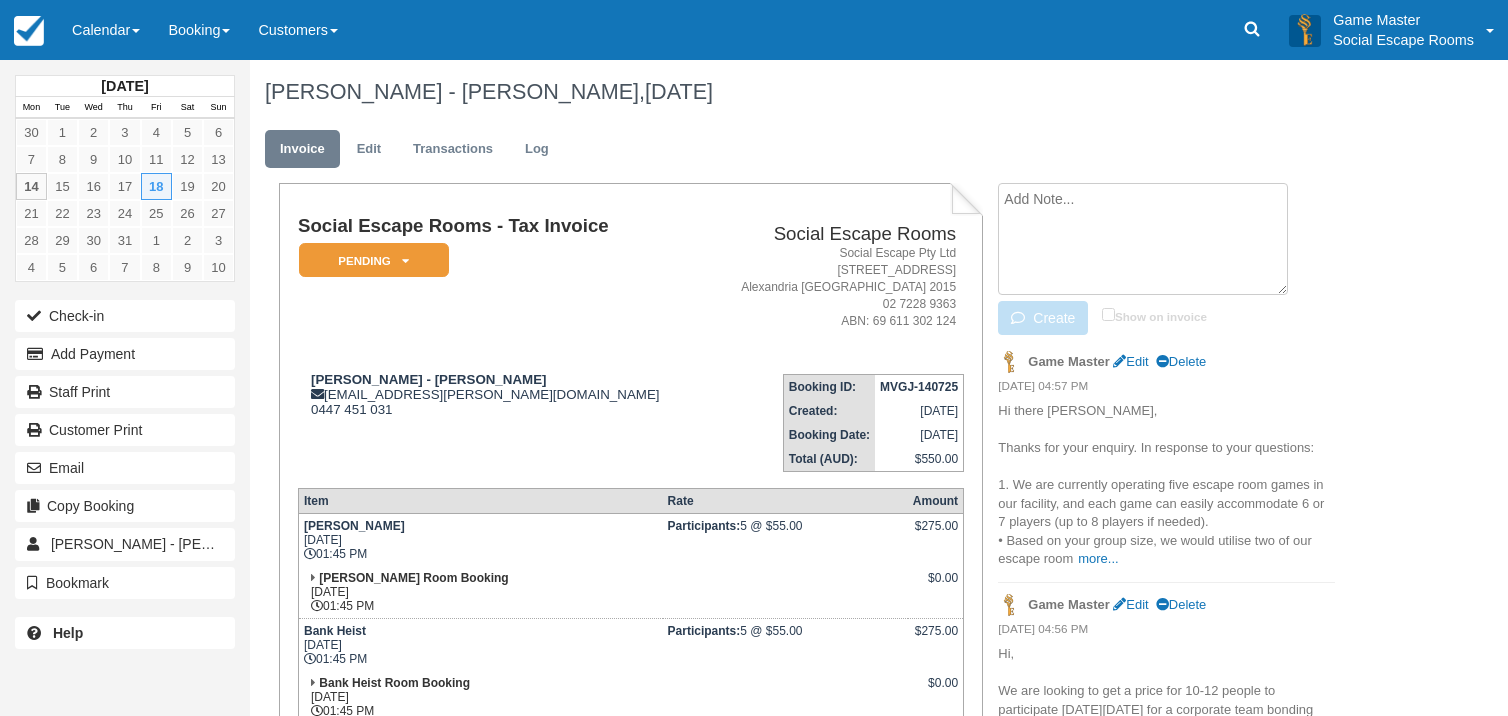 paste on "Hi Mark,
Thank you. We would like to proceed.
2 rooms – Ransom & Bank Heist look good.
Please let me know if you need anything further before Friday.
Cheers
Kind regards
Anthony Kabbout – Marketing Manager & Sales
akabbout@neild.com.au | 2/84 Railway Crescent, Lisarow, NSW, 2250.
Phone (02) 4353 3844 I Freecall 1800 643 589 I Mobile 0447 451 031
neild.com.au" 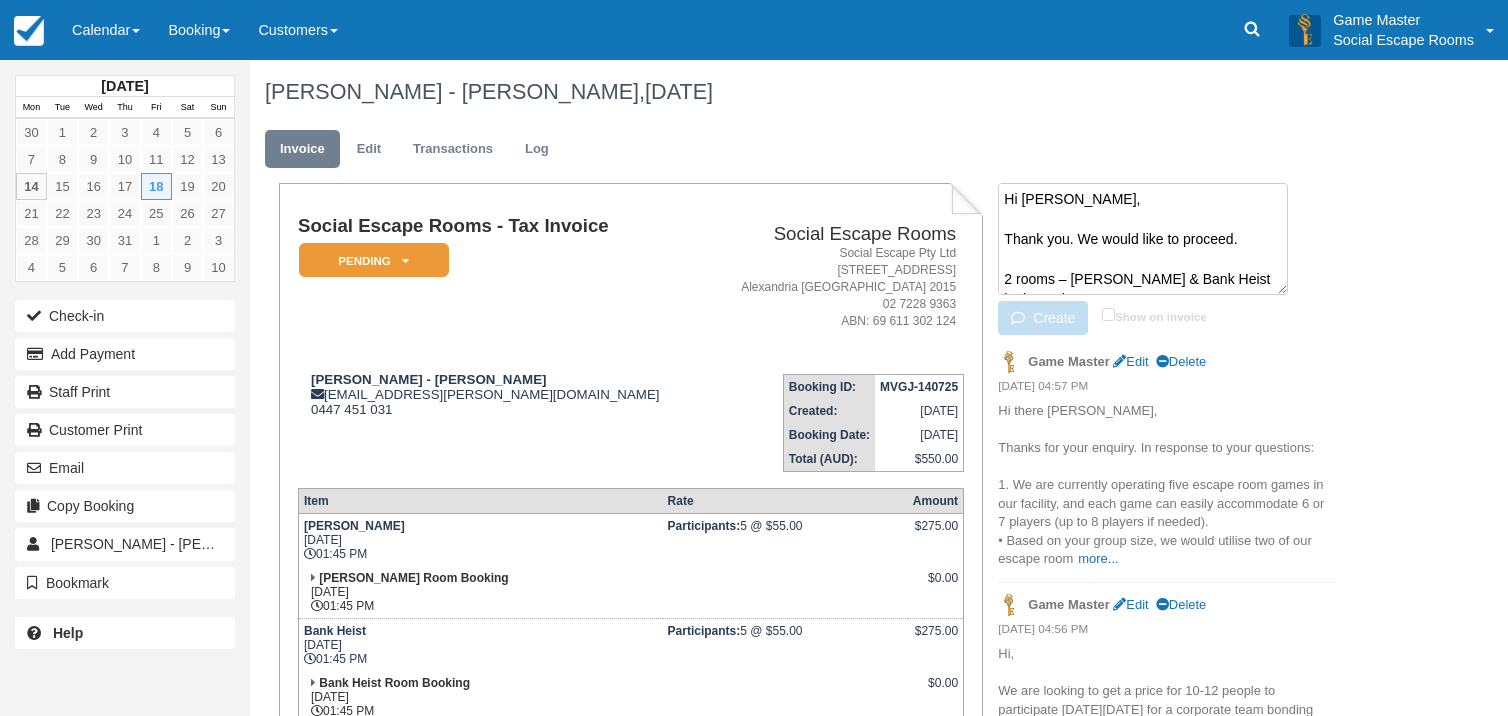 scroll, scrollTop: 314, scrollLeft: 0, axis: vertical 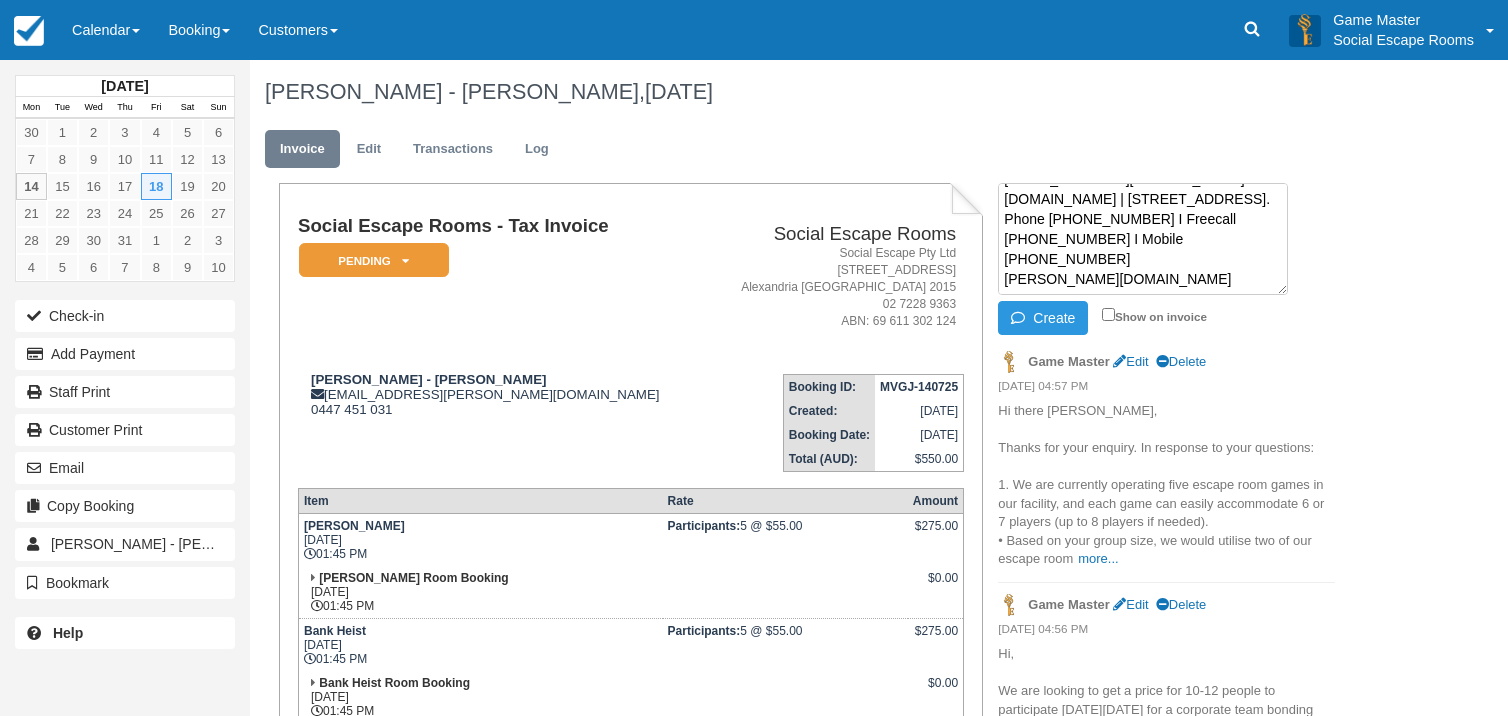 type on "Hi Mark,
Thank you. We would like to proceed.
2 rooms – Ransom & Bank Heist look good.
Please let me know if you need anything further before Friday.
Cheers
Kind regards
Anthony Kabbout – Marketing Manager & Sales
akabbout@neild.com.au | 2/84 Railway Crescent, Lisarow, NSW, 2250.
Phone (02) 4353 3844 I Freecall 1800 643 589 I Mobile 0447 451 031
neild.com.au" 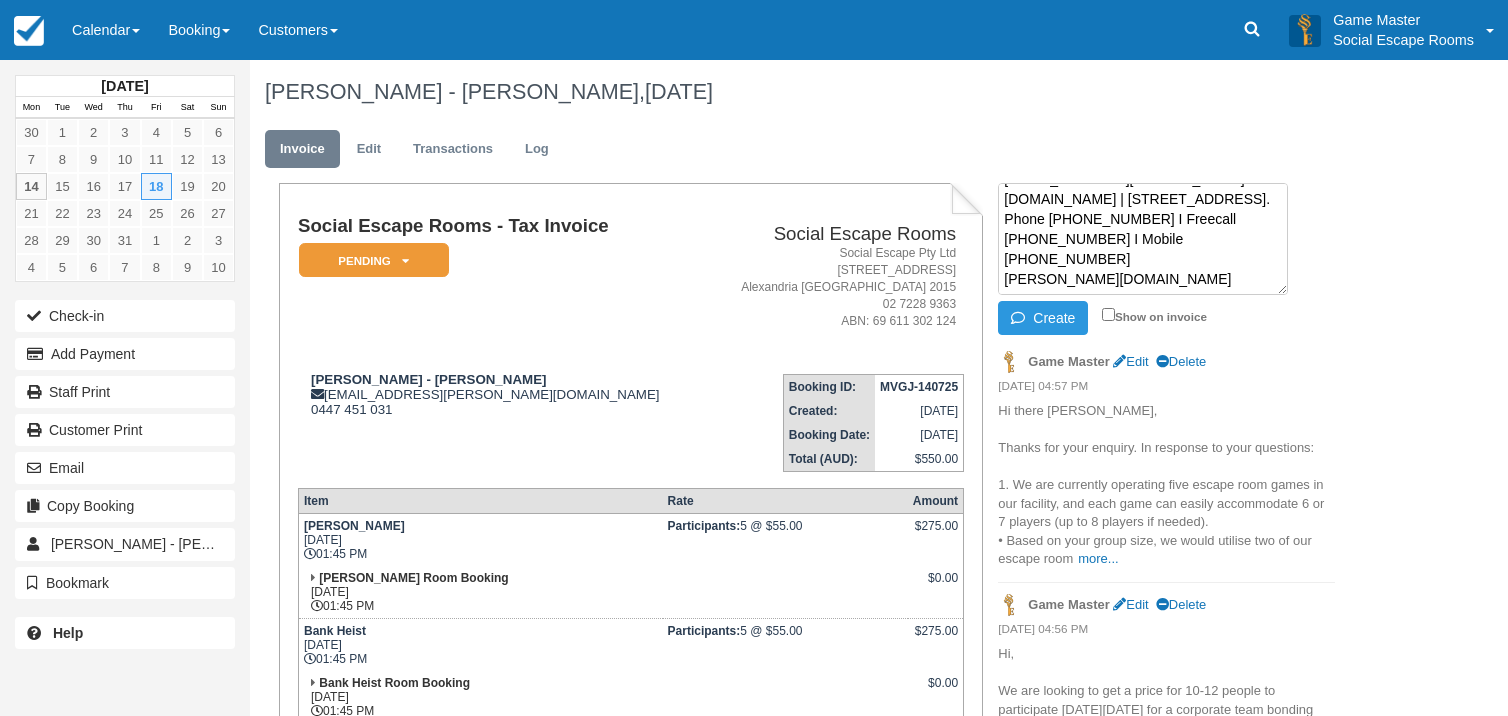click on "Hi Mark,
Thank you. We would like to proceed.
2 rooms – Ransom & Bank Heist look good.
Please let me know if you need anything further before Friday.
Cheers
Kind regards
Anthony Kabbout – Marketing Manager & Sales
akabbout@neild.com.au | 2/84 Railway Crescent, Lisarow, NSW, 2250.
Phone (02) 4353 3844 I Freecall 1800 643 589 I Mobile 0447 451 031
neild.com.au
Create
Show on invoice" at bounding box center (1166, 261) 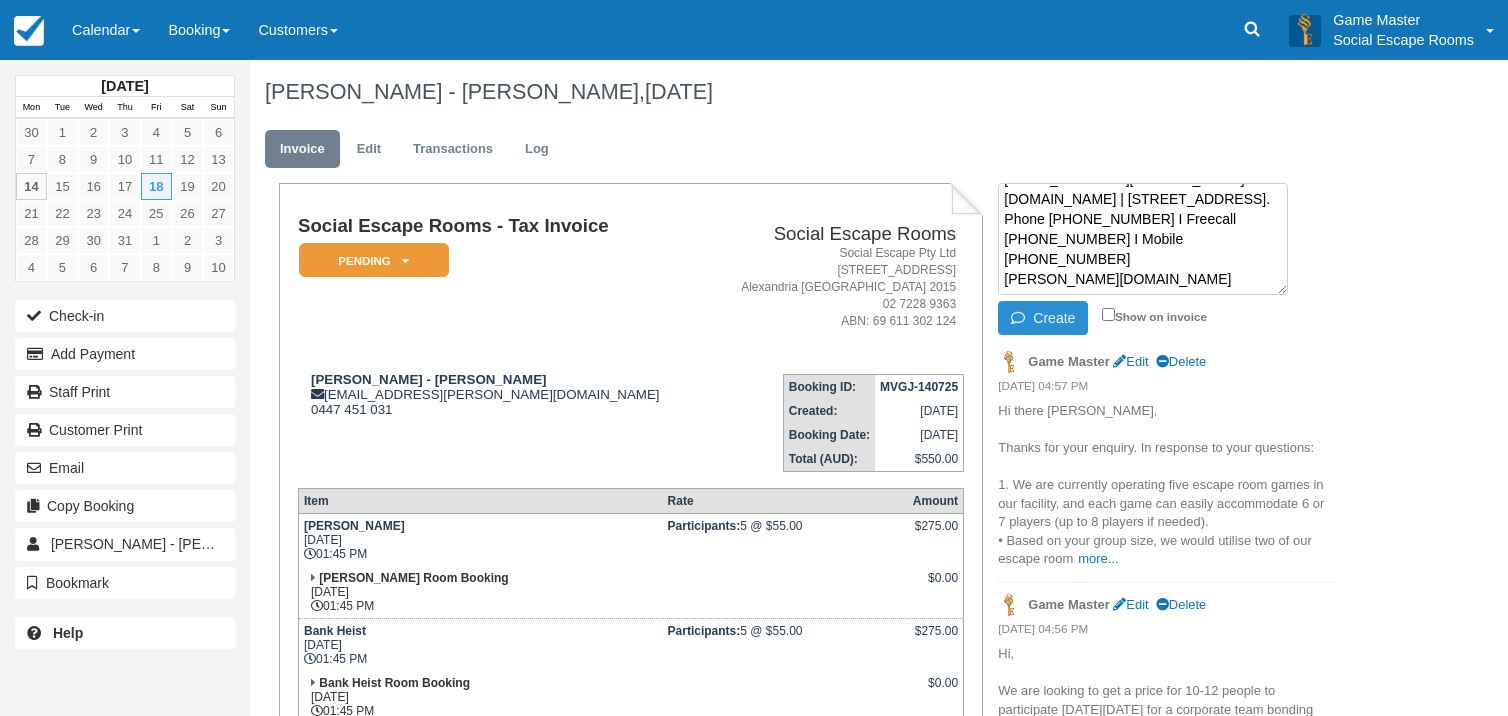 click on "Create" at bounding box center (1043, 318) 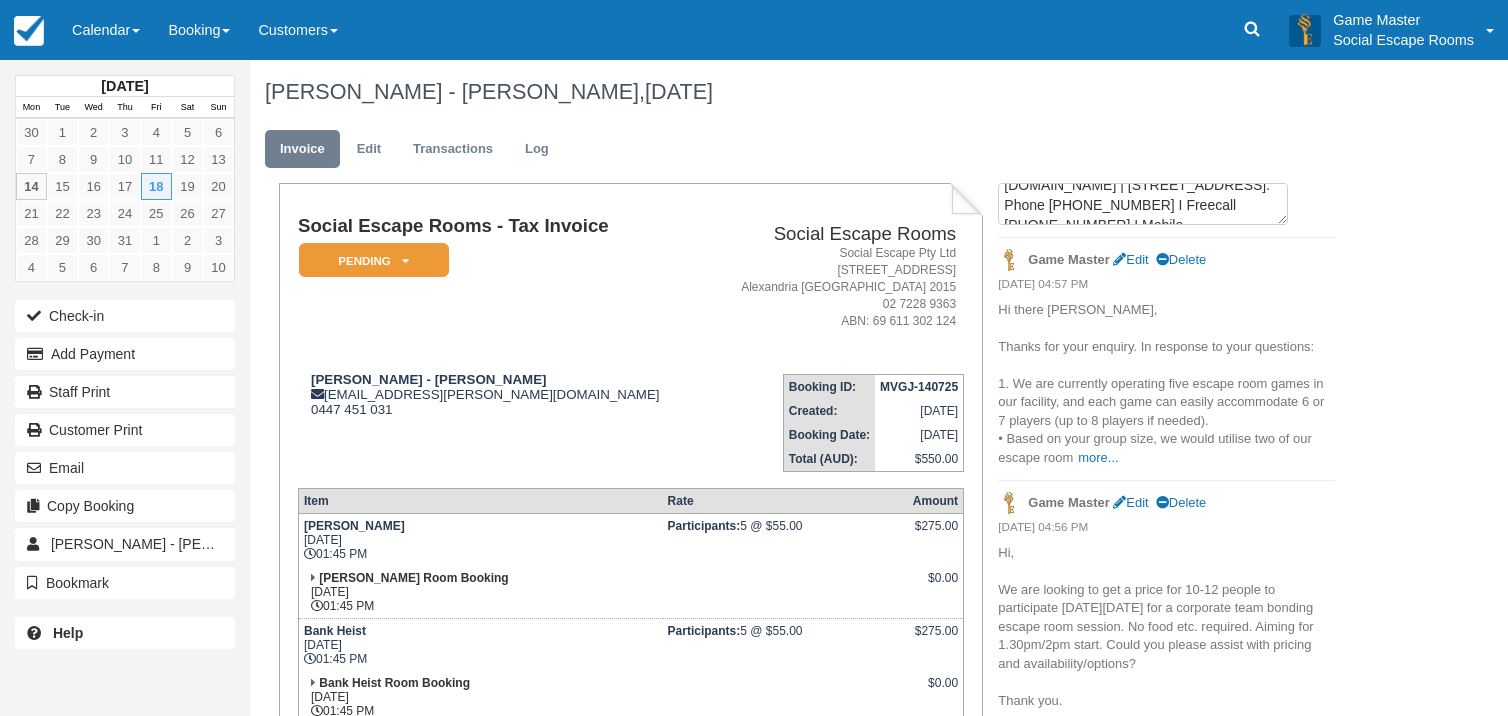 scroll, scrollTop: 0, scrollLeft: 0, axis: both 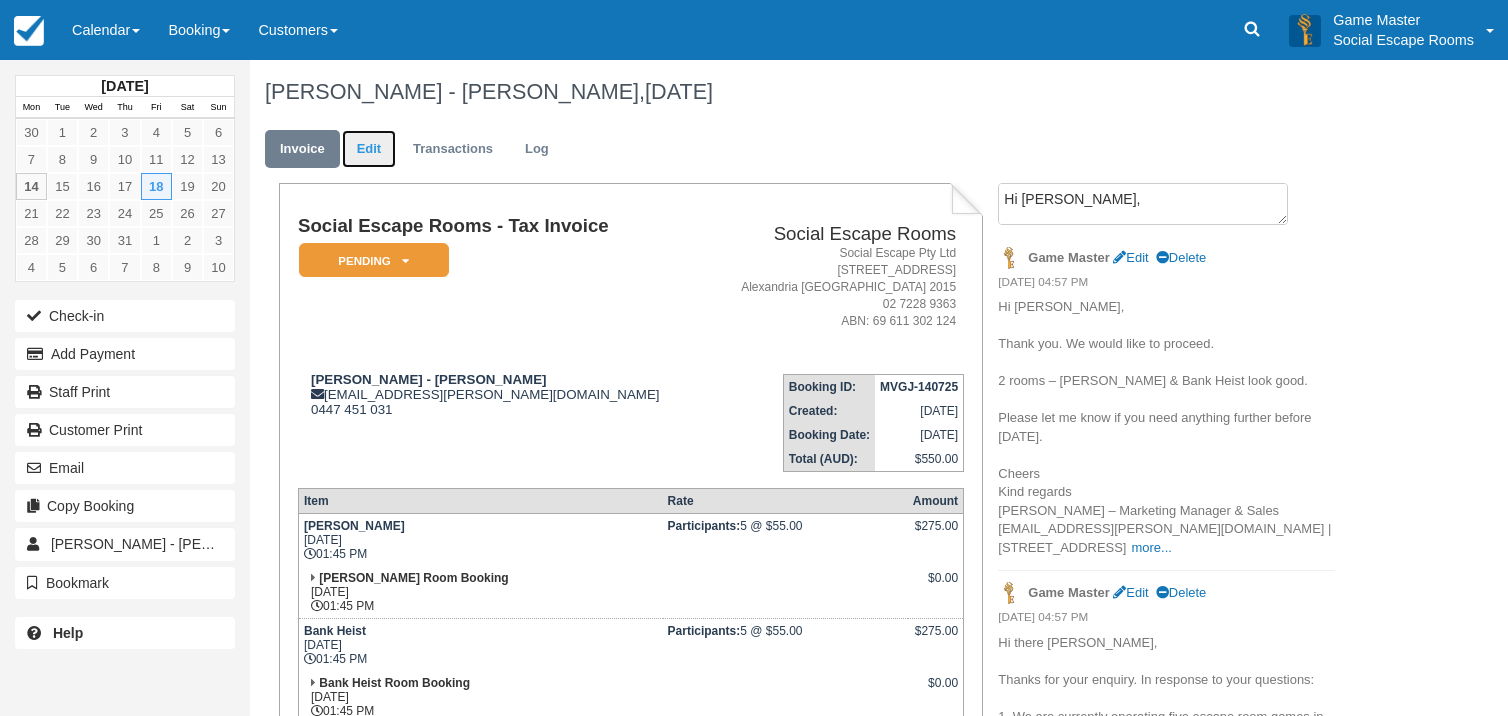 click on "Edit" at bounding box center [369, 149] 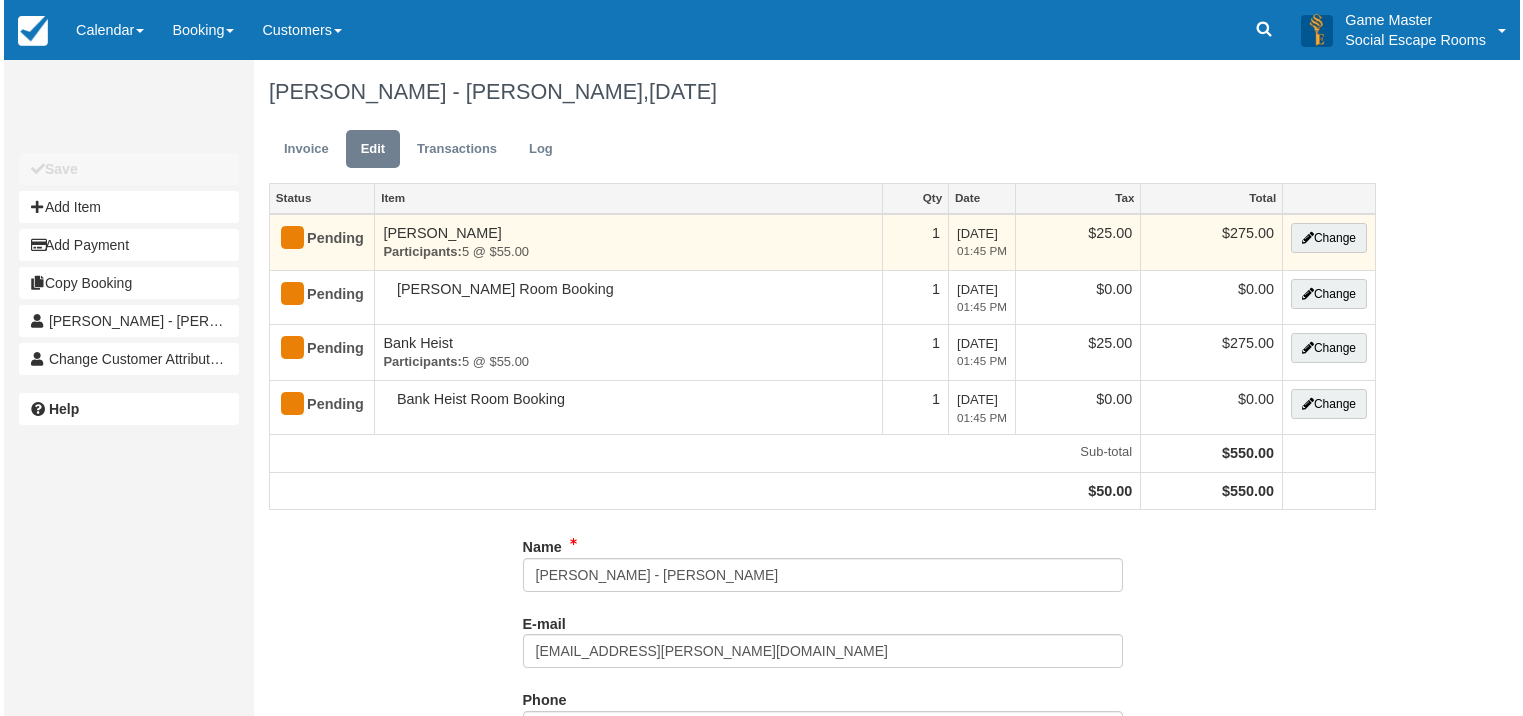 scroll, scrollTop: 0, scrollLeft: 0, axis: both 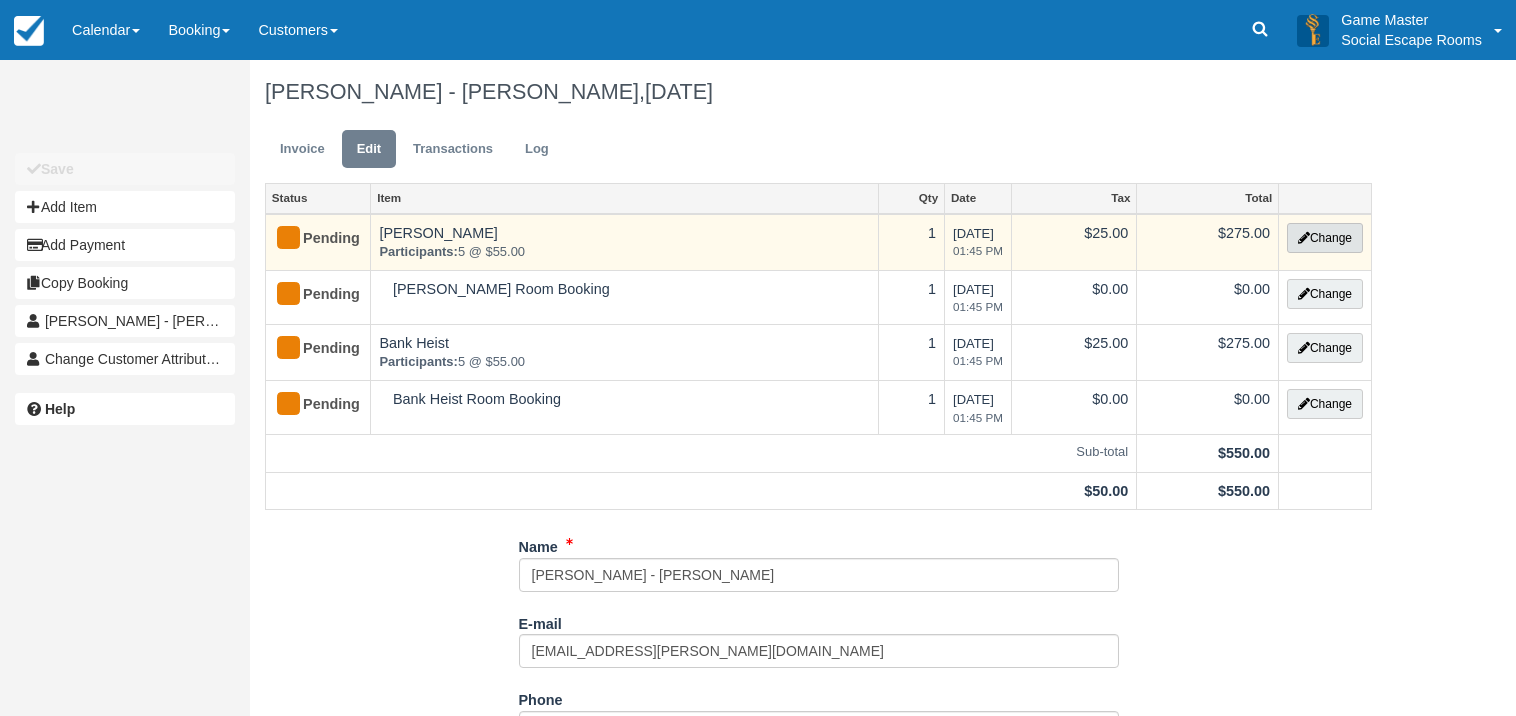 click on "Change" at bounding box center [1325, 238] 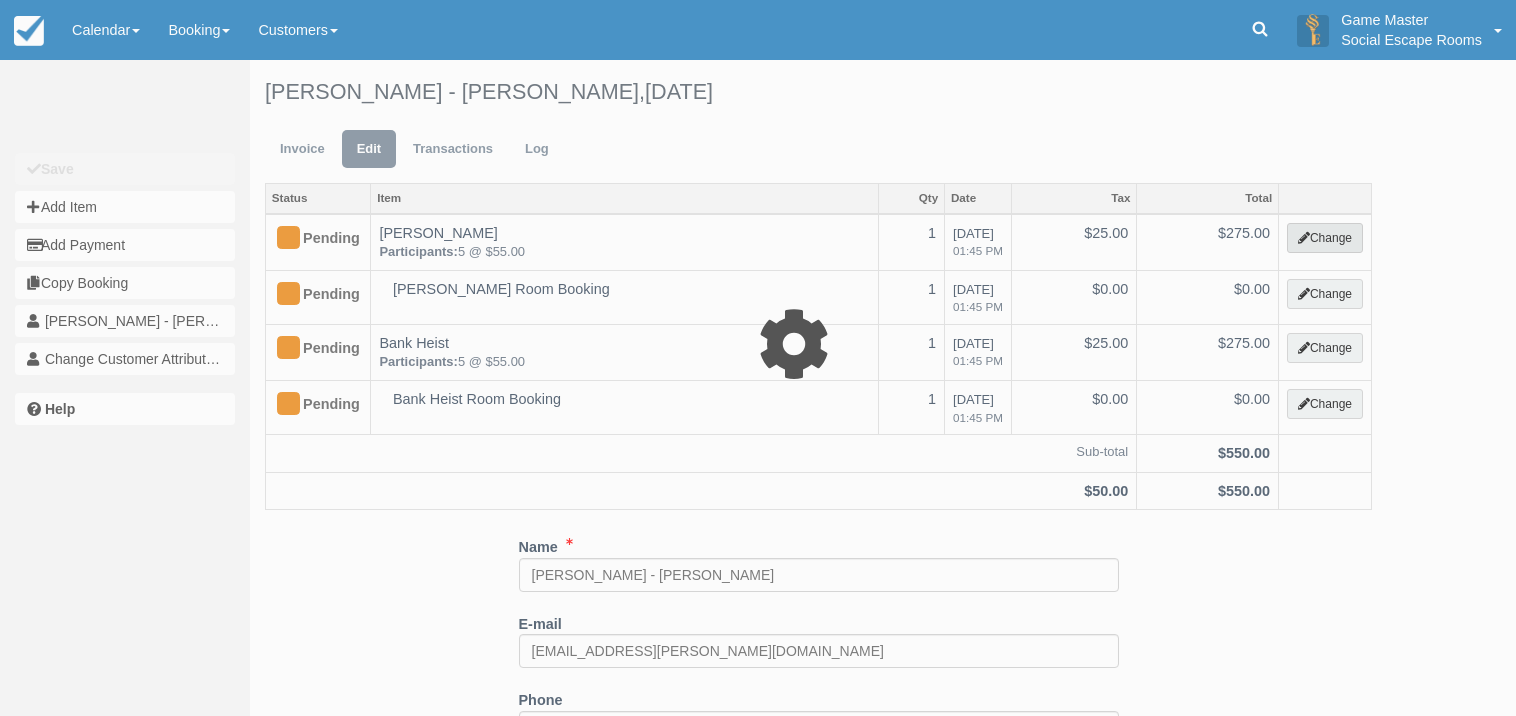 select on "2" 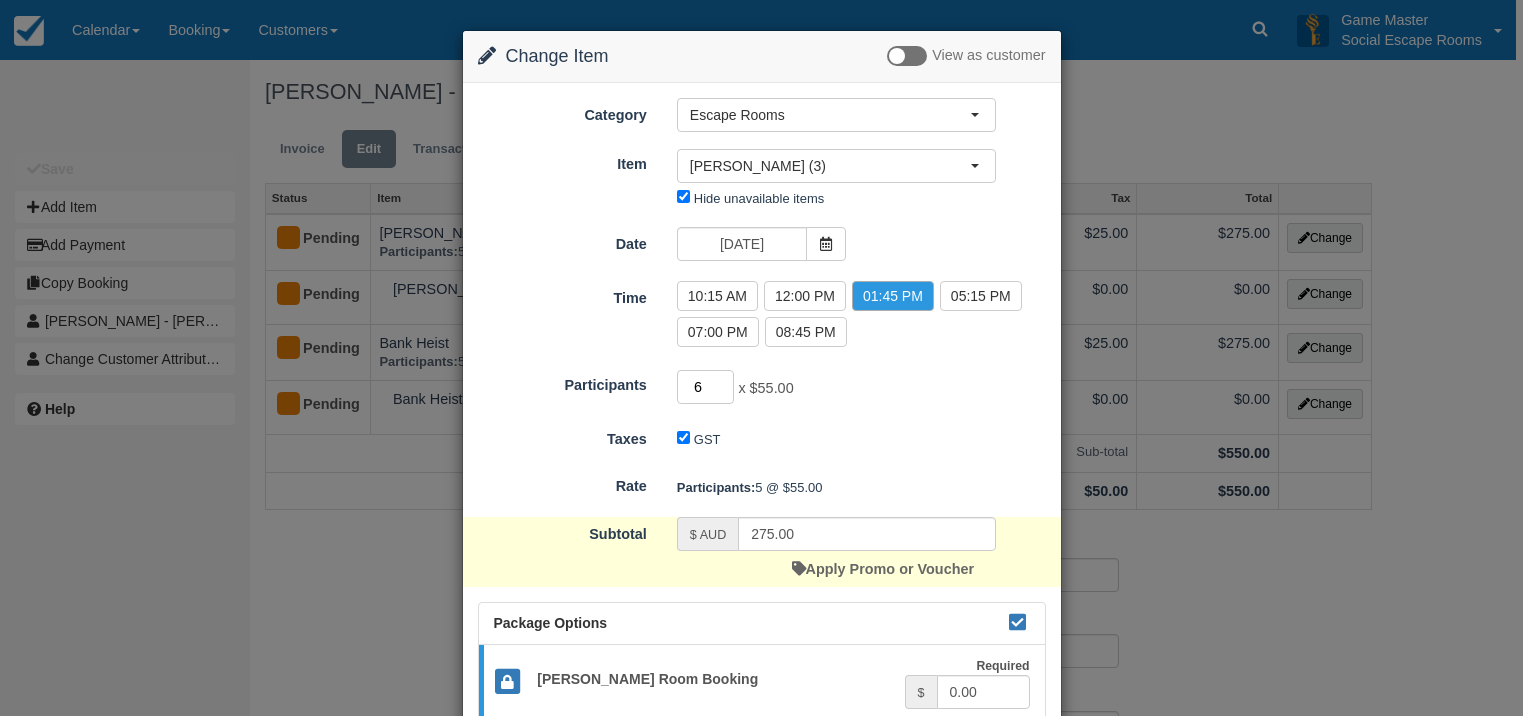 type on "6" 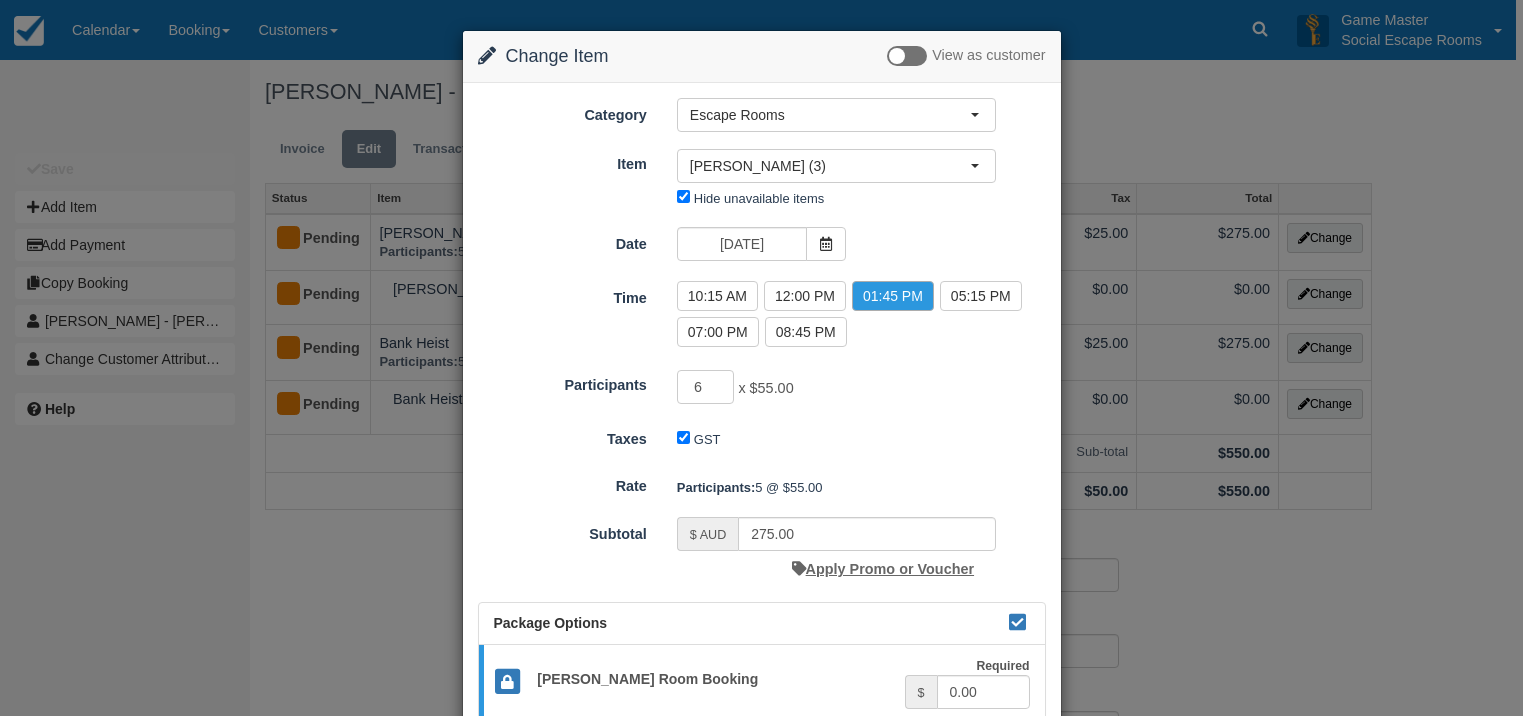 type on "330.00" 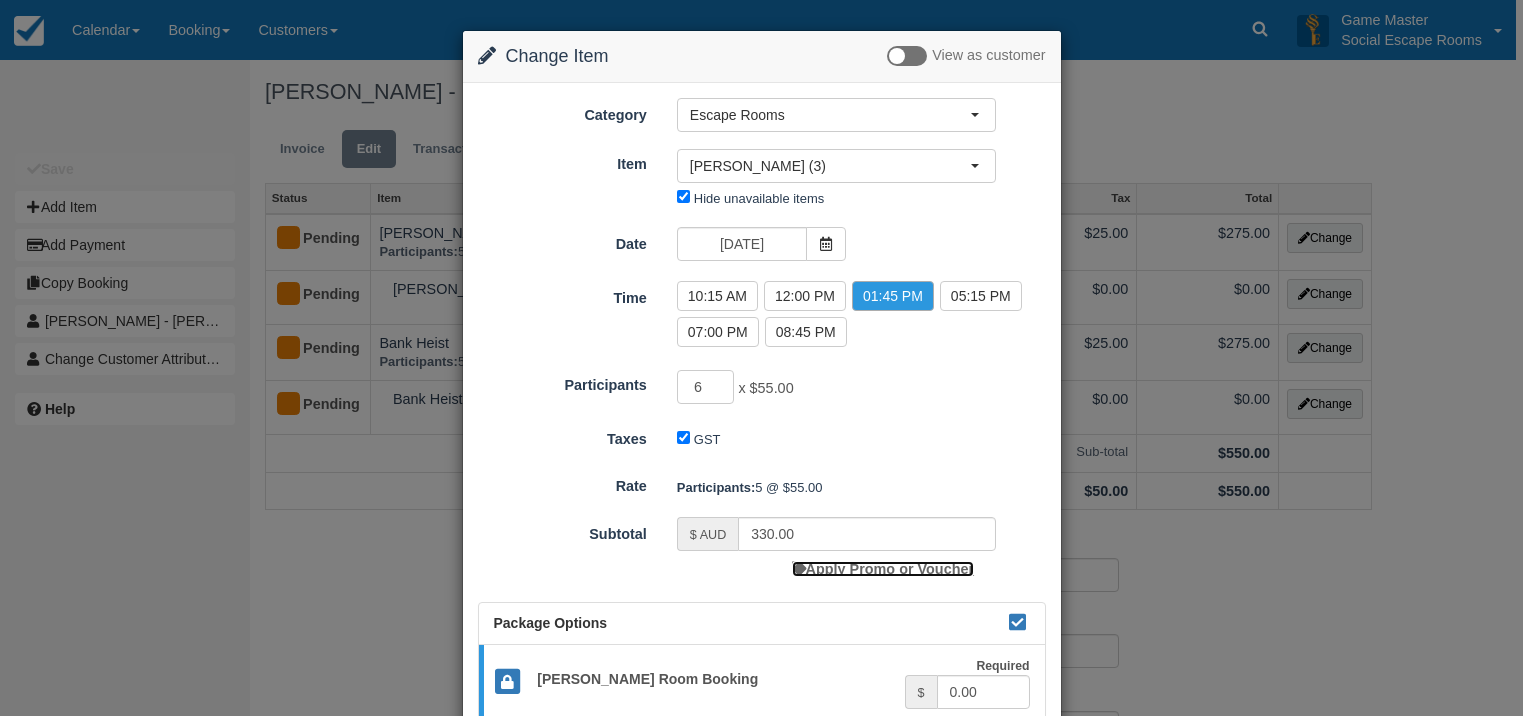 click on "Apply Promo or Voucher" at bounding box center (883, 569) 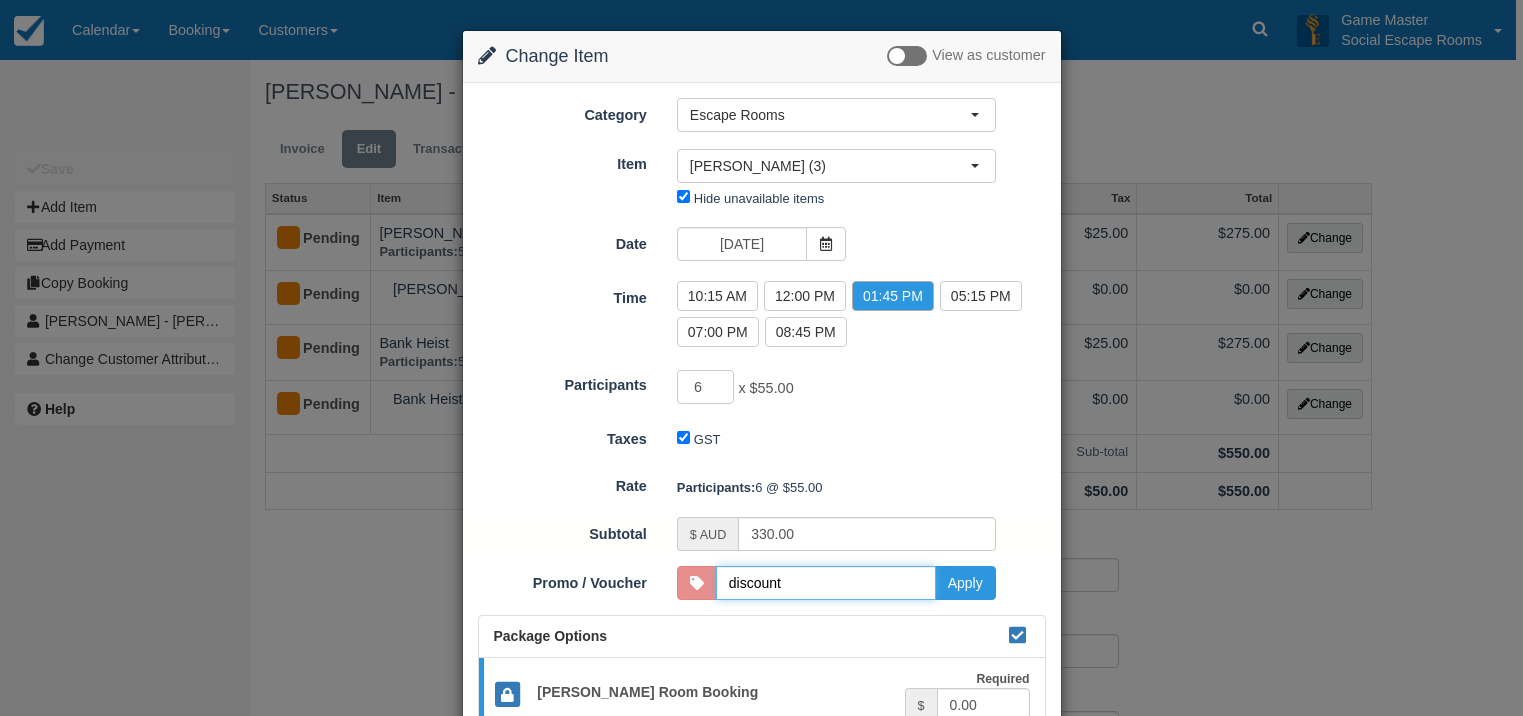type on "DISCOUNT10" 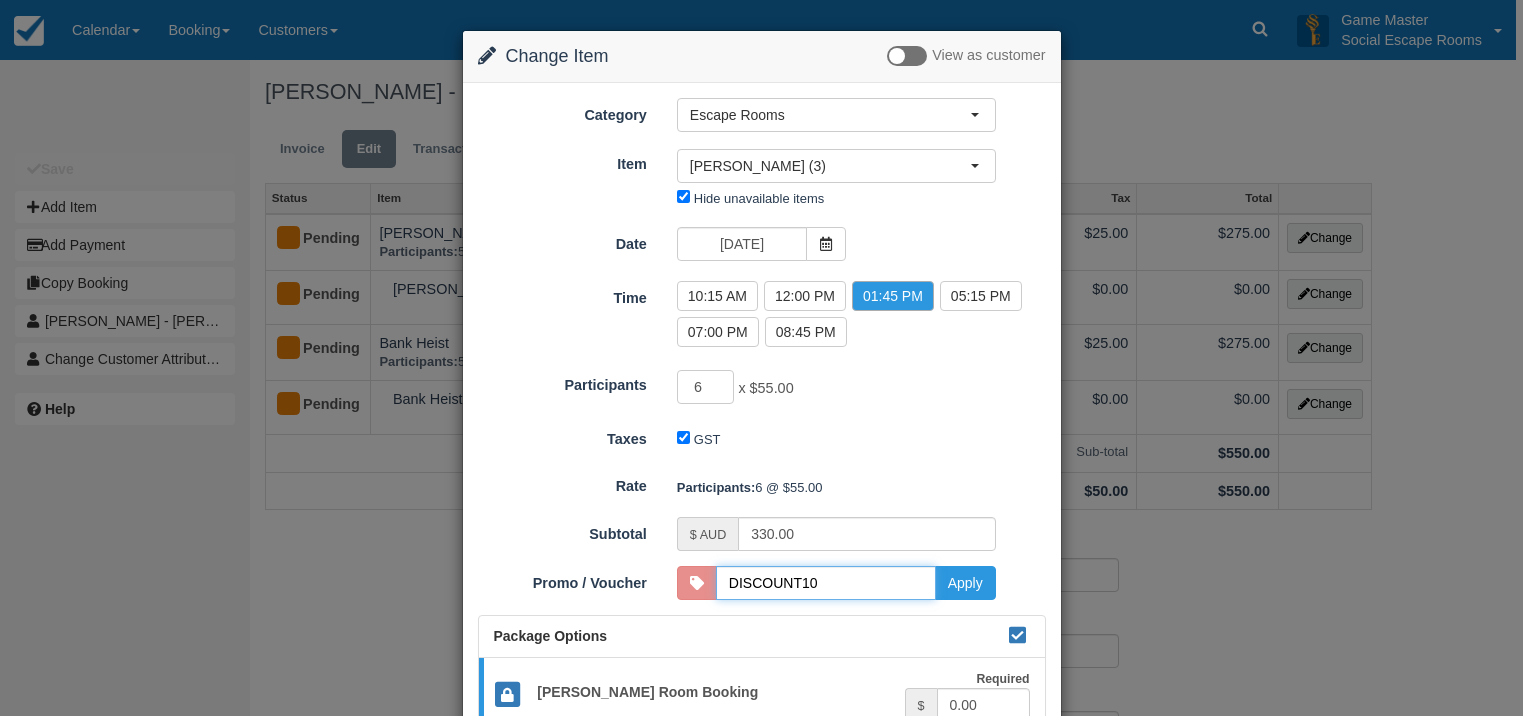 click on "DISCOUNT10" at bounding box center [826, 583] 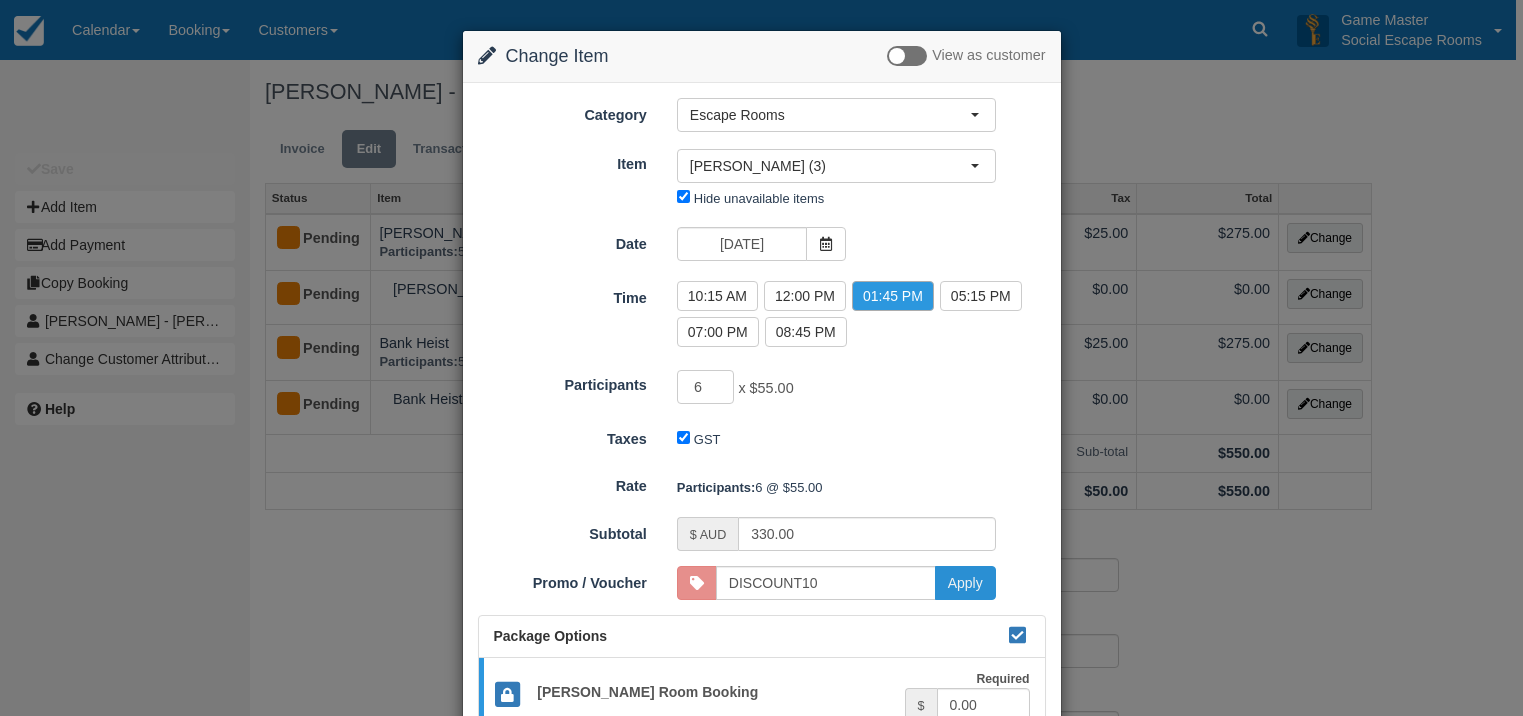 click on "Apply" at bounding box center (965, 583) 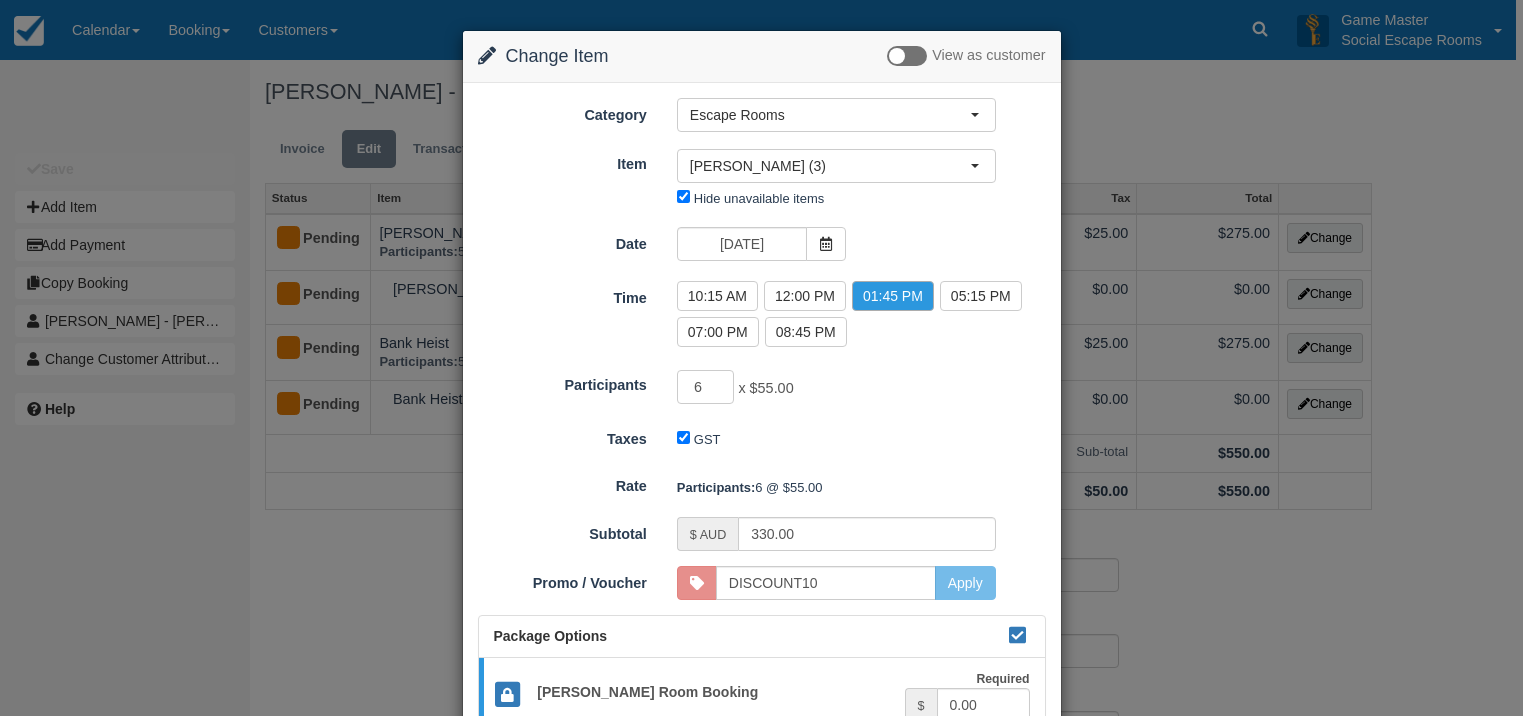 type on "270.00" 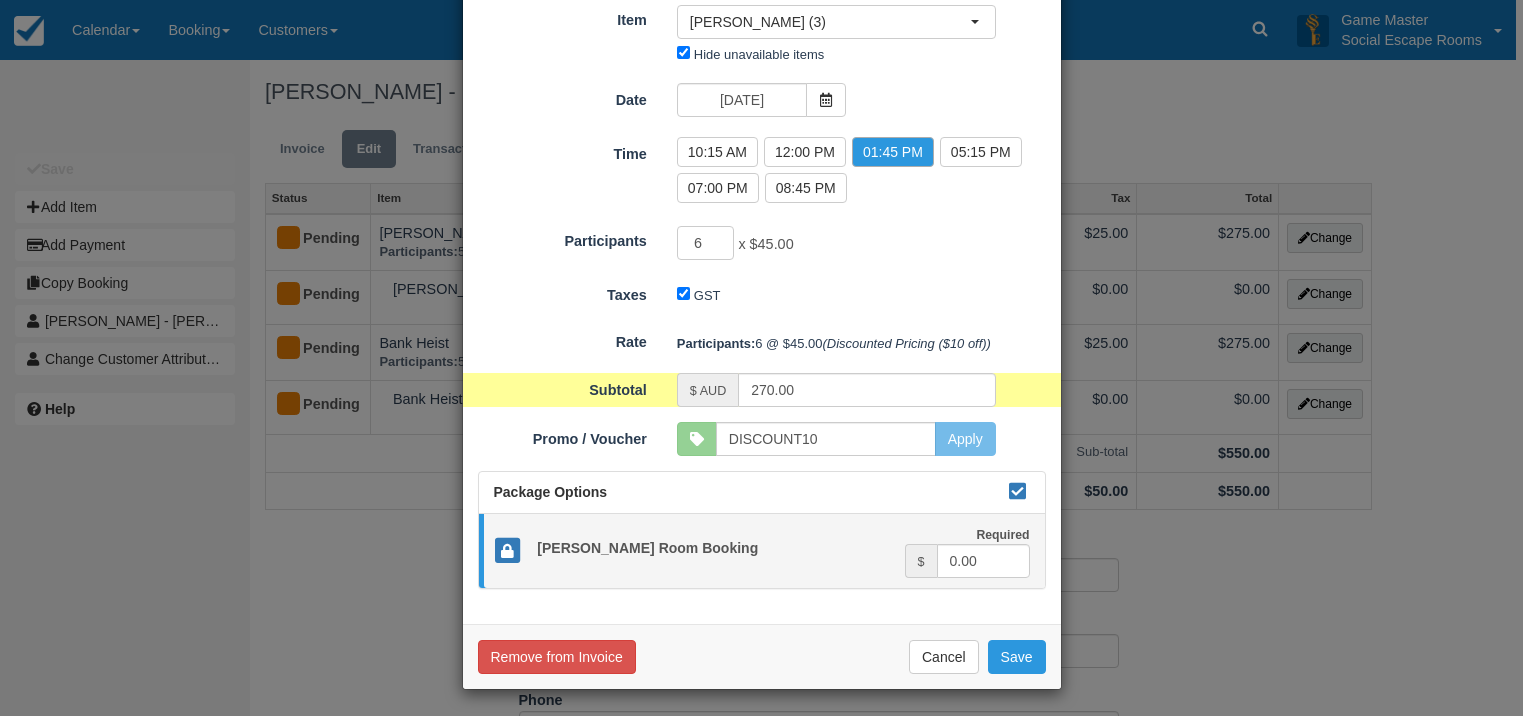 scroll, scrollTop: 148, scrollLeft: 0, axis: vertical 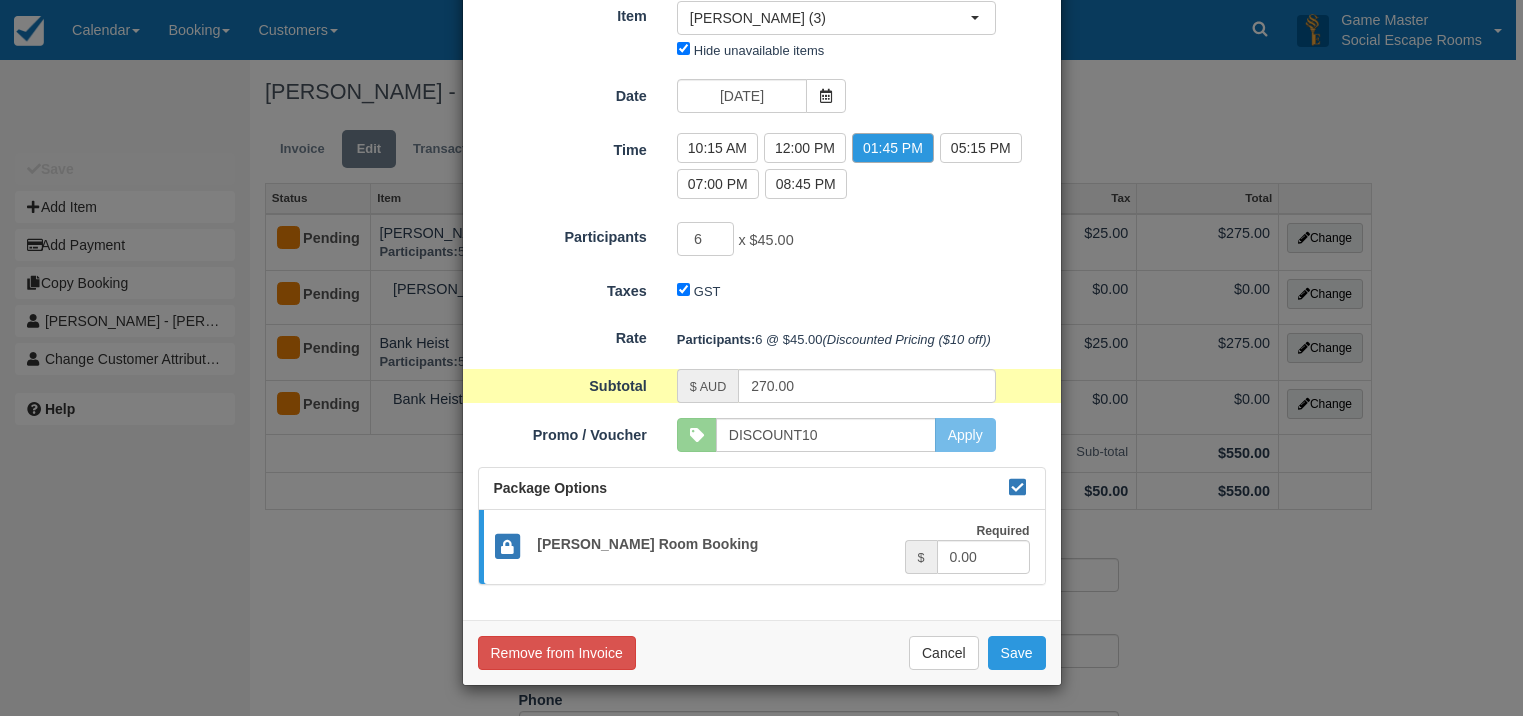 click on "Remove from Invoice
Cancel
Save" at bounding box center (762, 652) 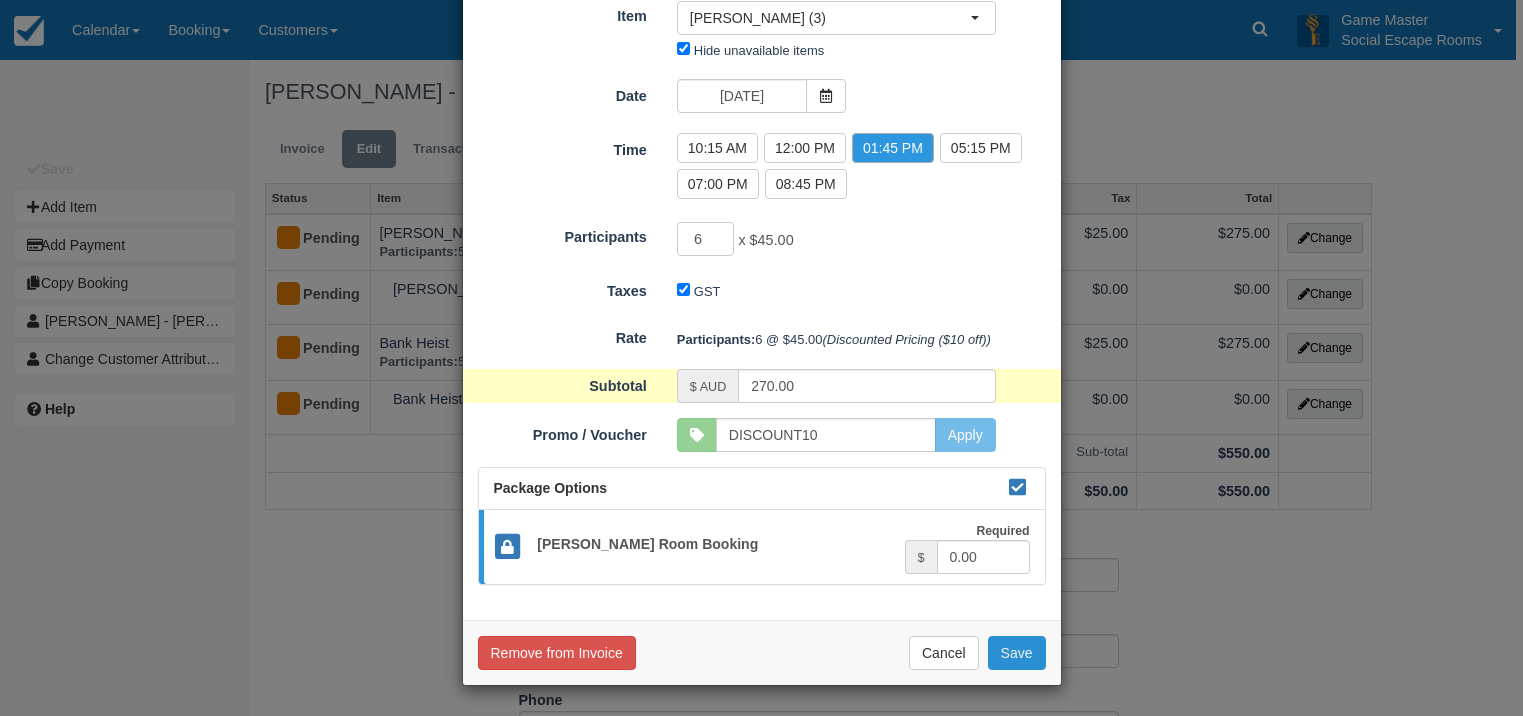 click on "Save" at bounding box center (1017, 653) 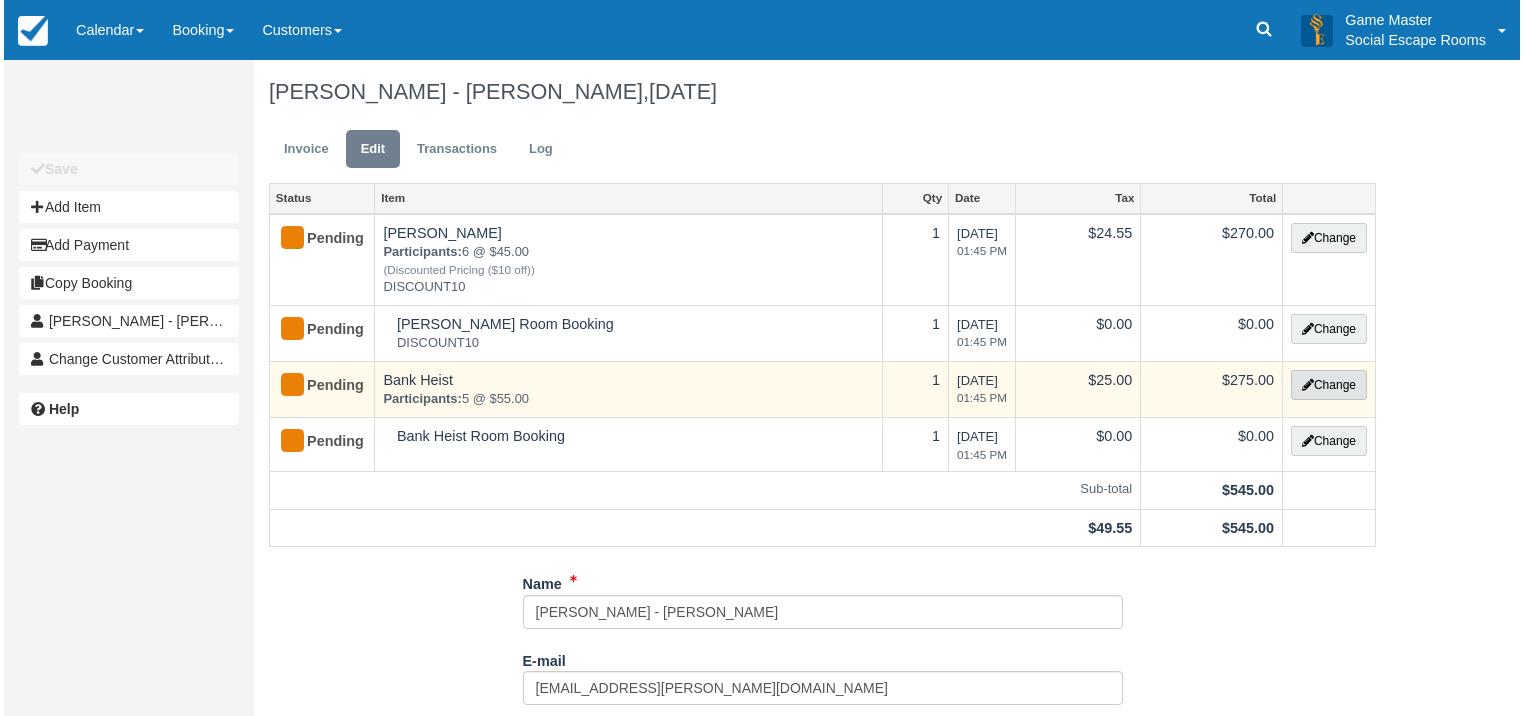 scroll, scrollTop: 0, scrollLeft: 0, axis: both 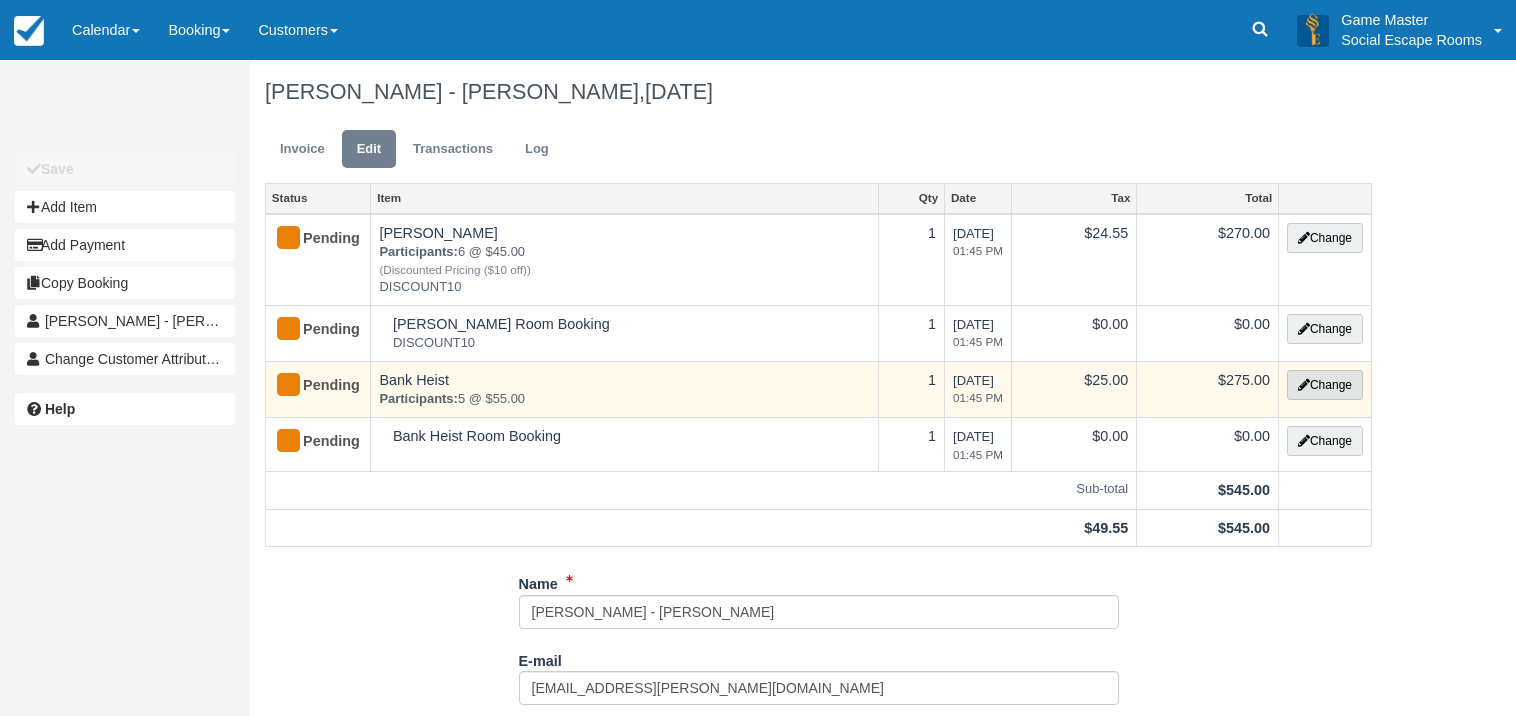 click on "Change" at bounding box center (1325, 385) 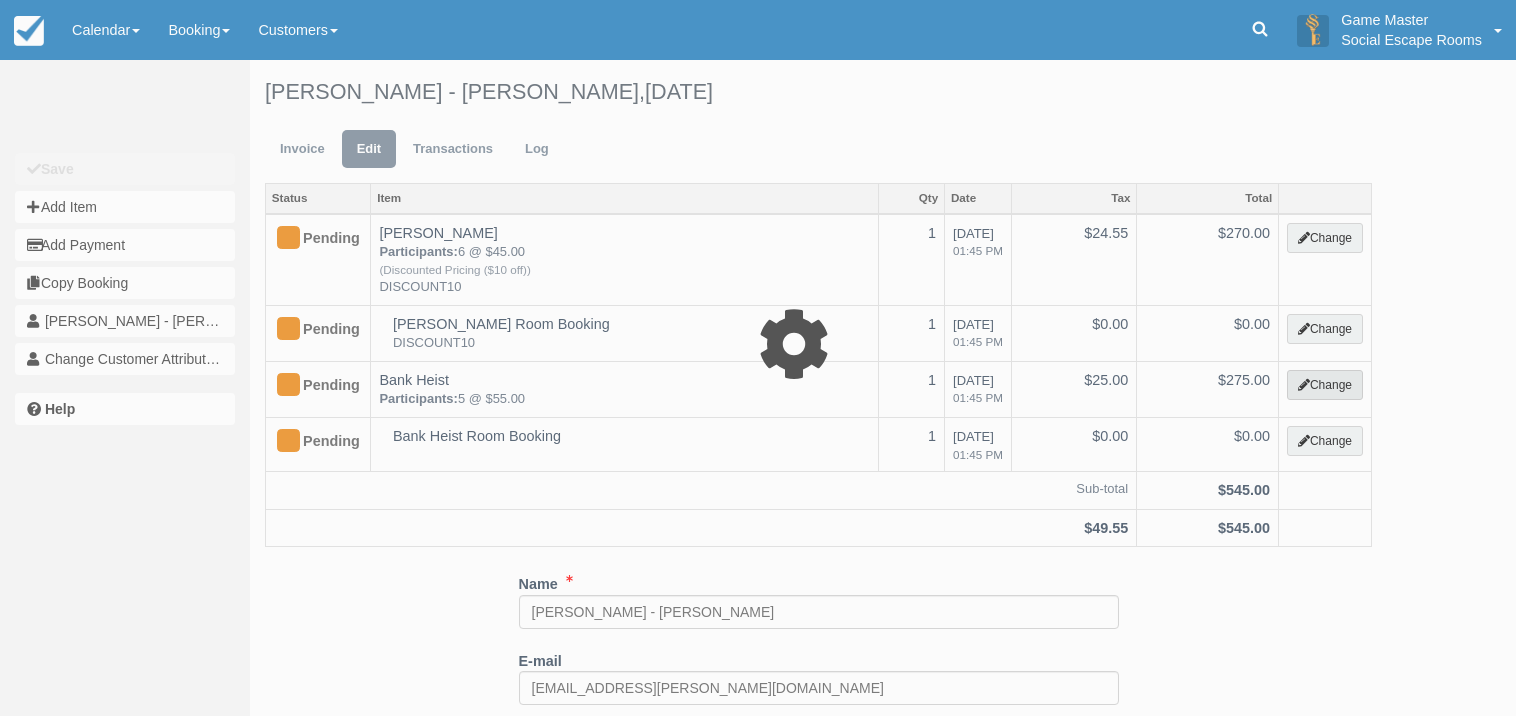 select on "2" 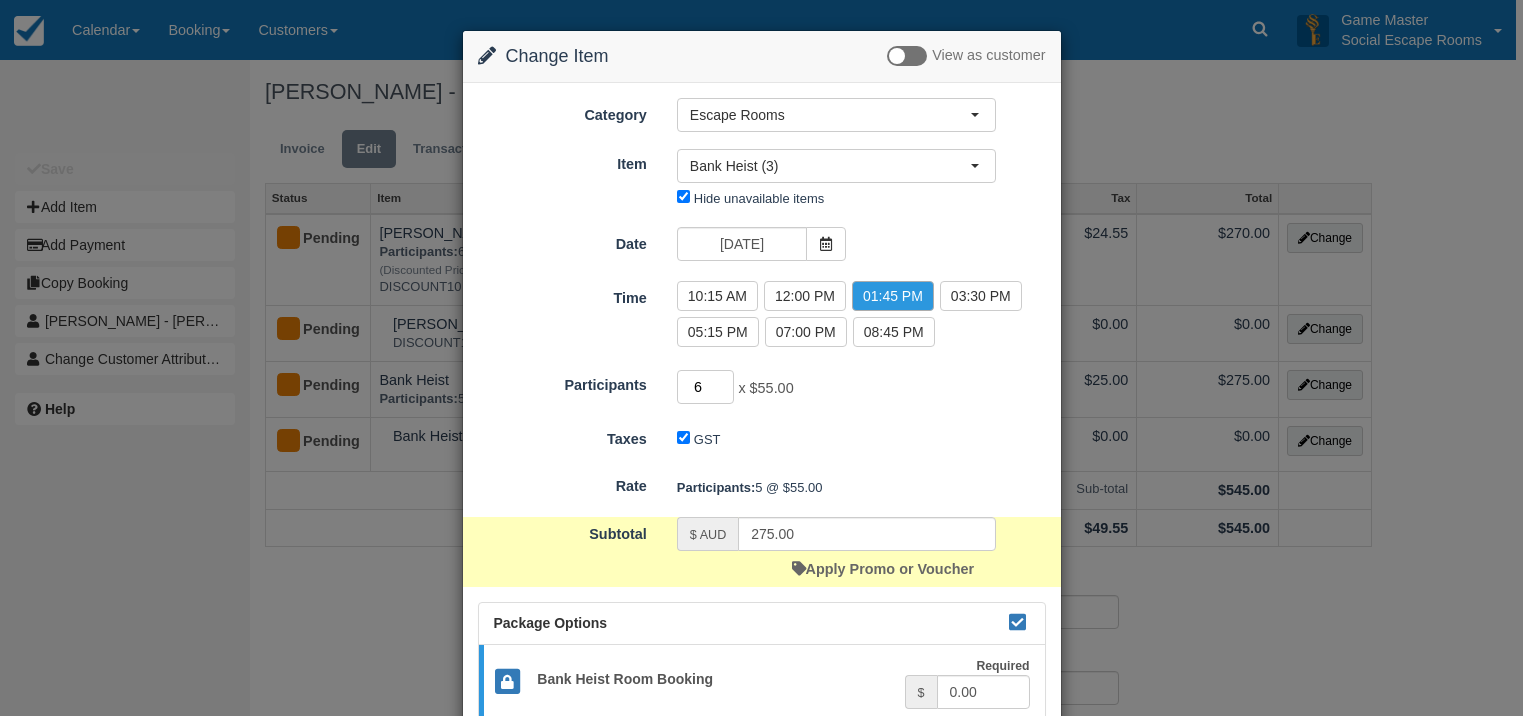 type on "6" 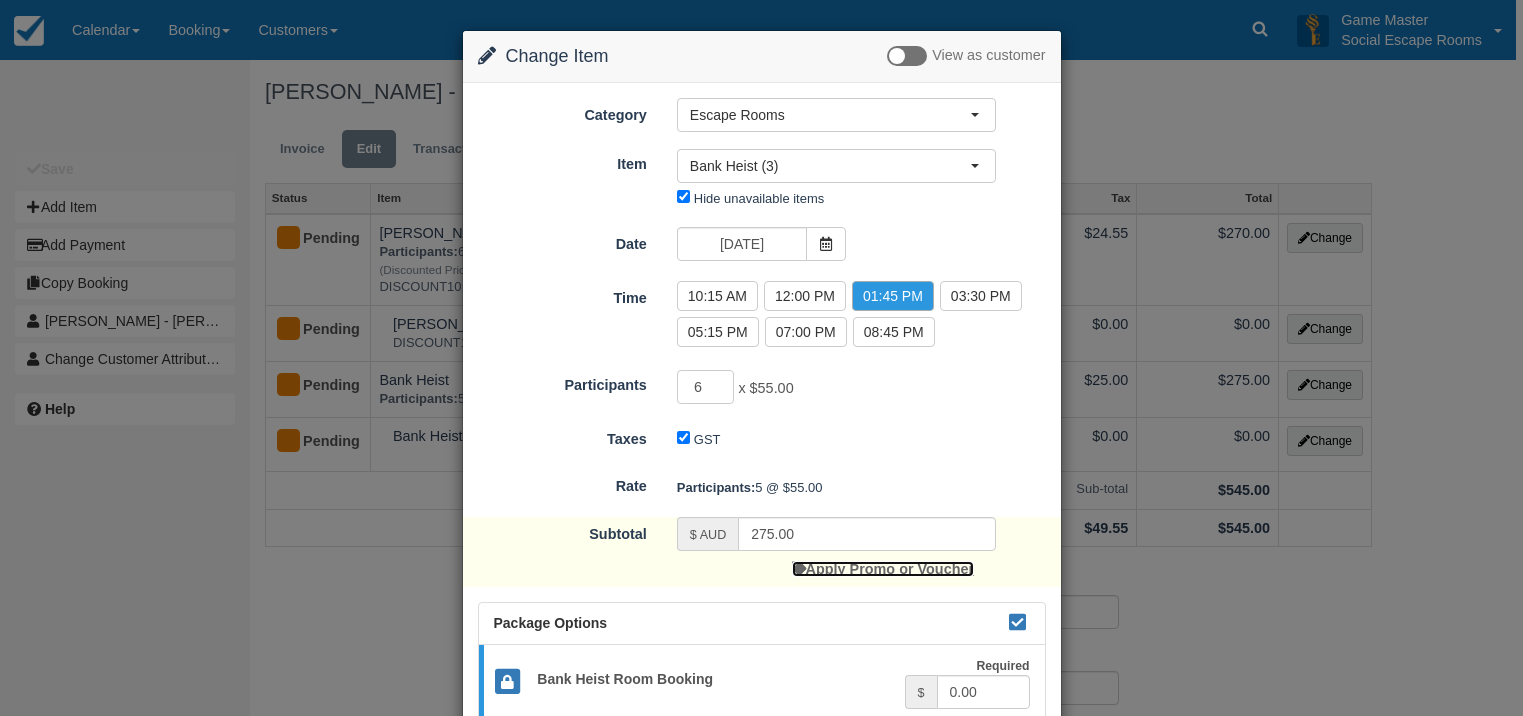 click on "Apply Promo or Voucher" at bounding box center [883, 569] 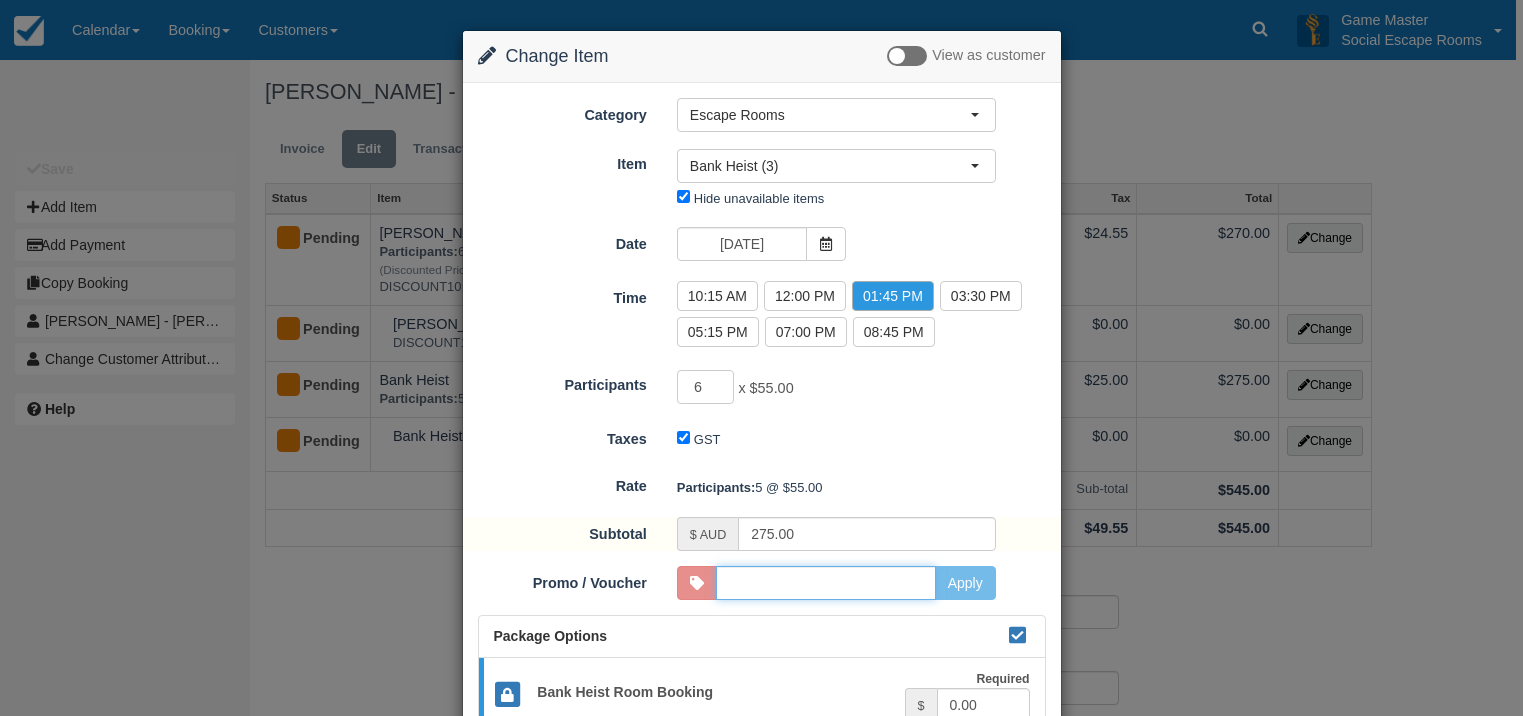 type on "330.00" 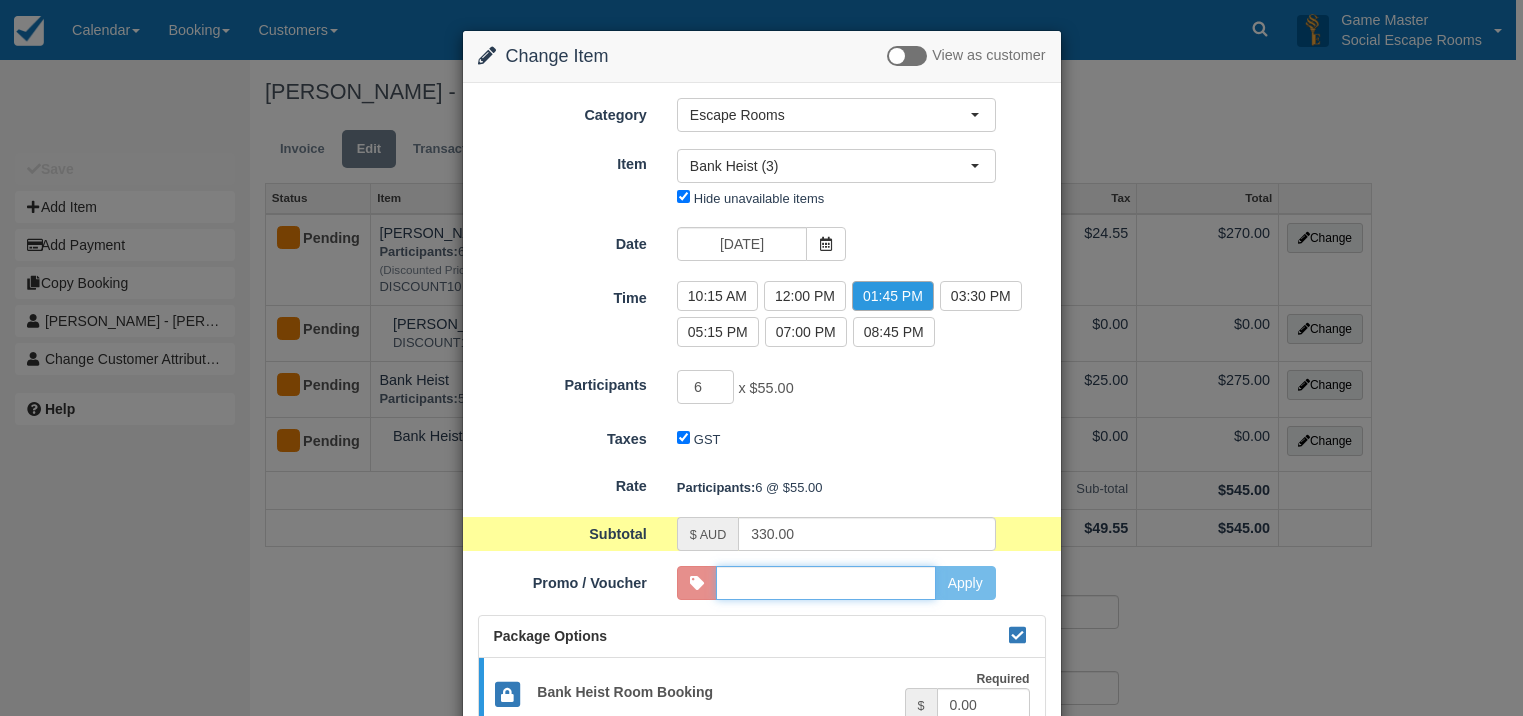 paste on "DISCOUNT10" 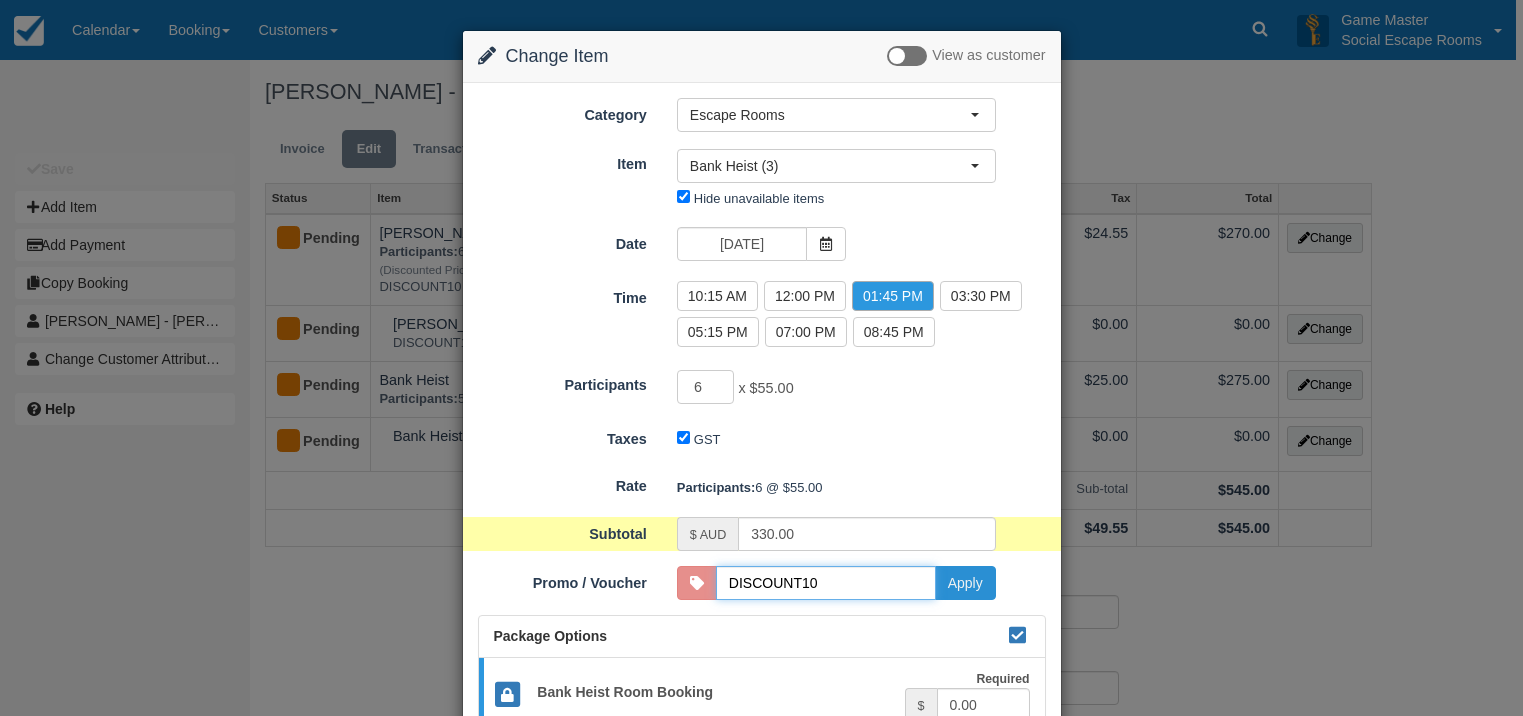 type on "DISCOUNT10" 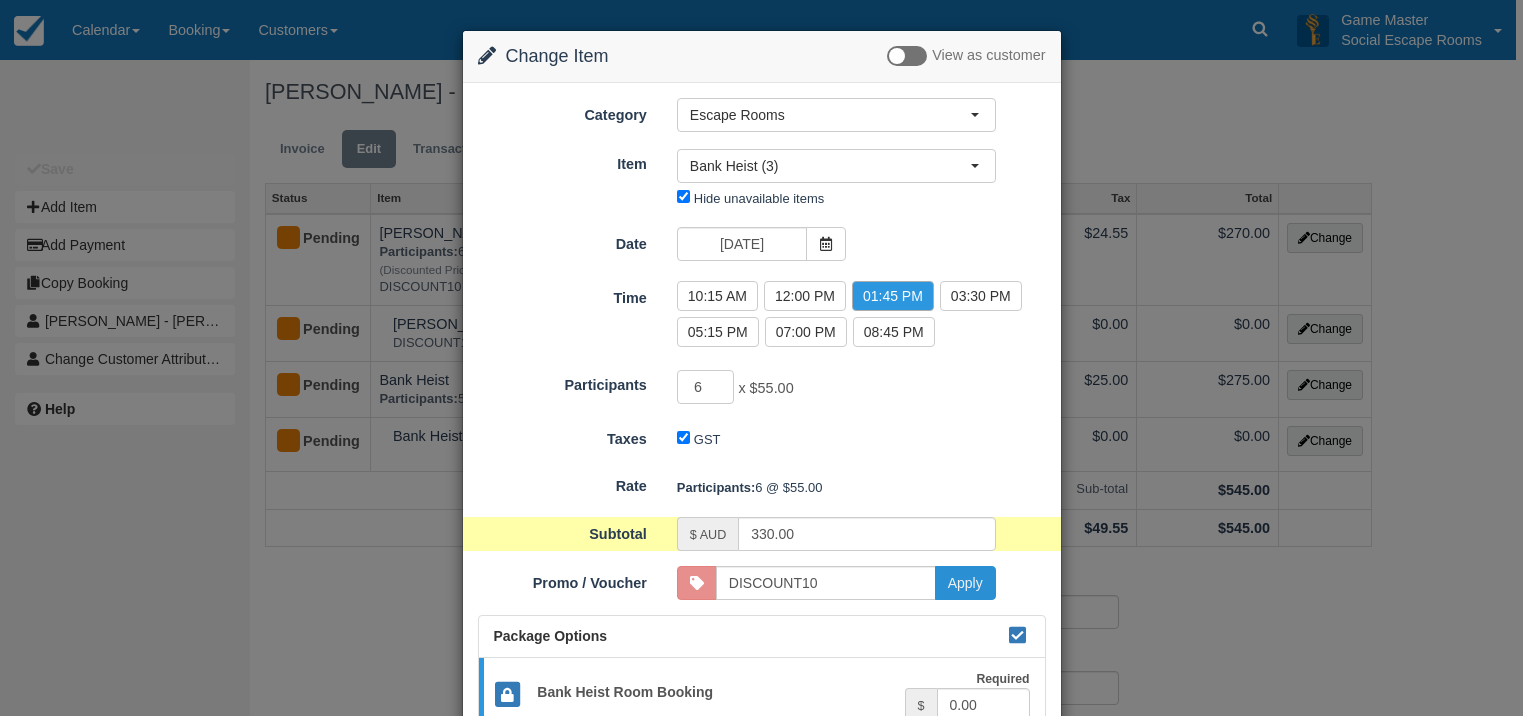 click on "Apply" at bounding box center (965, 583) 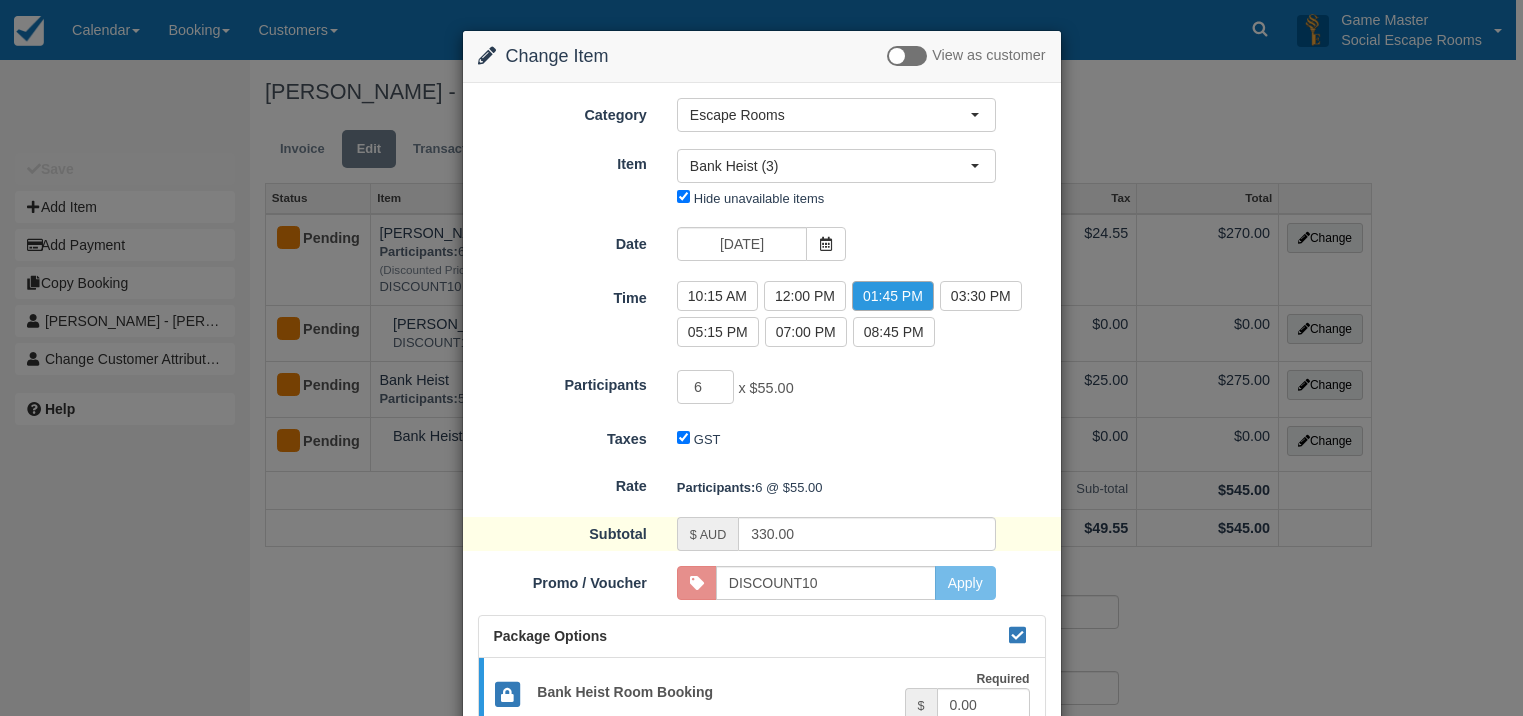 type on "270.00" 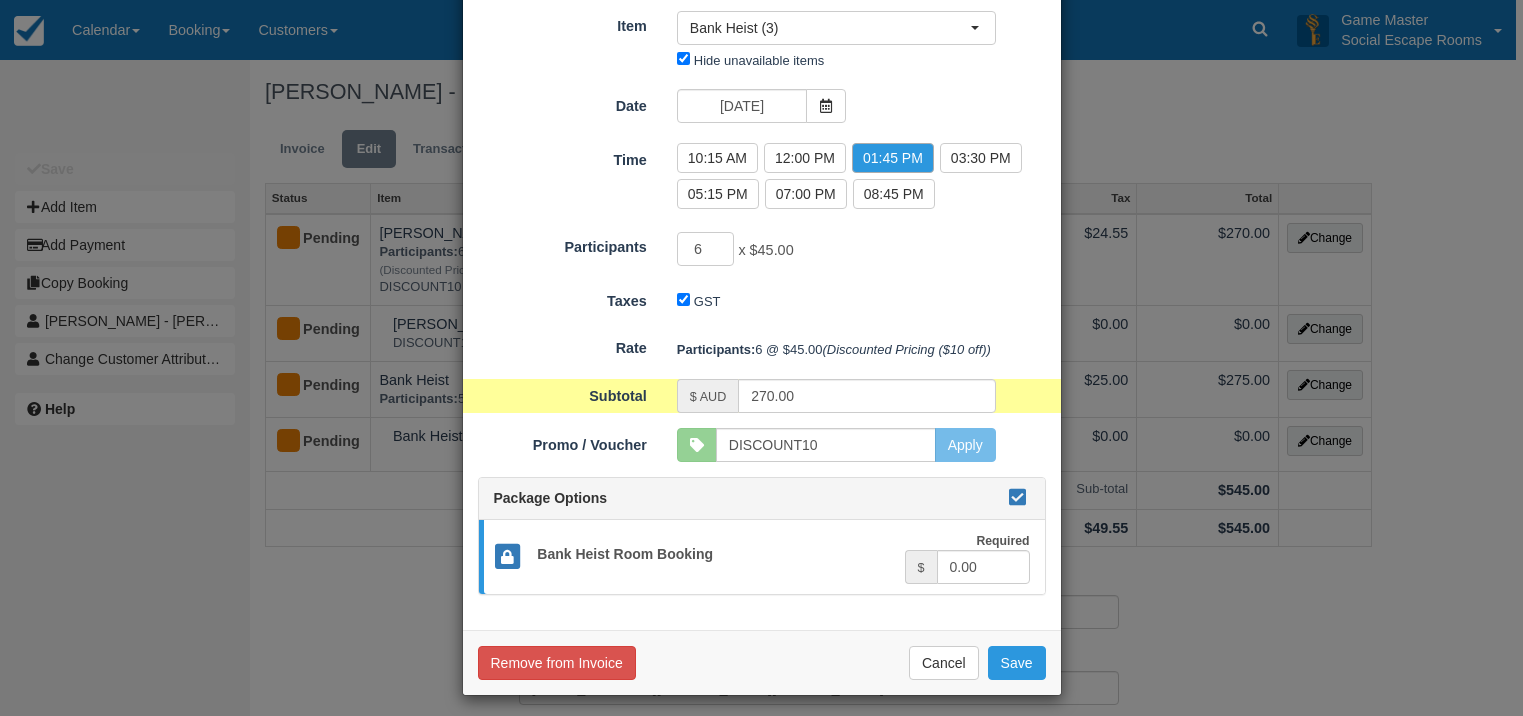scroll, scrollTop: 148, scrollLeft: 0, axis: vertical 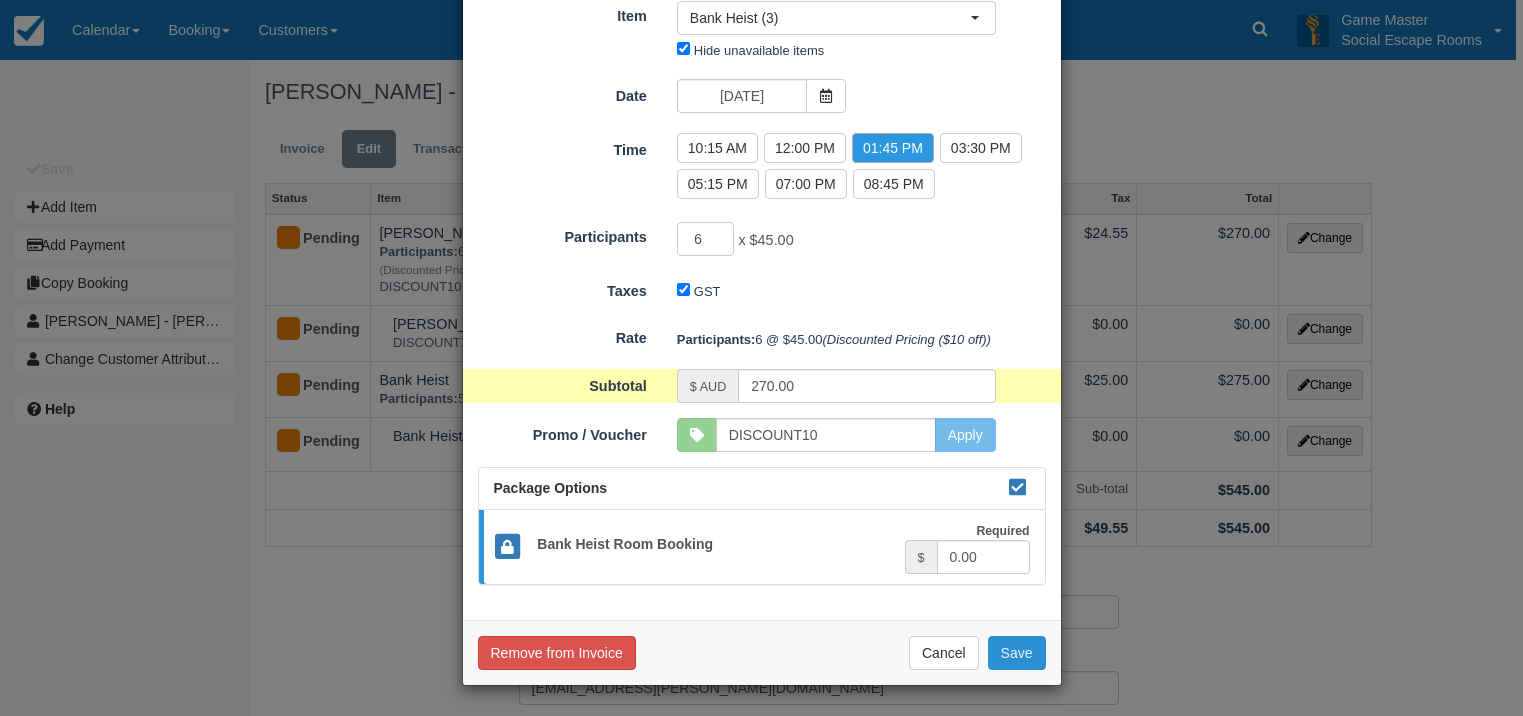 click on "Save" at bounding box center [1017, 653] 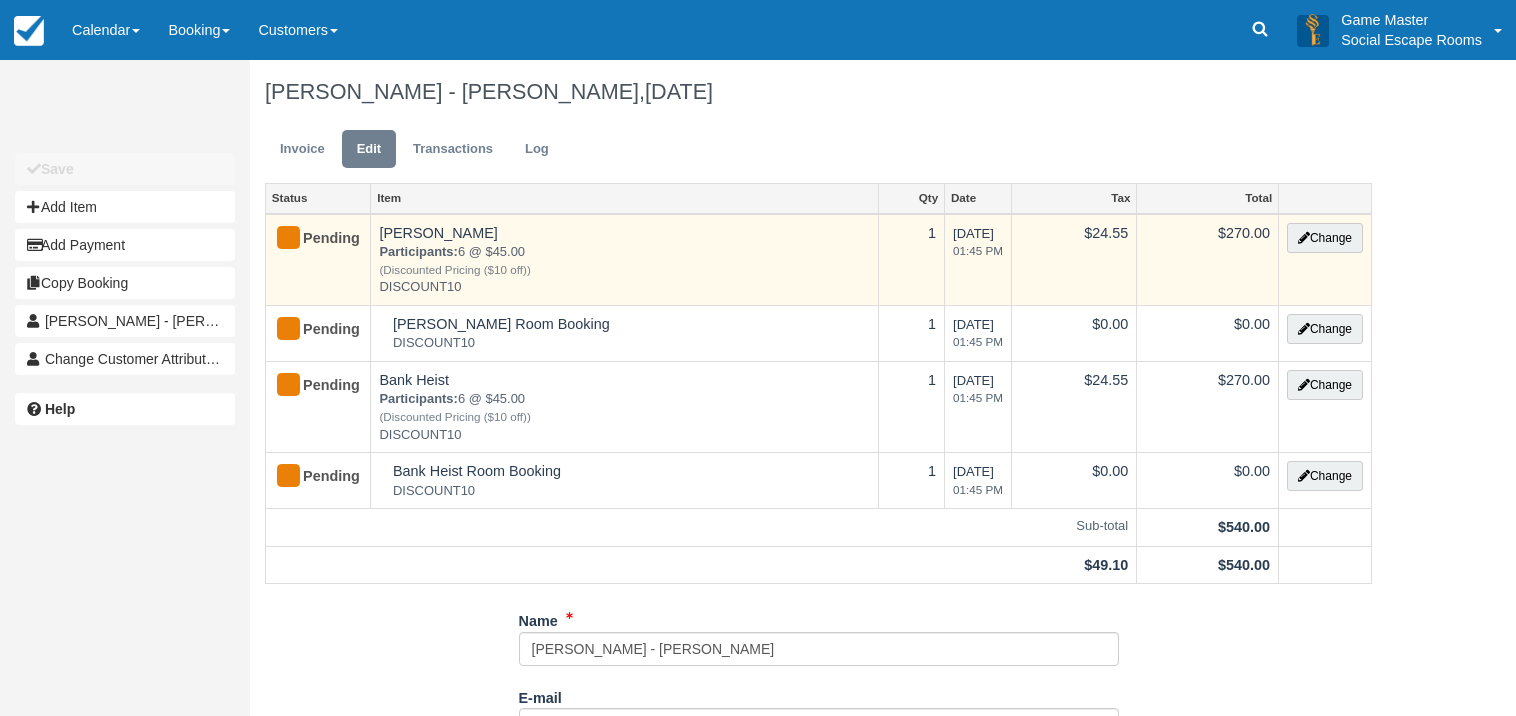 scroll, scrollTop: 0, scrollLeft: 0, axis: both 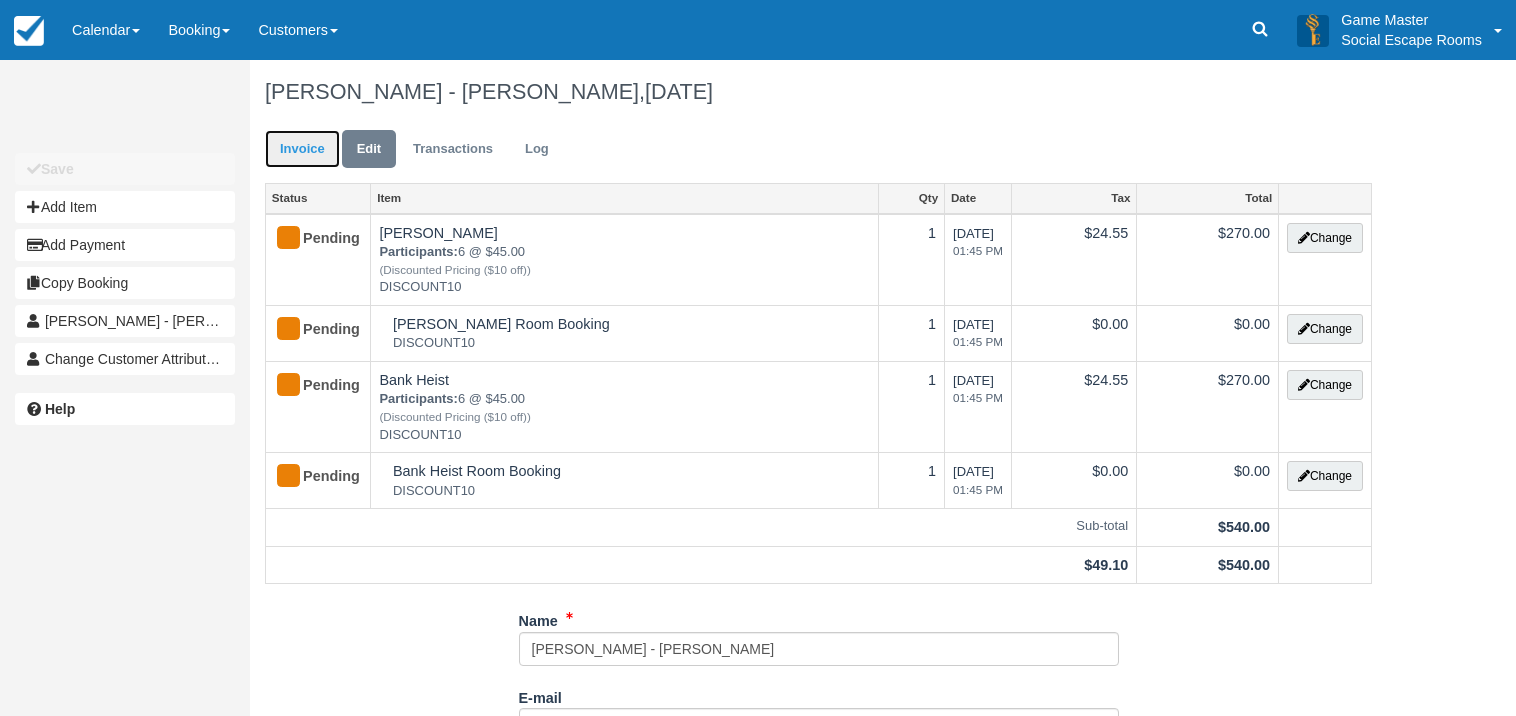 click on "Invoice" at bounding box center [302, 149] 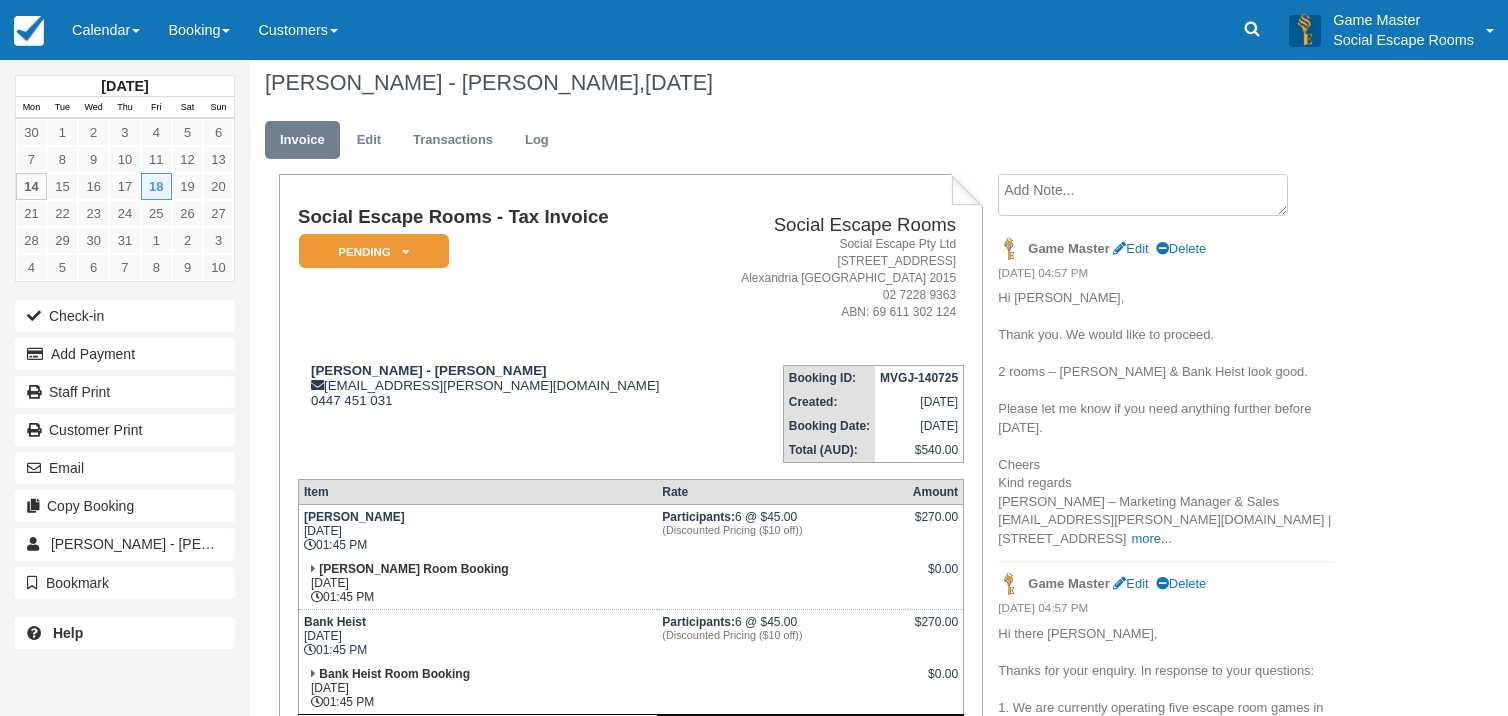 scroll, scrollTop: 0, scrollLeft: 0, axis: both 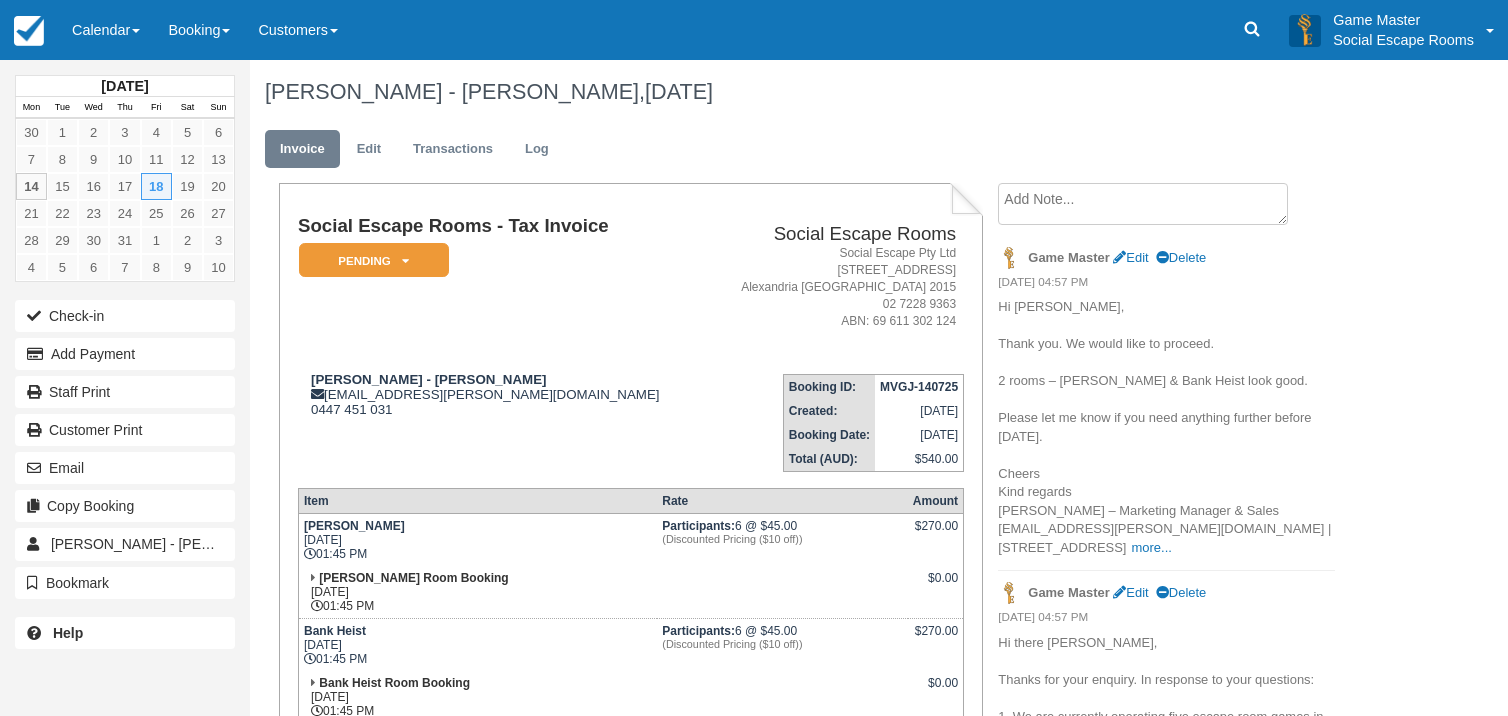 click at bounding box center [1143, 204] 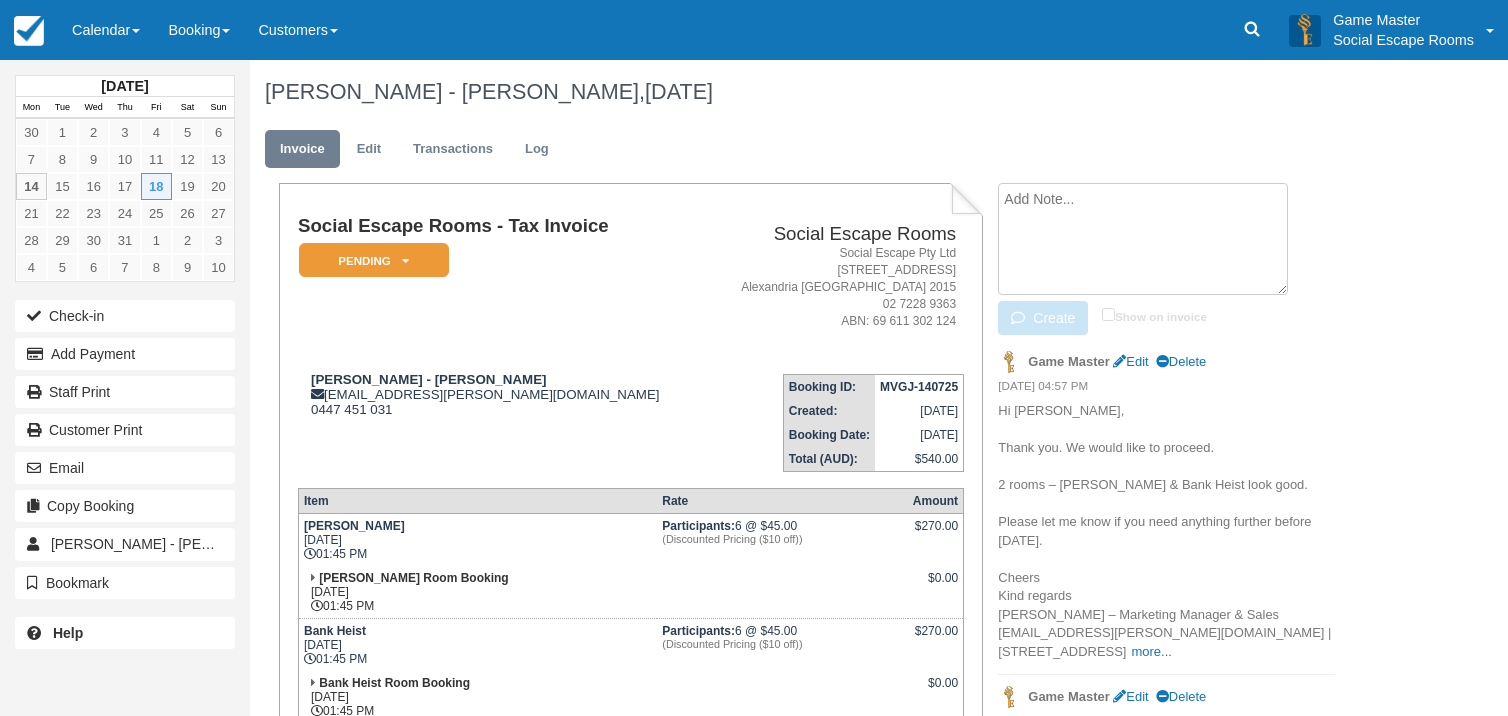 paste on "Hi Anthony,
That sounds great. I'll put together your reservation for the games right away.
No need for payment upfront - you can easily fix it up on the day.
Cheers,
Mark" 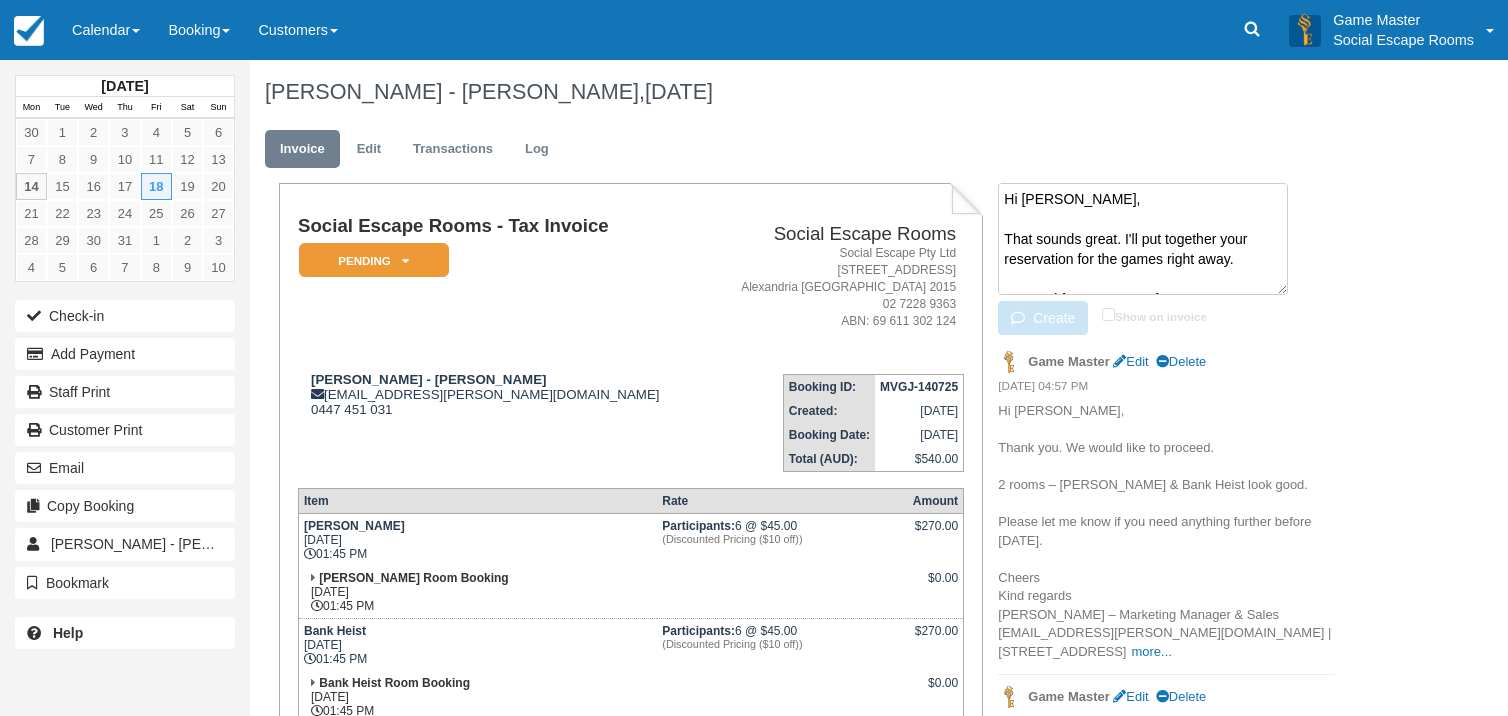 scroll, scrollTop: 94, scrollLeft: 0, axis: vertical 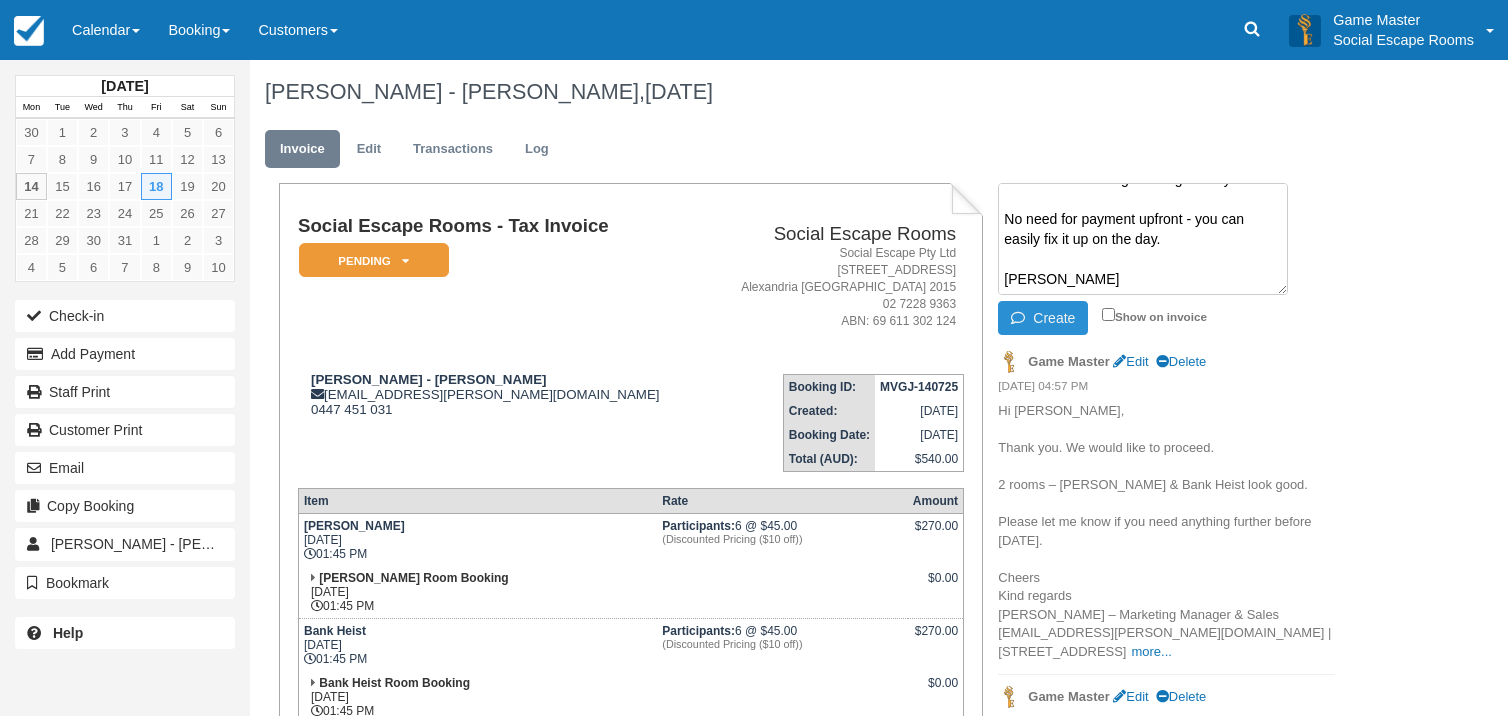 type on "Hi Anthony,
That sounds great. I'll put together your reservation for the games right away.
No need for payment upfront - you can easily fix it up on the day.
Cheers,
Mark" 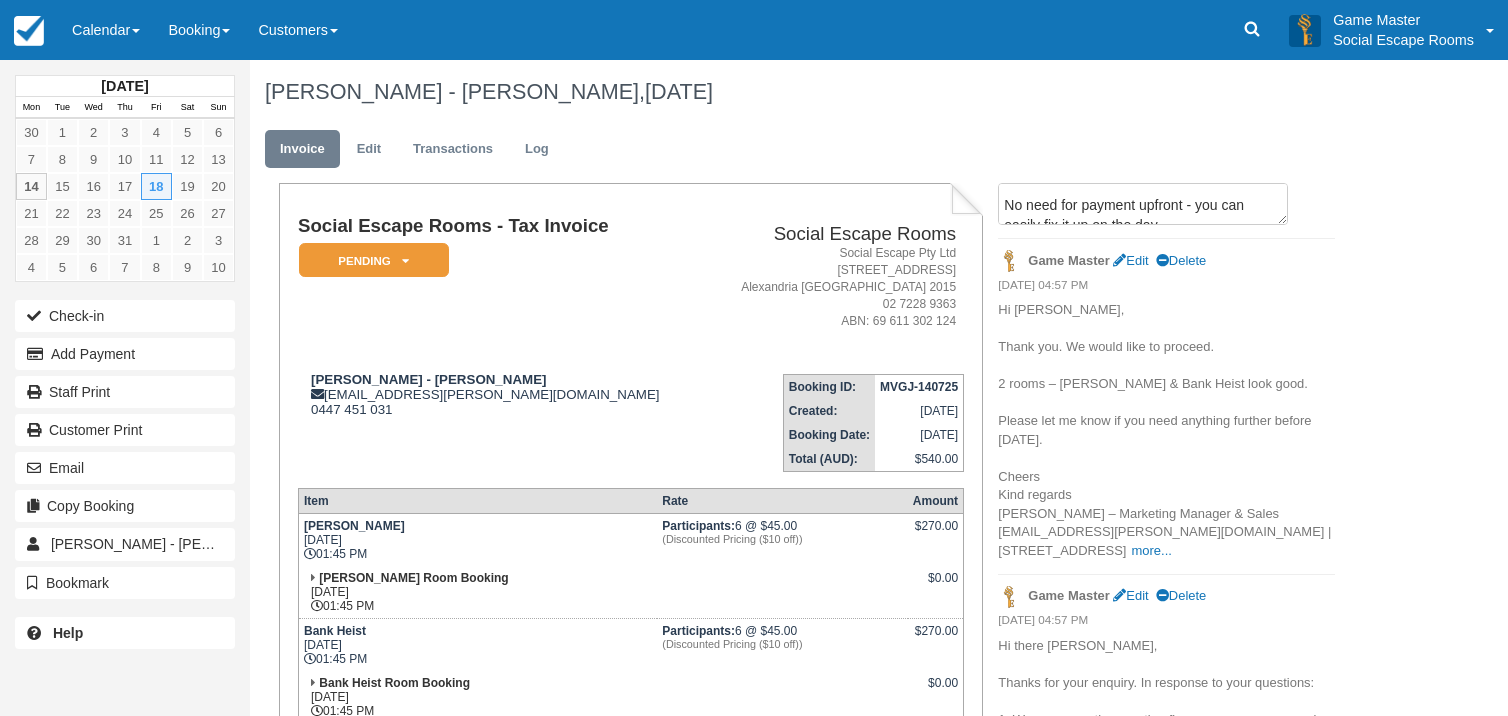 scroll, scrollTop: 0, scrollLeft: 0, axis: both 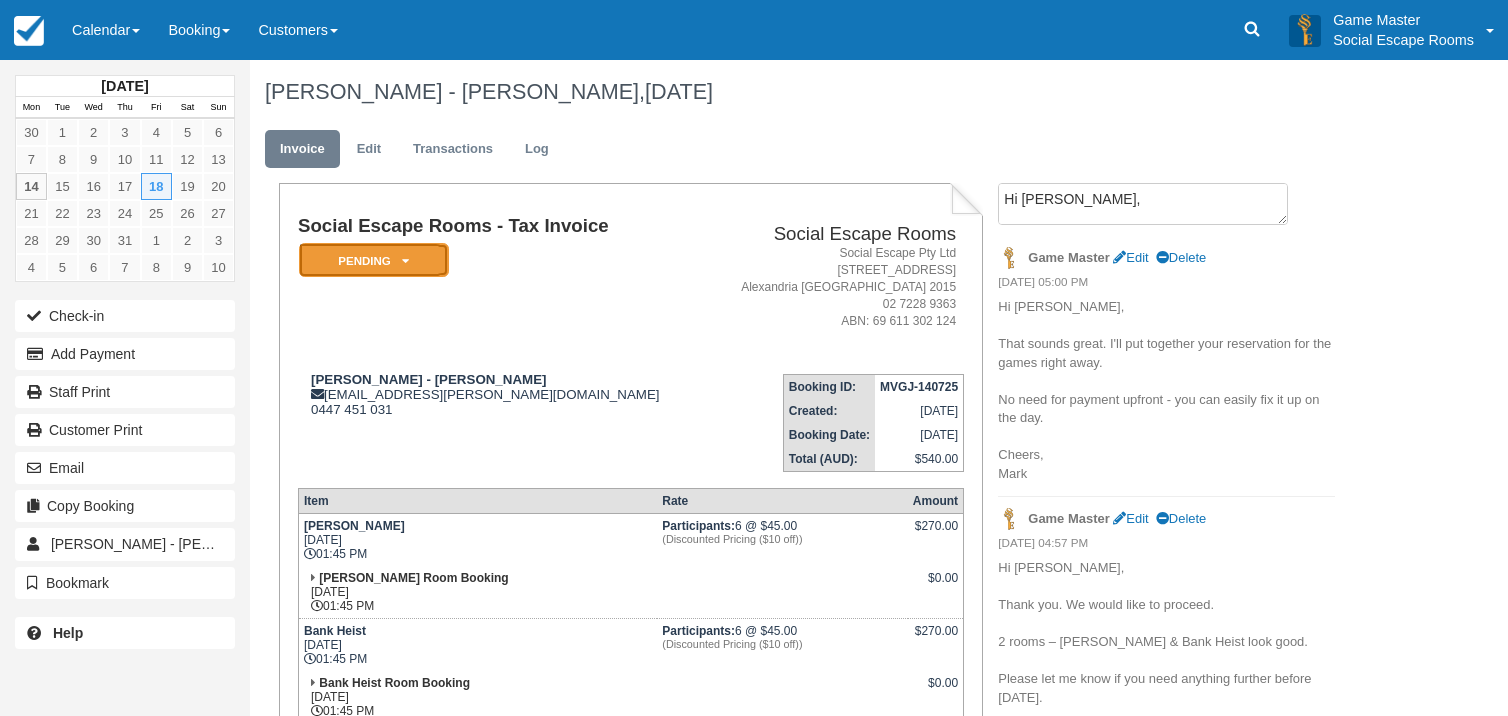 click on "Pending" at bounding box center (374, 260) 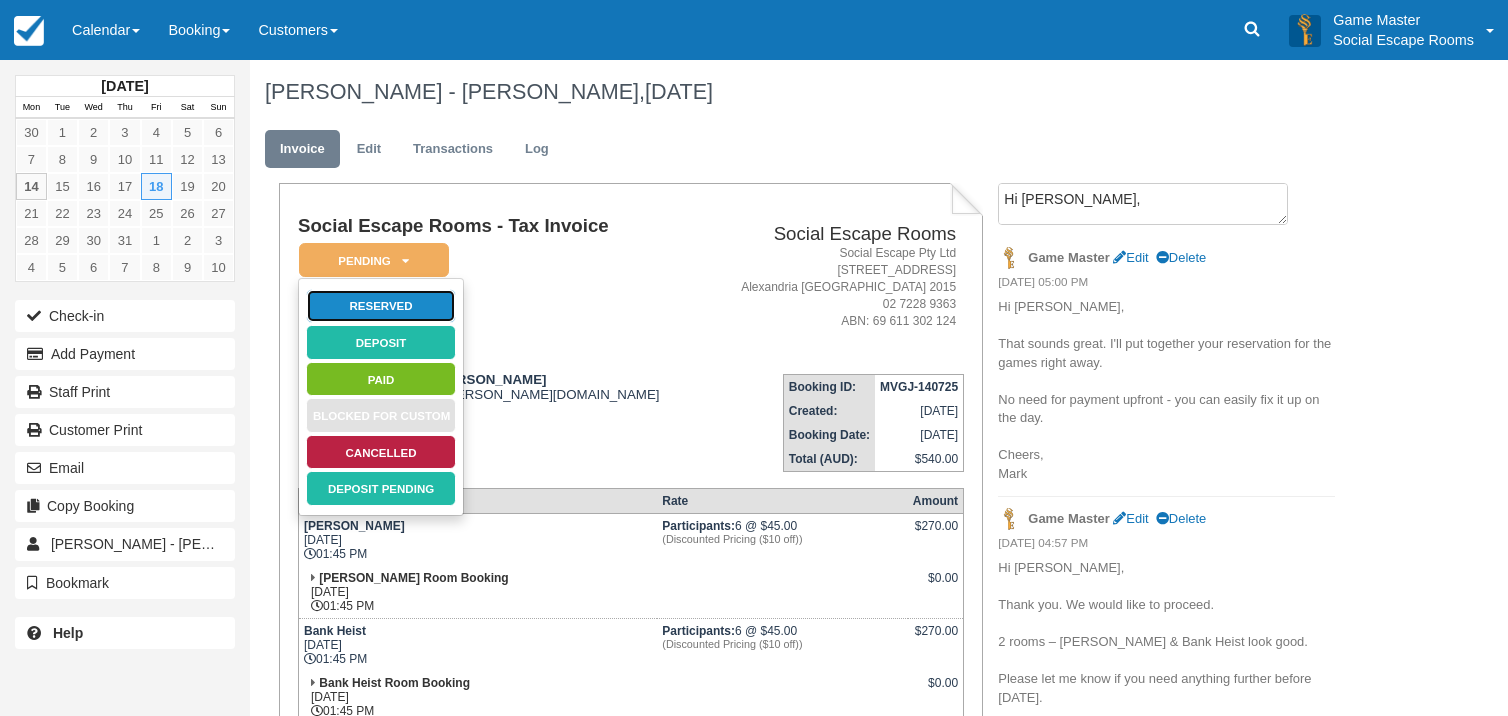 click on "Reserved" at bounding box center (381, 306) 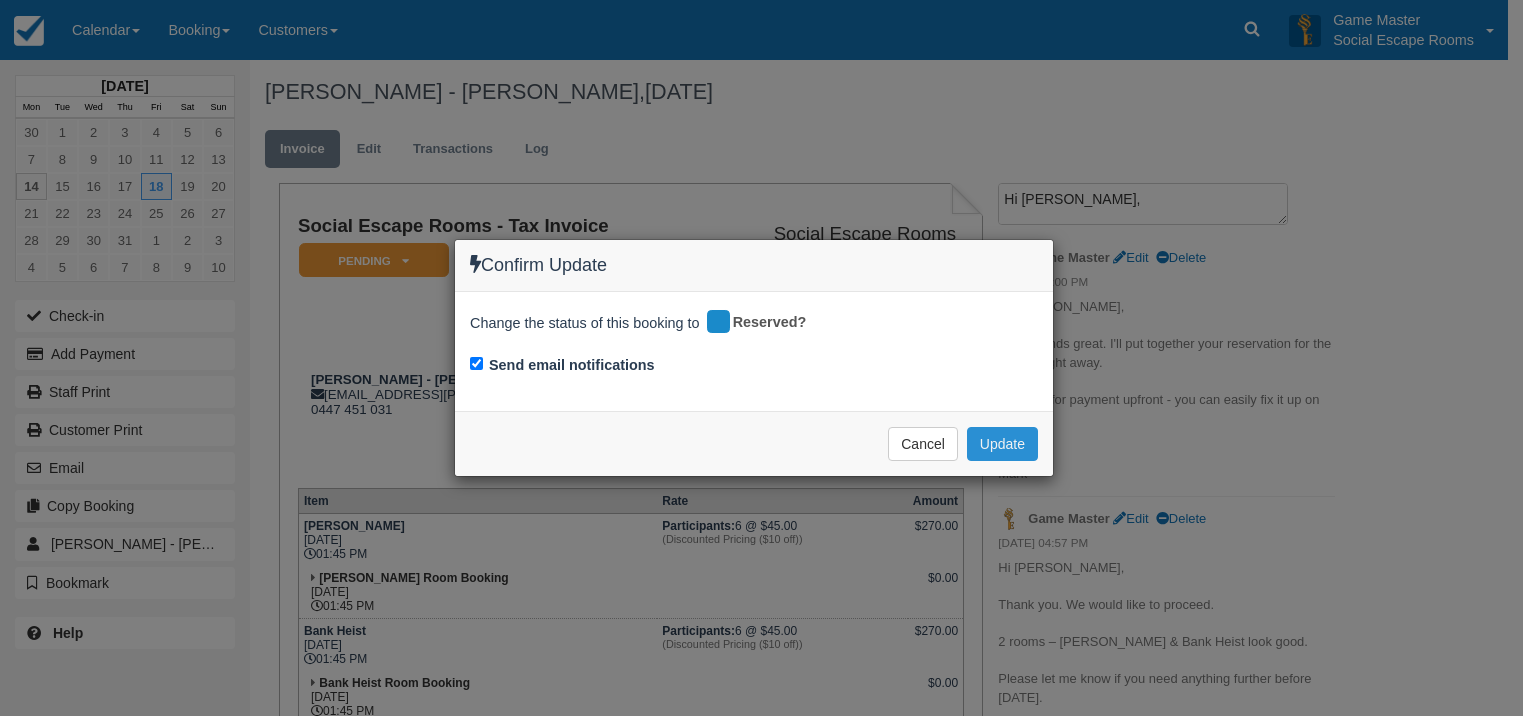 click on "Update" at bounding box center [1002, 444] 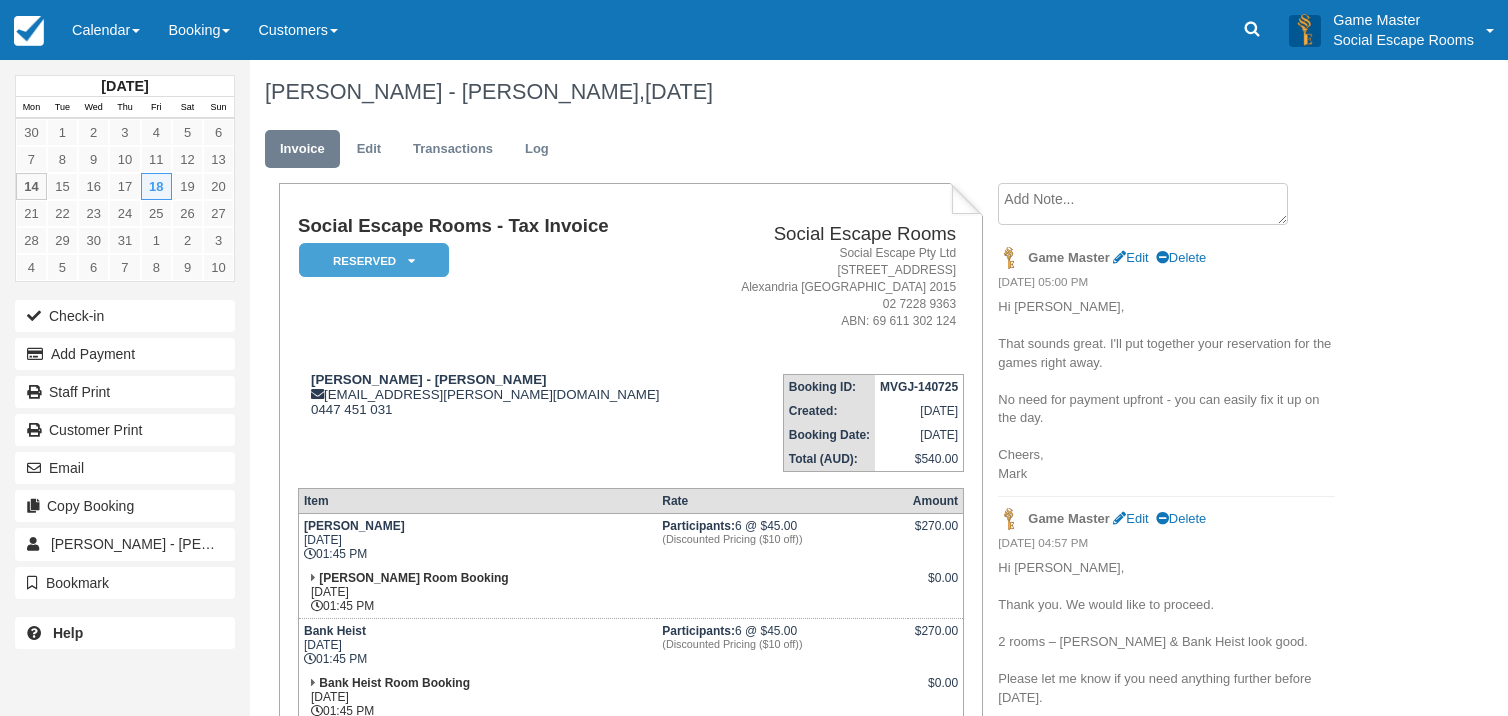 scroll, scrollTop: 0, scrollLeft: 0, axis: both 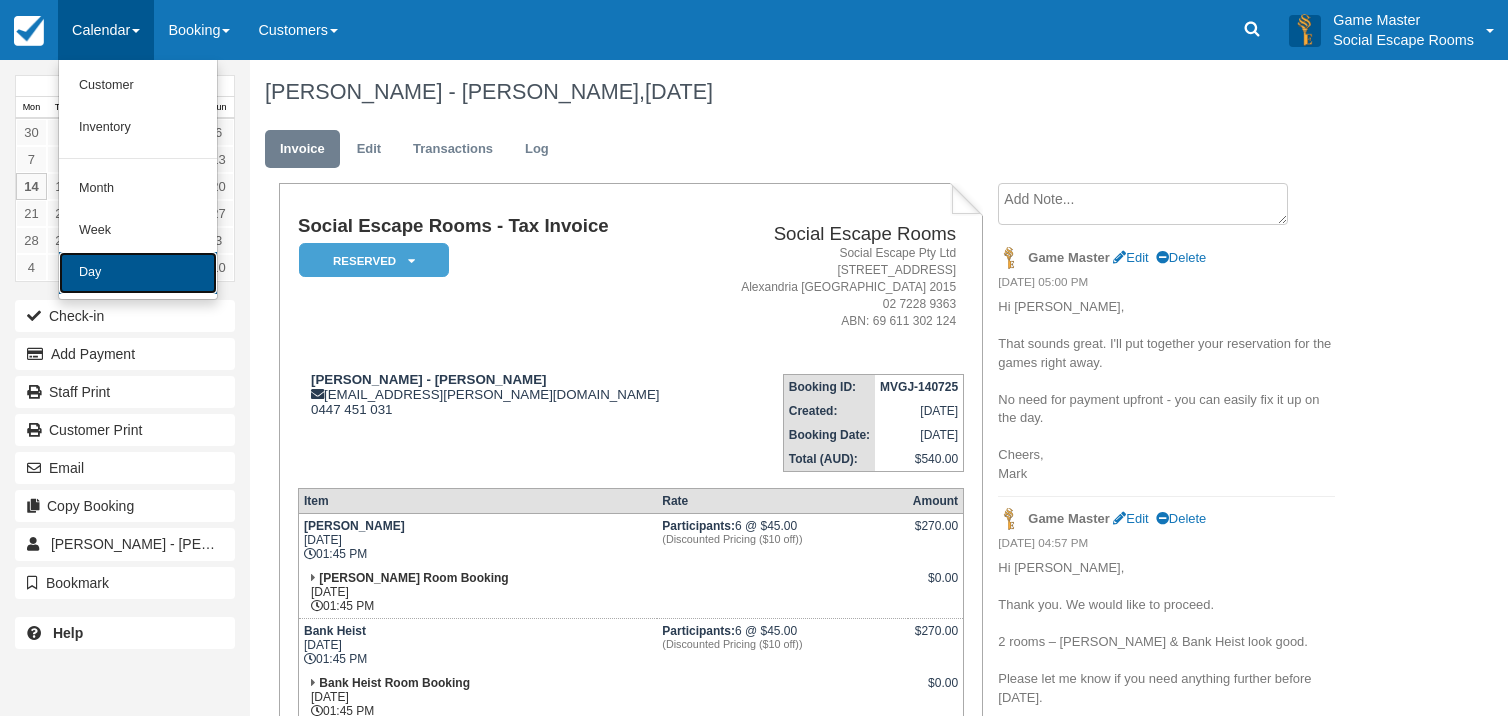 click on "Day" at bounding box center [138, 273] 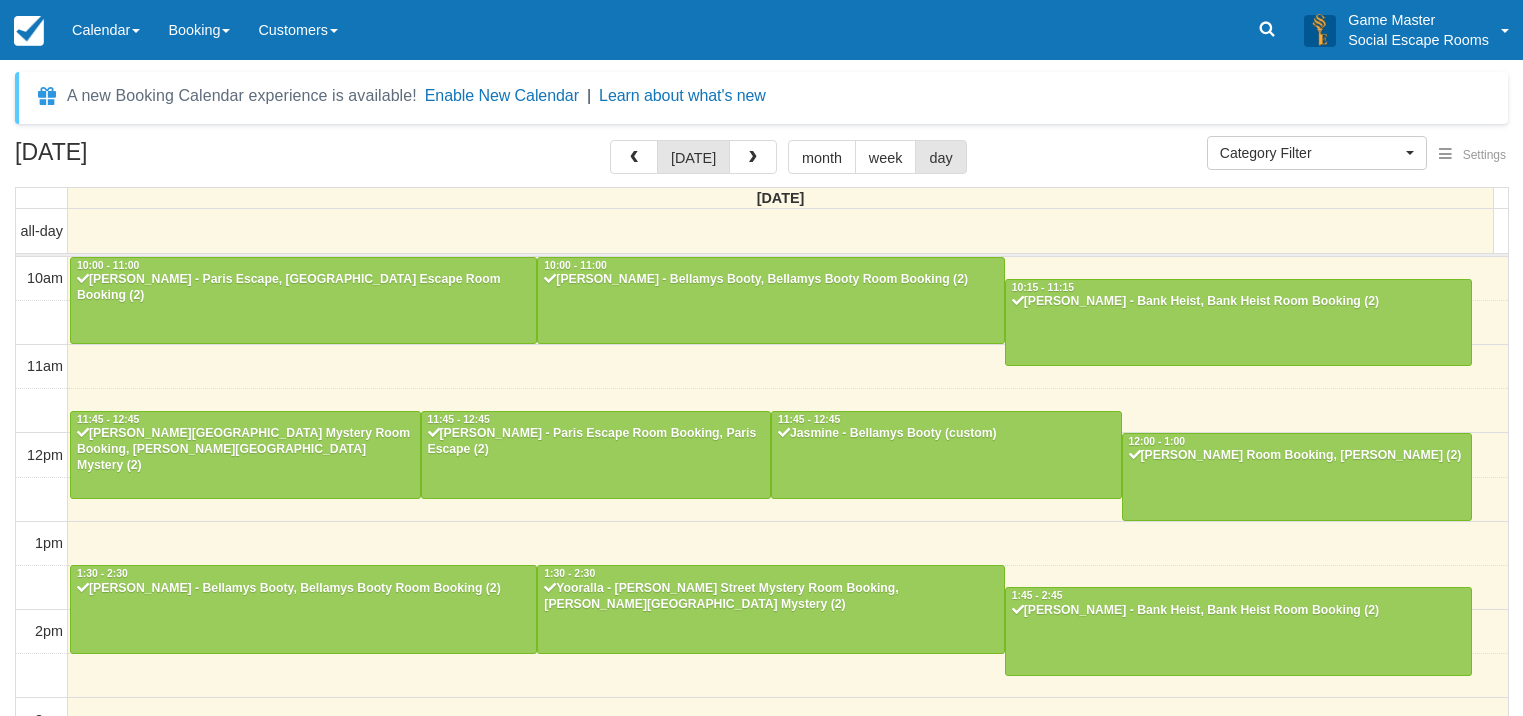 select 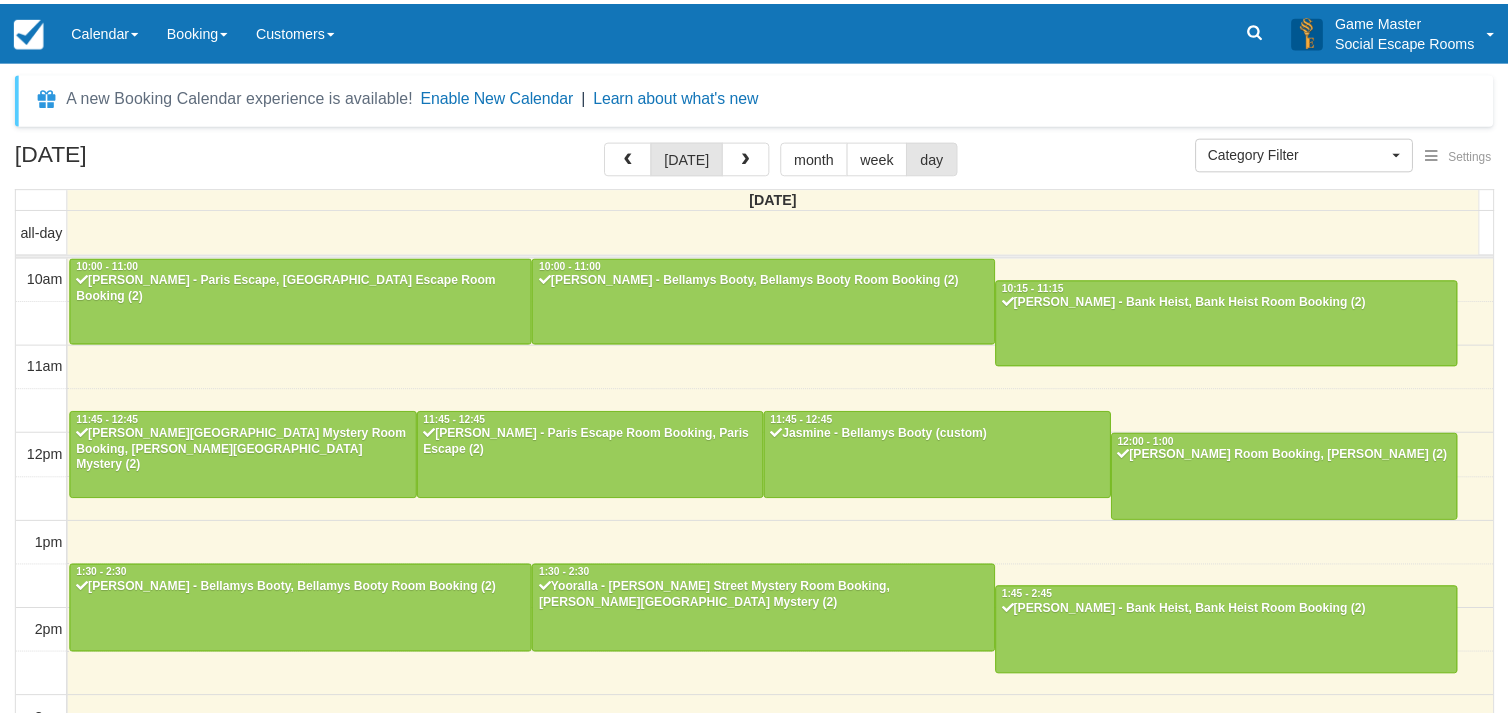 scroll, scrollTop: 0, scrollLeft: 0, axis: both 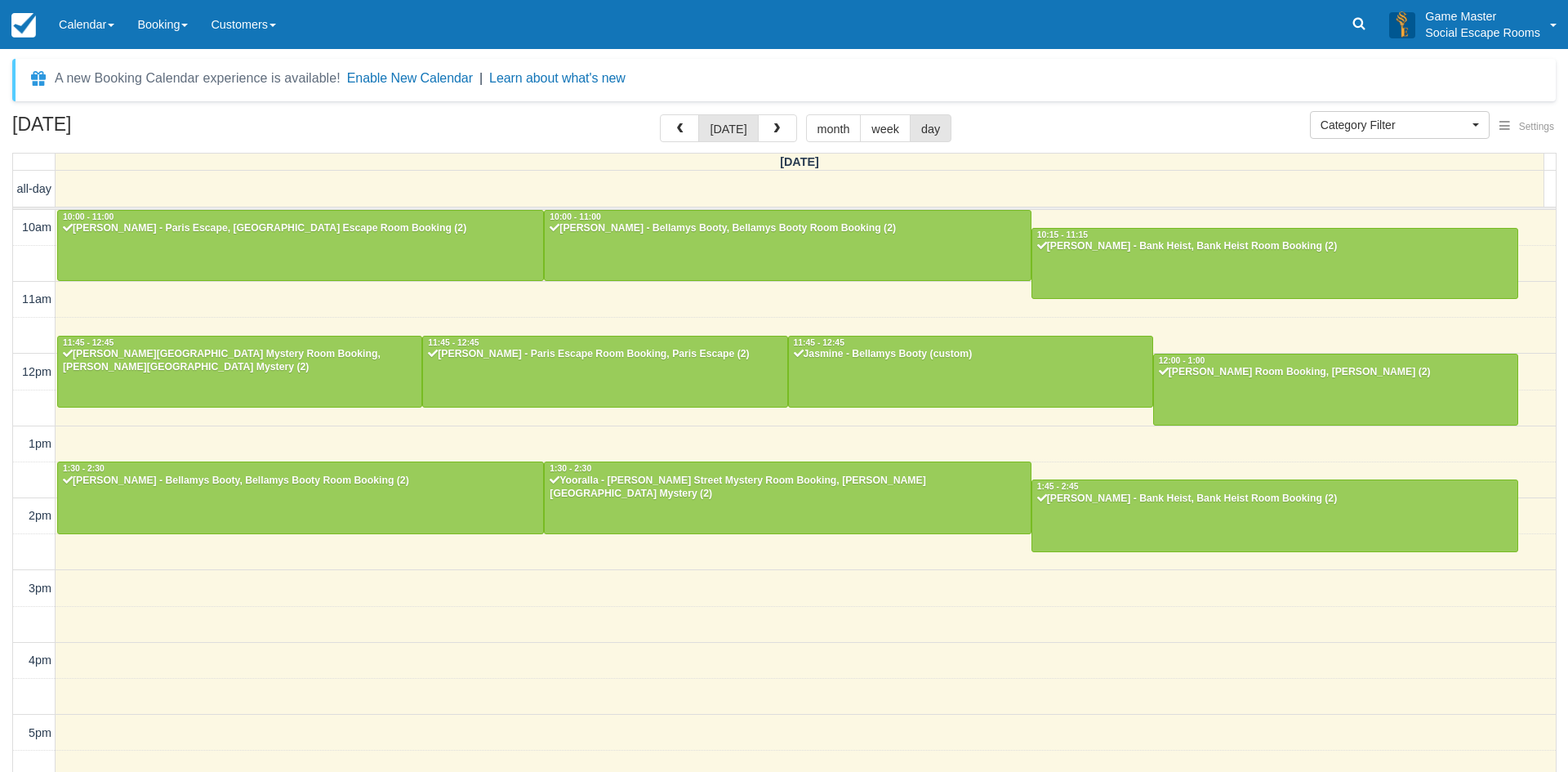 select 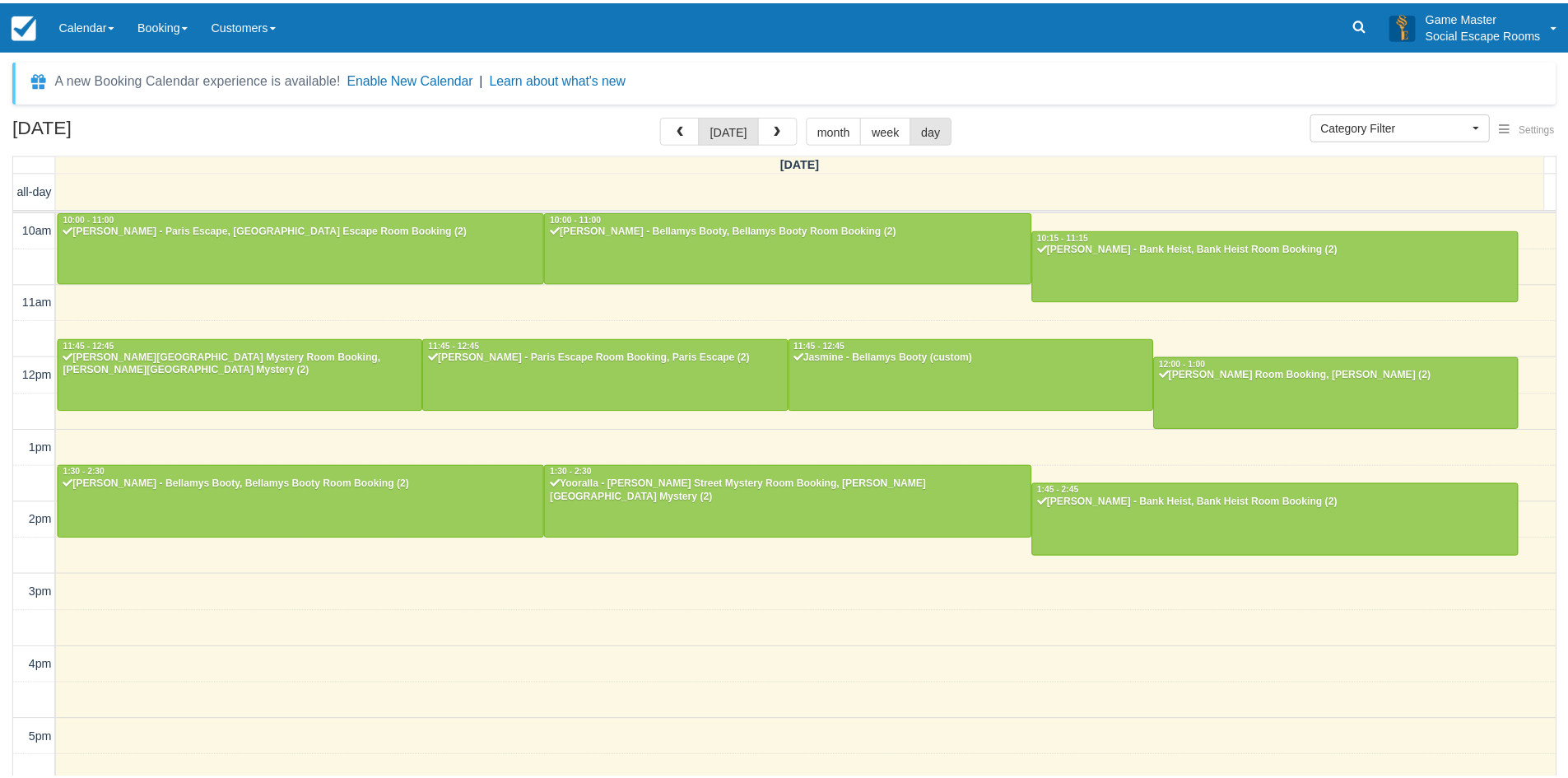 scroll, scrollTop: 0, scrollLeft: 0, axis: both 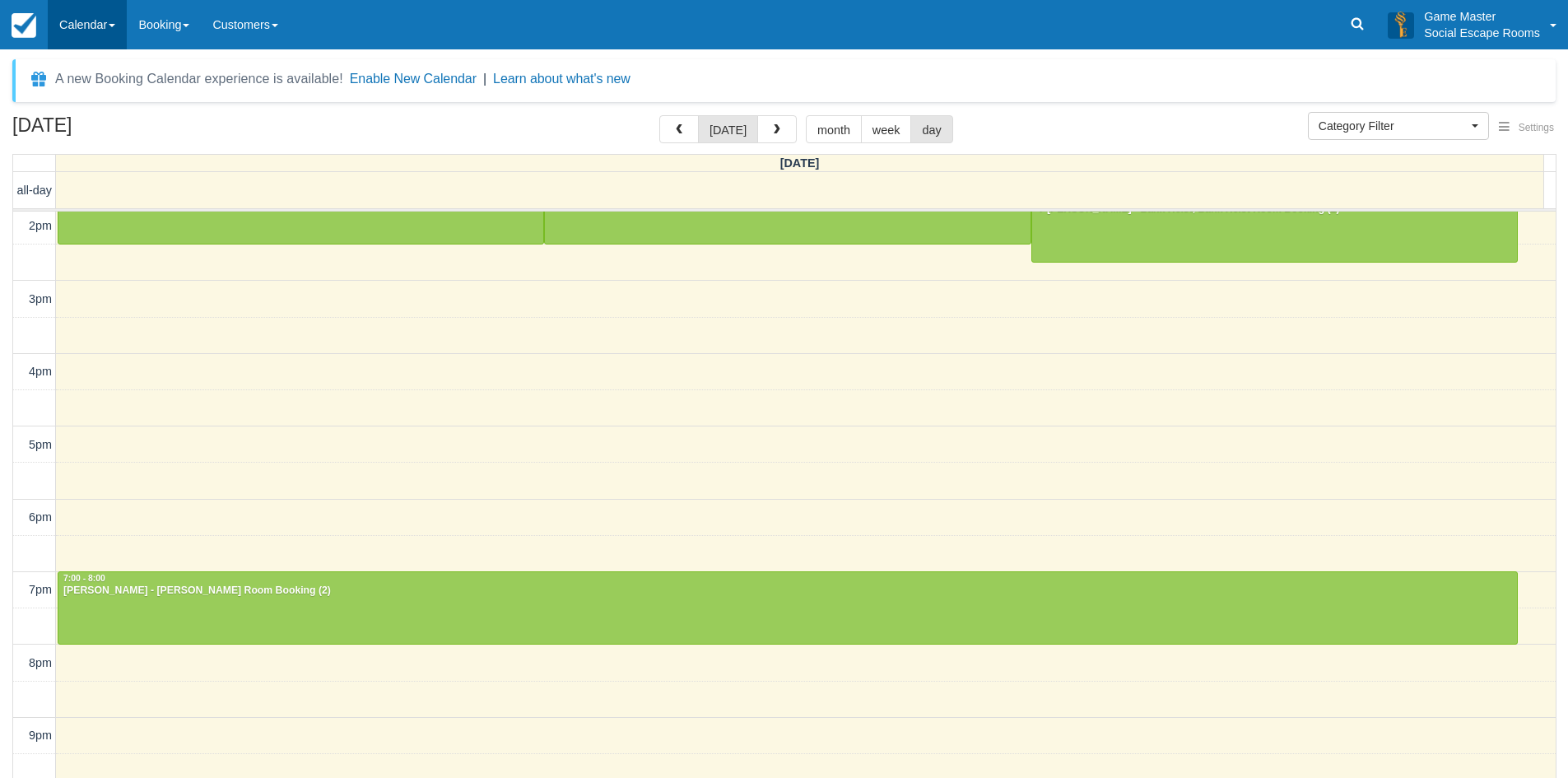 click on "Calendar" at bounding box center (87, 25) 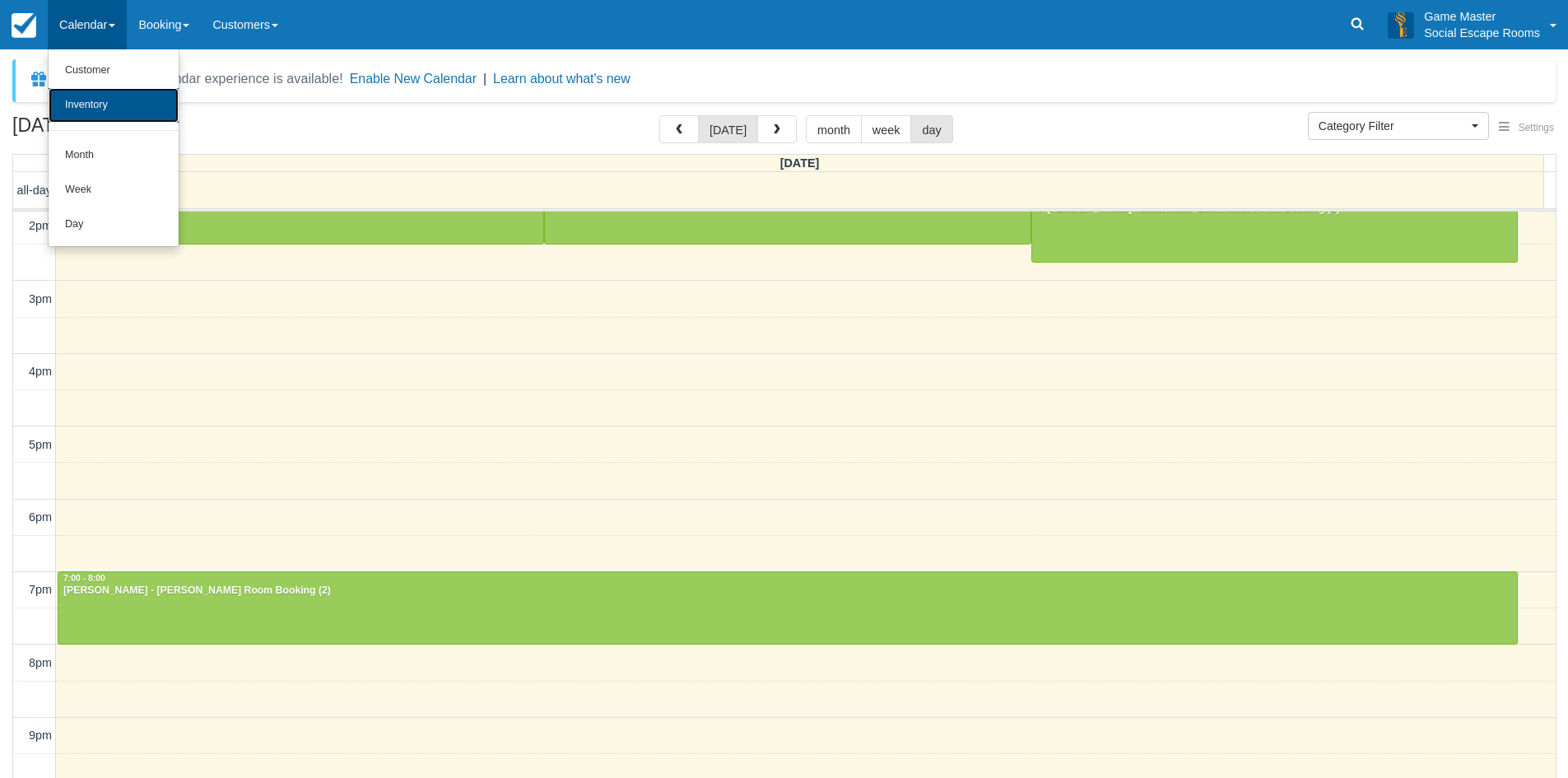 click on "Inventory" at bounding box center (114, 105) 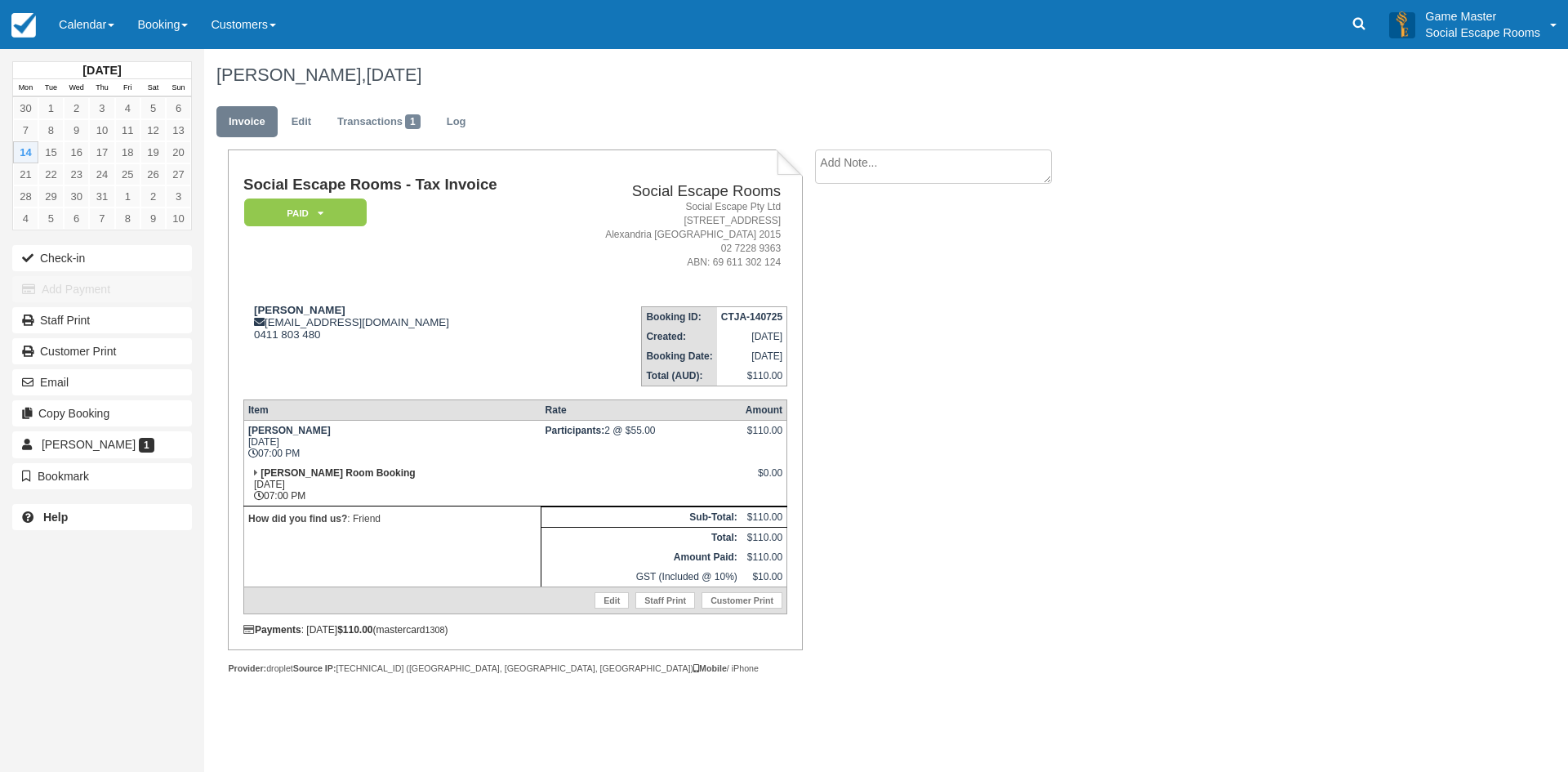 scroll, scrollTop: 0, scrollLeft: 0, axis: both 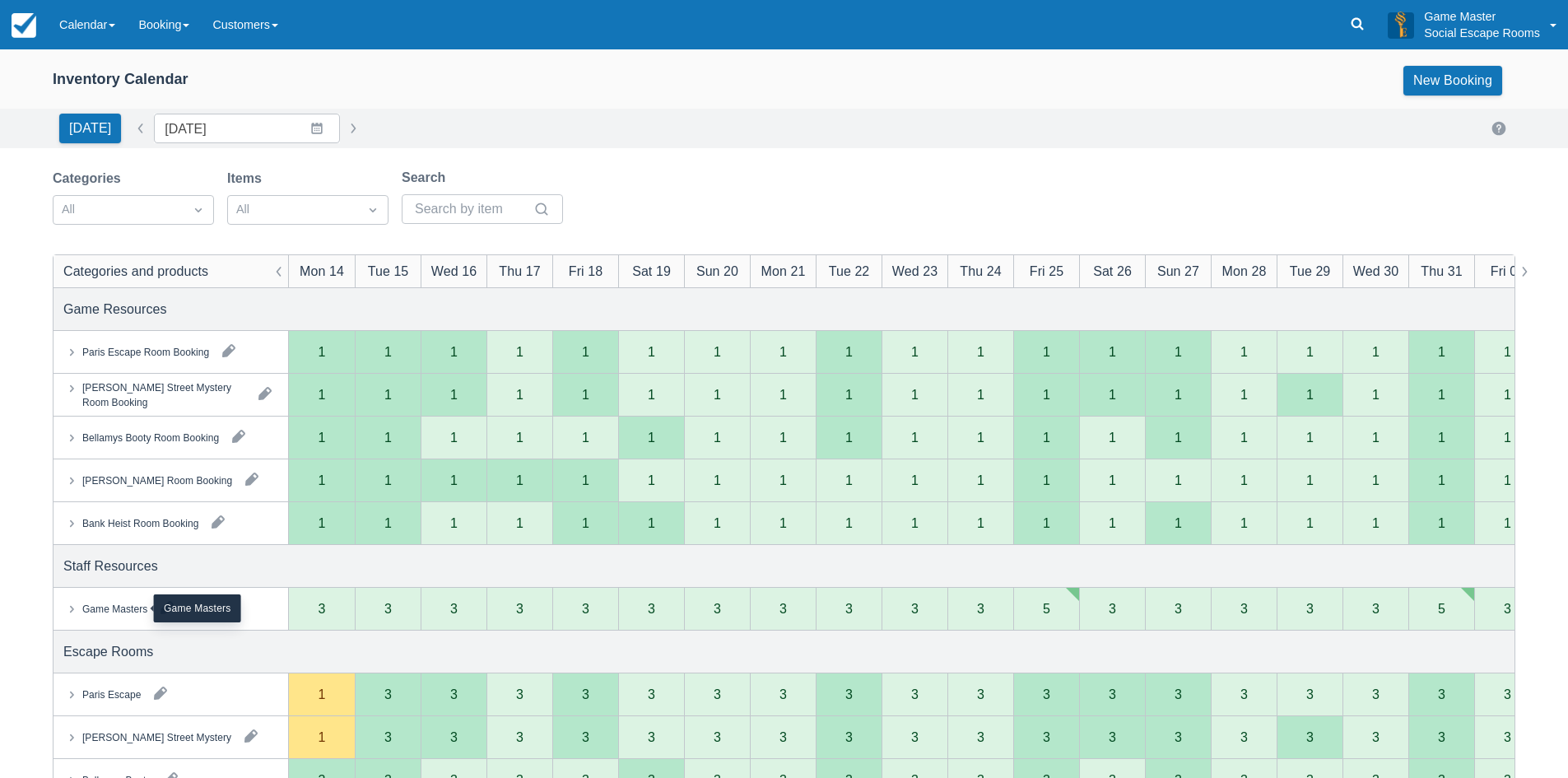 click on "Game Masters" at bounding box center [114, 608] 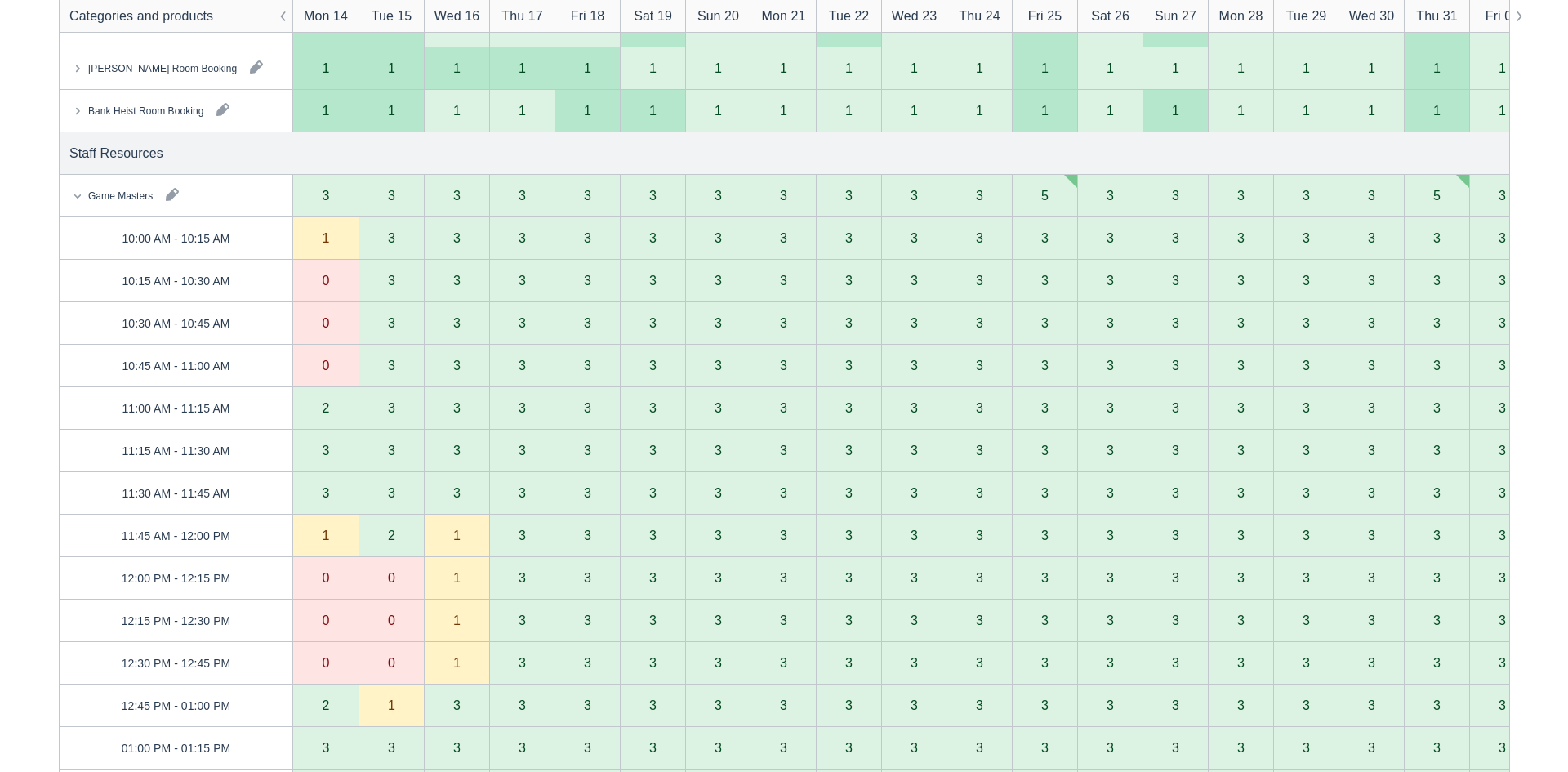 scroll, scrollTop: 0, scrollLeft: 0, axis: both 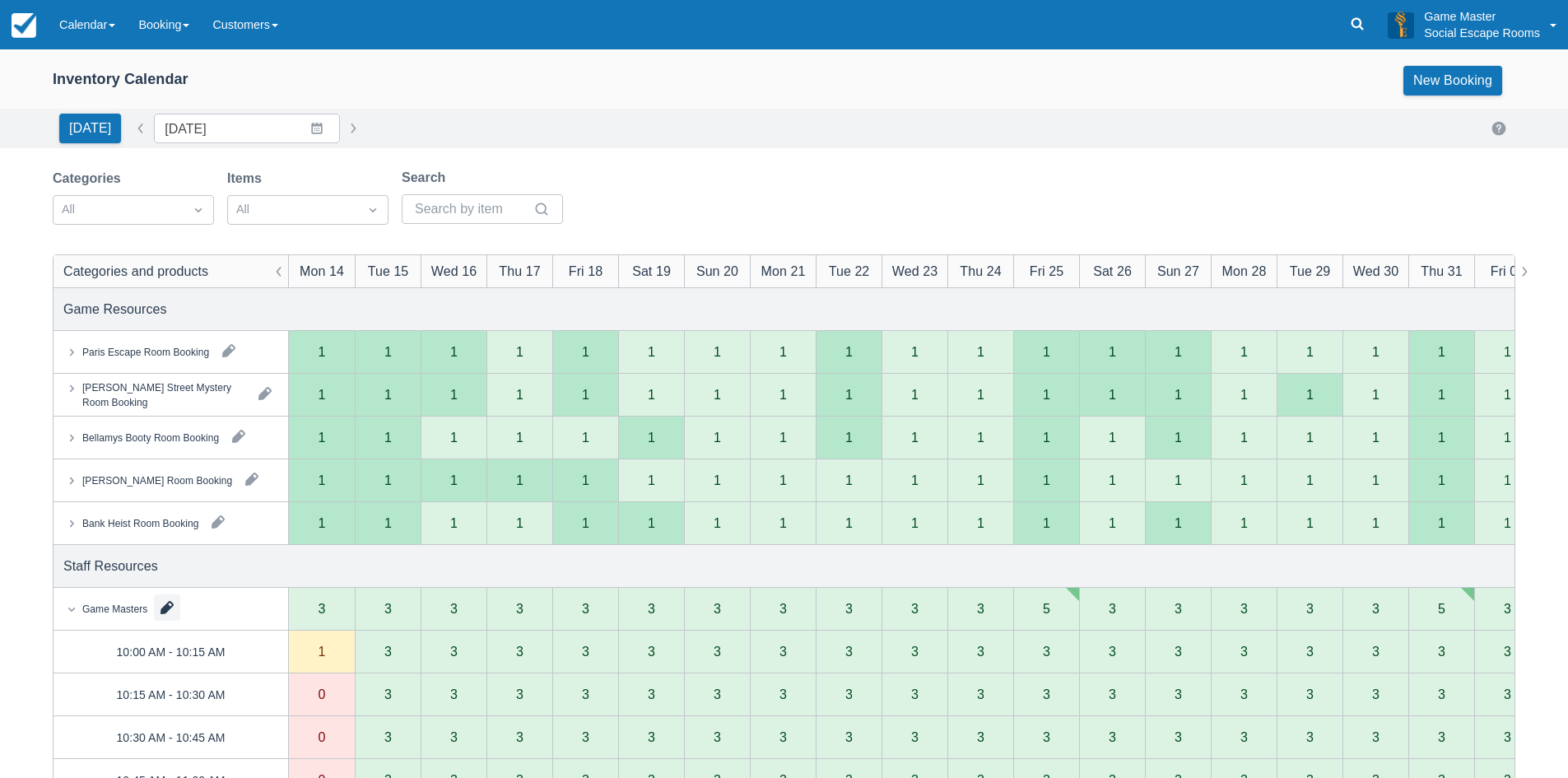 click at bounding box center [167, 608] 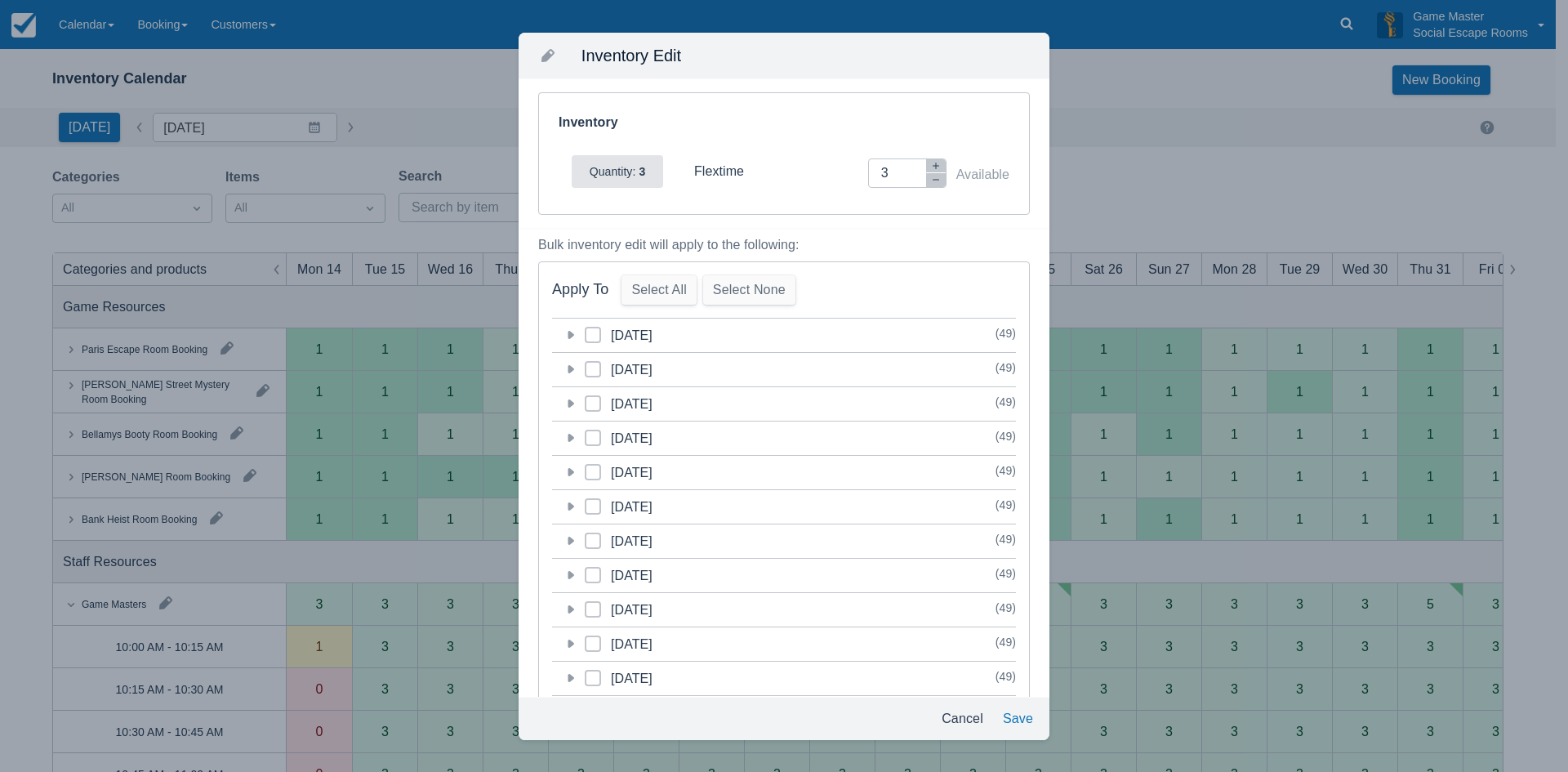 click 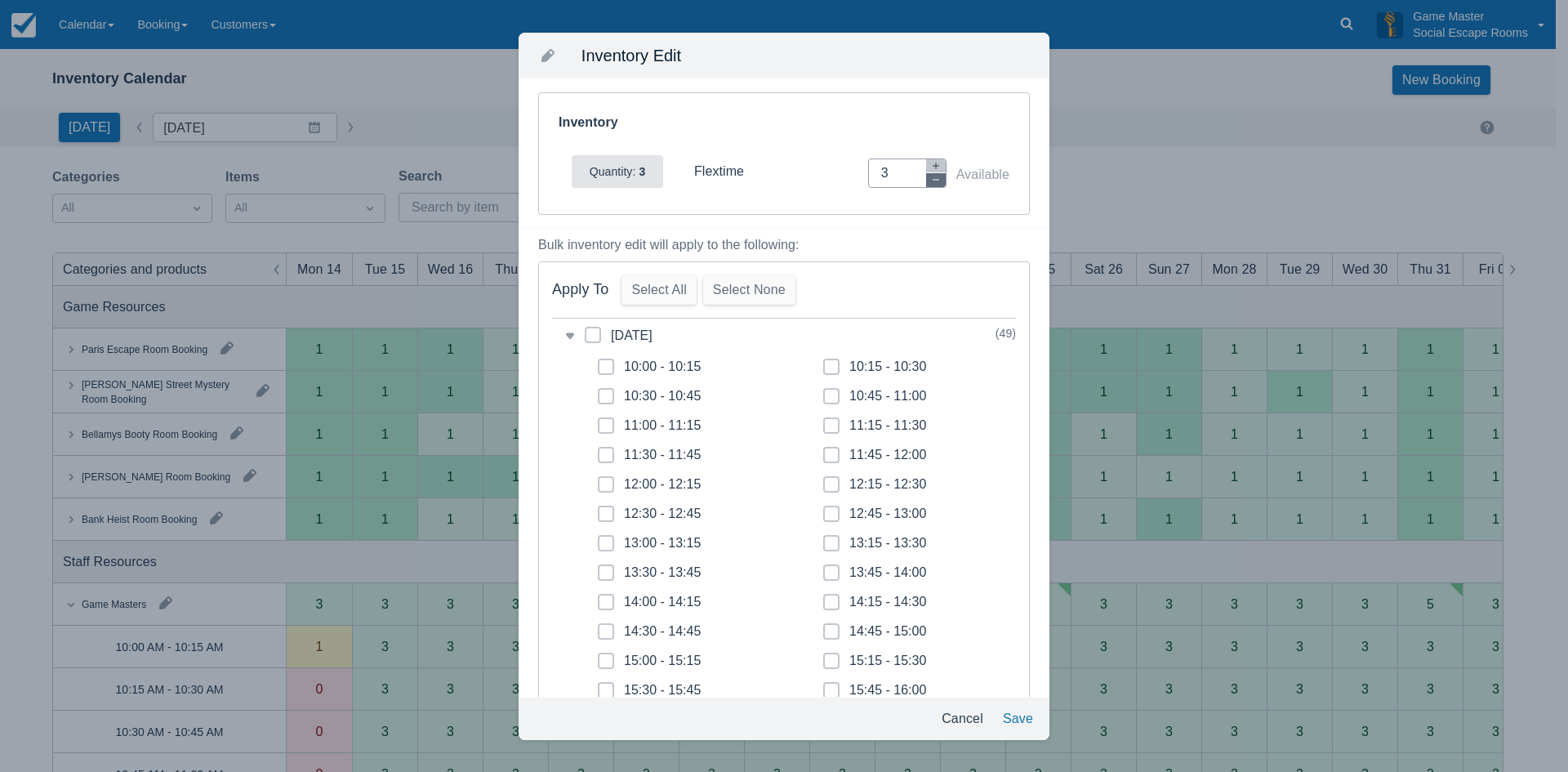 click 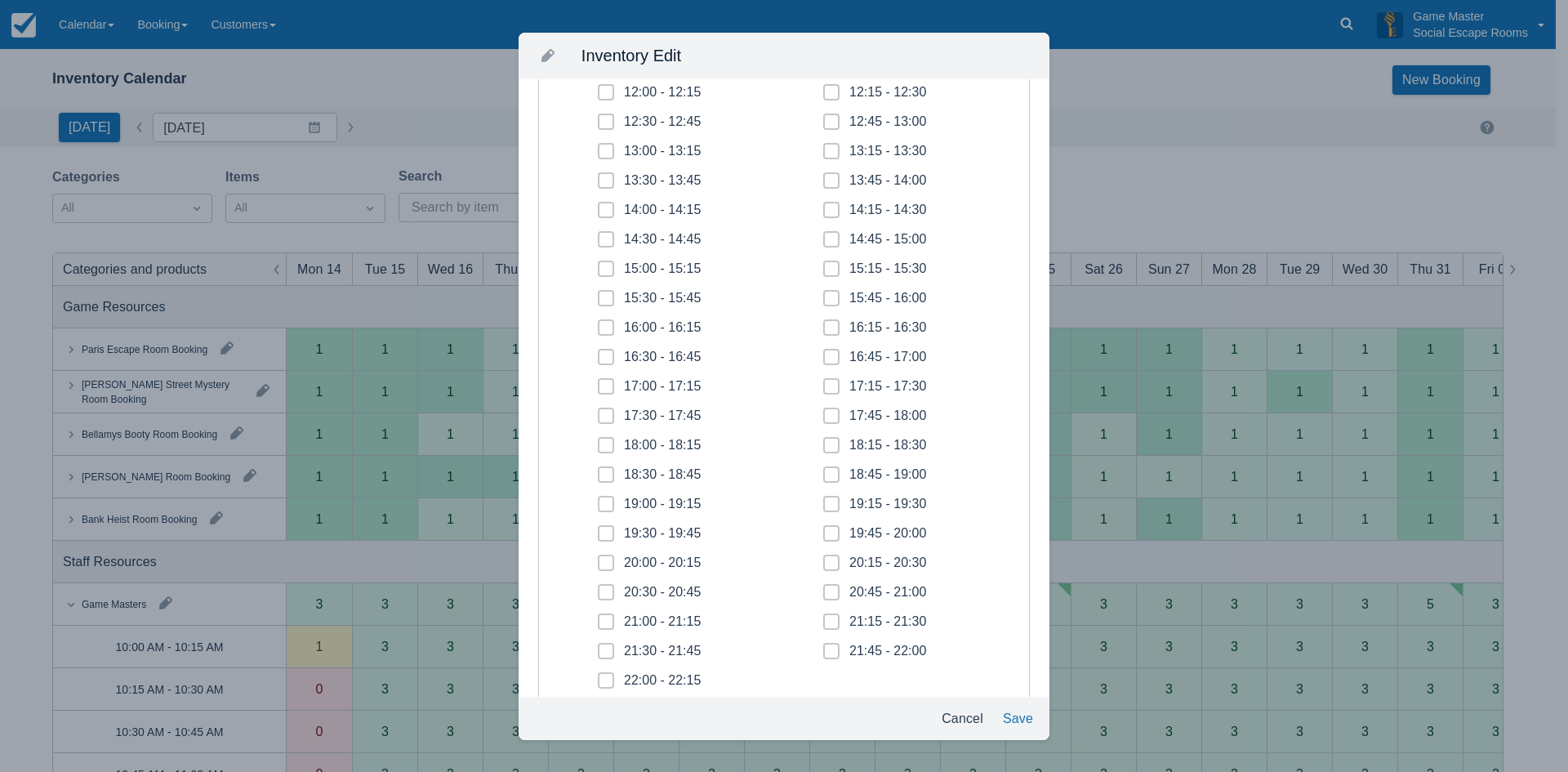 scroll, scrollTop: 408, scrollLeft: 0, axis: vertical 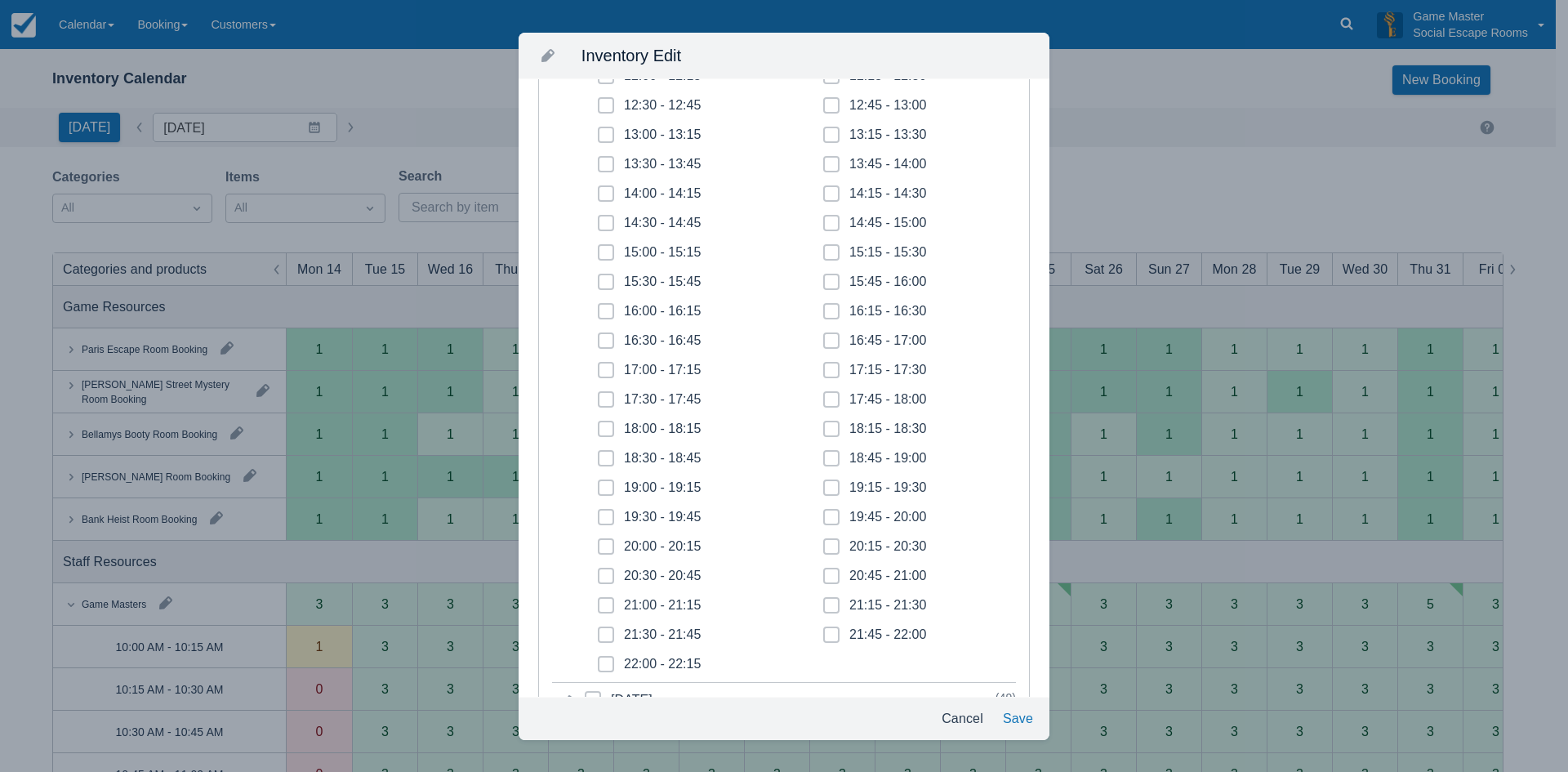 click on "18:45 - 19:00" at bounding box center [875, 458] 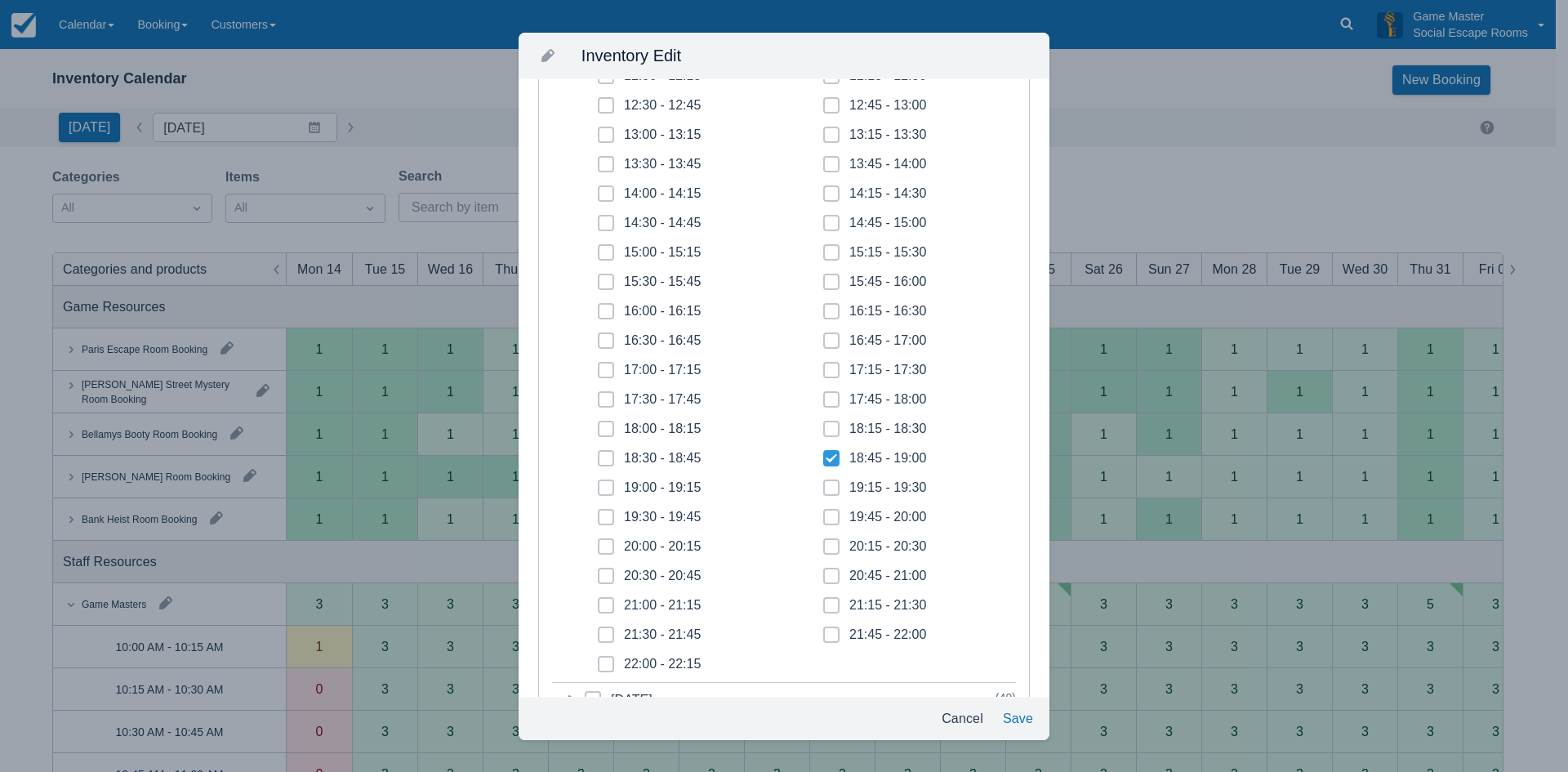 checkbox on "true" 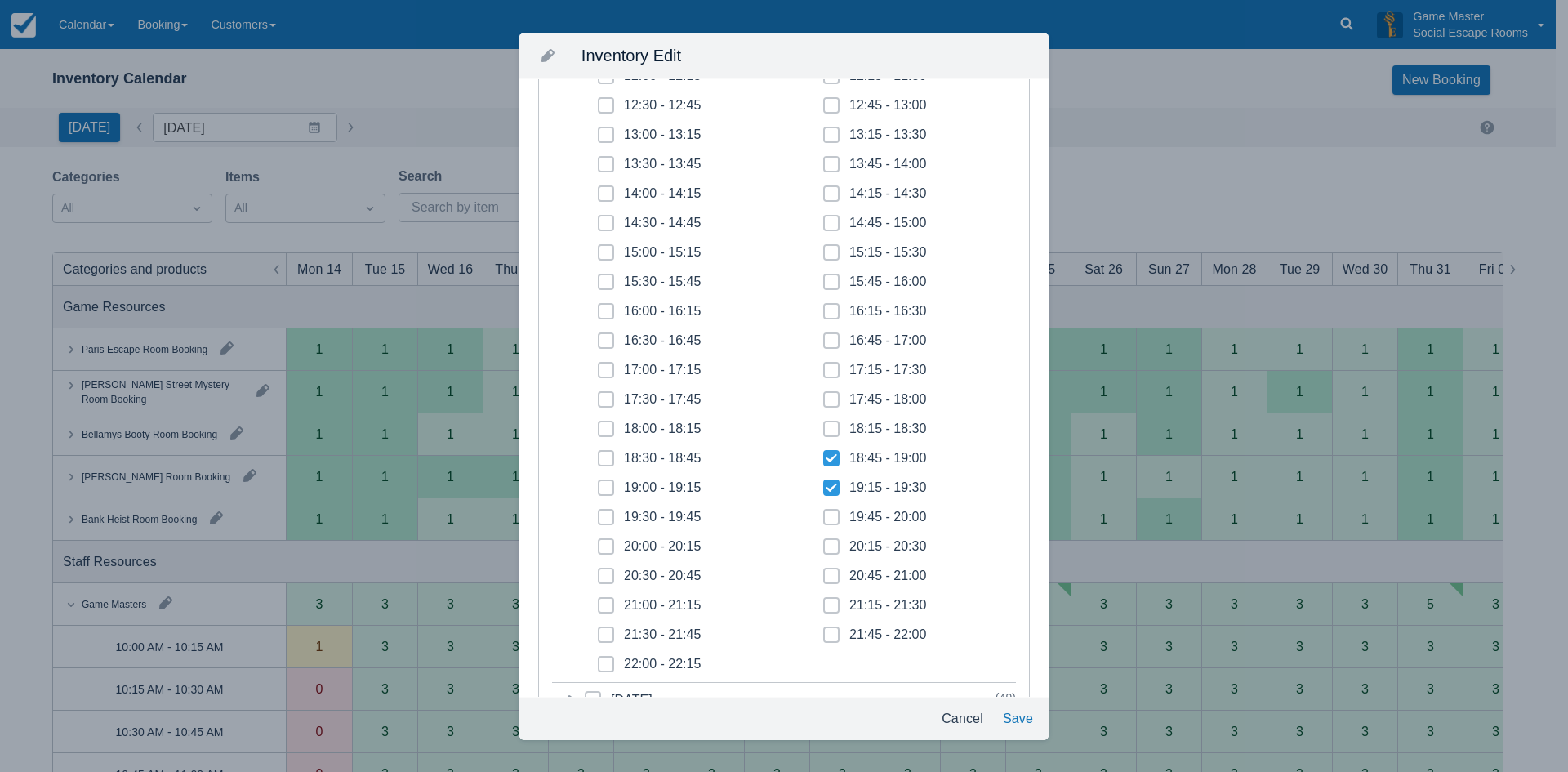 checkbox on "true" 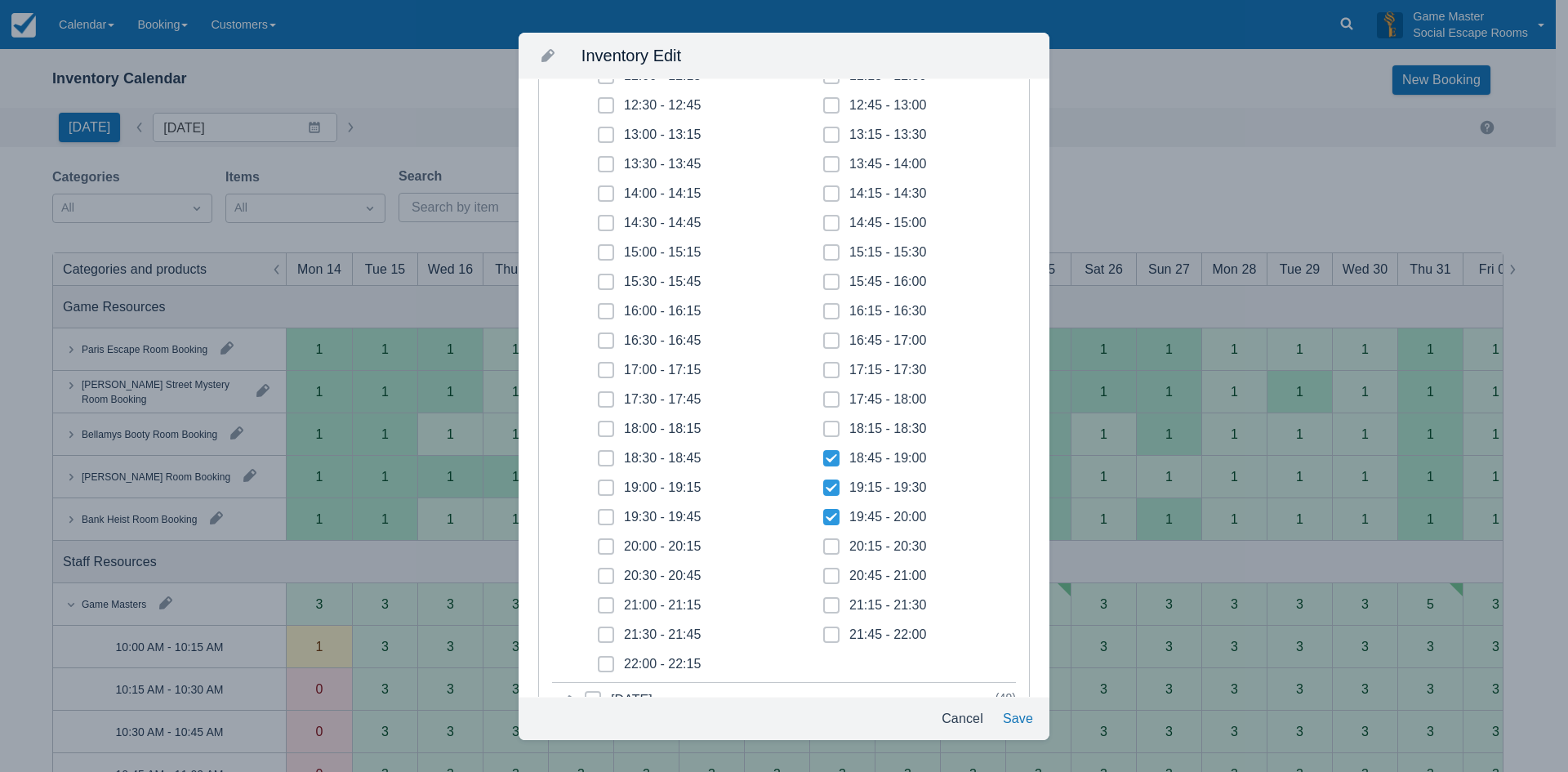 checkbox on "true" 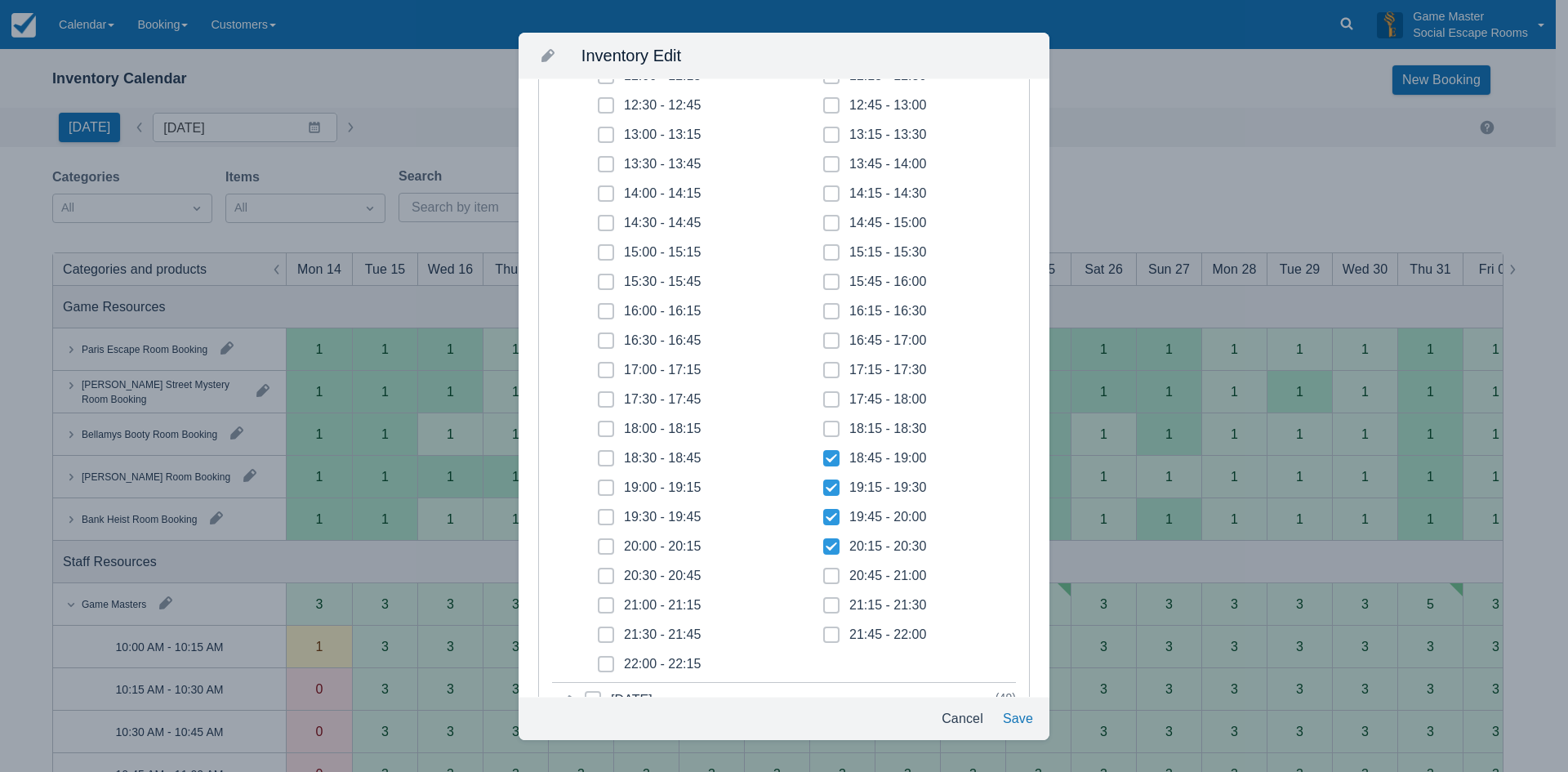 checkbox on "true" 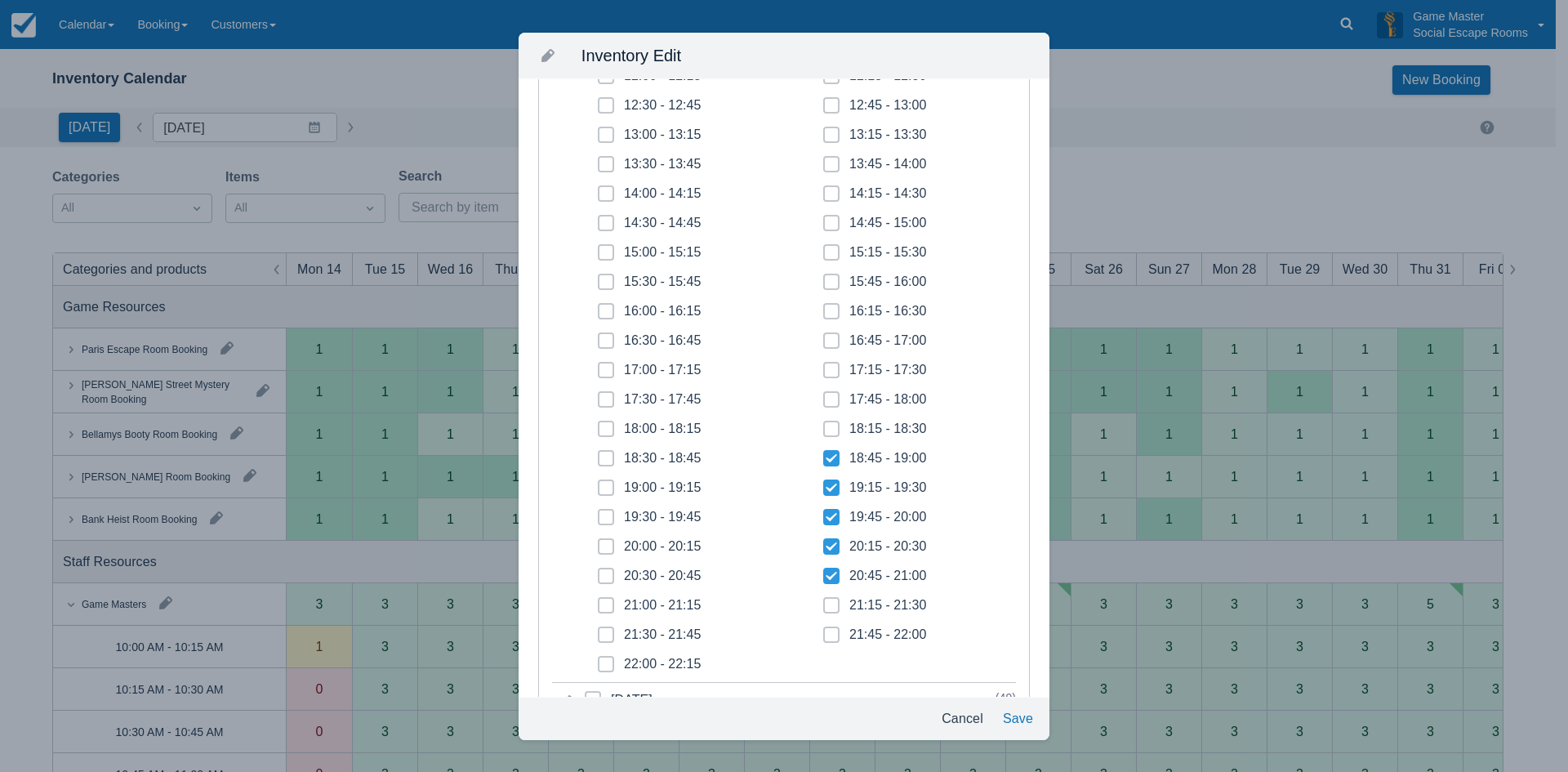 click 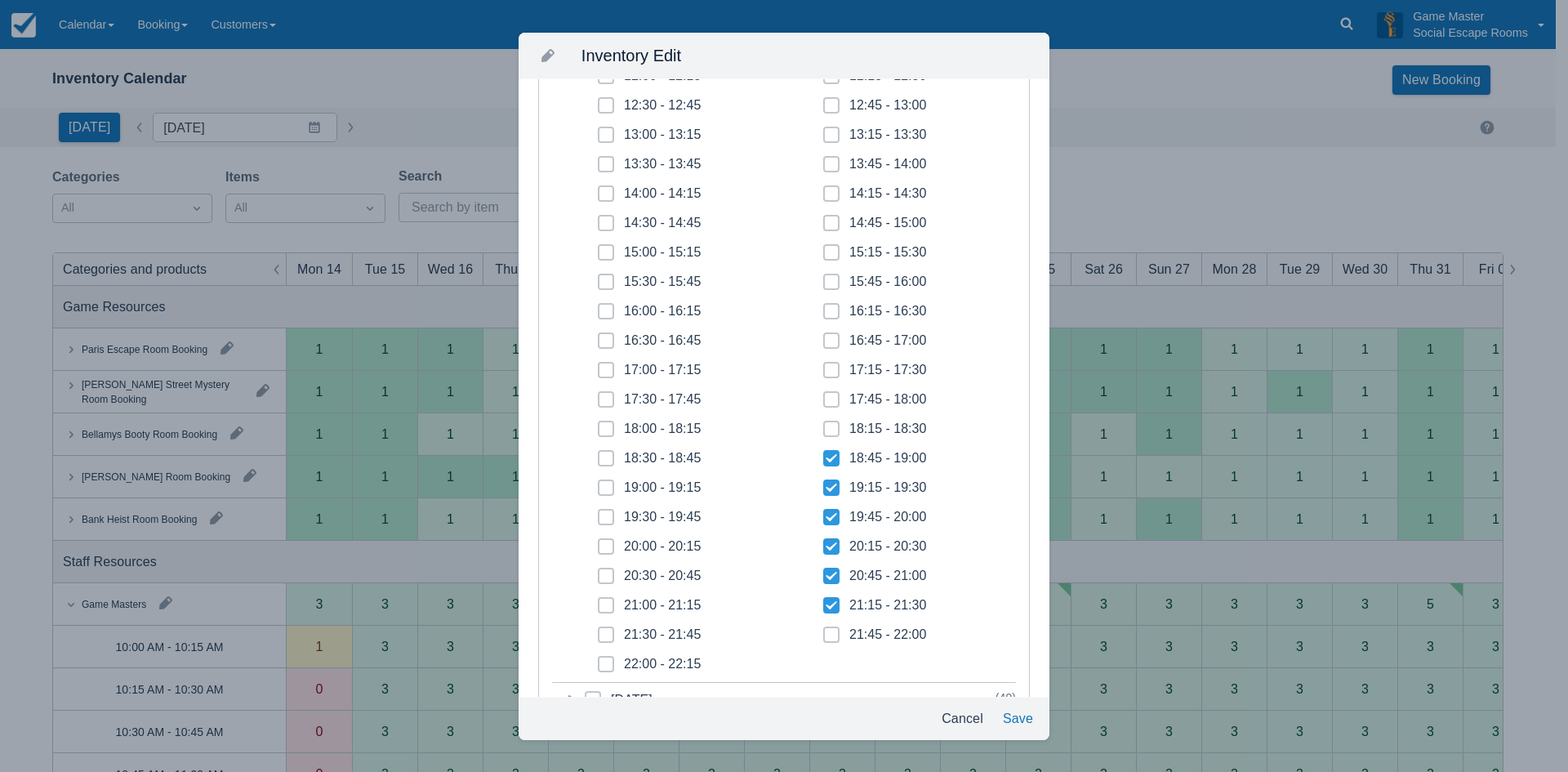 checkbox on "true" 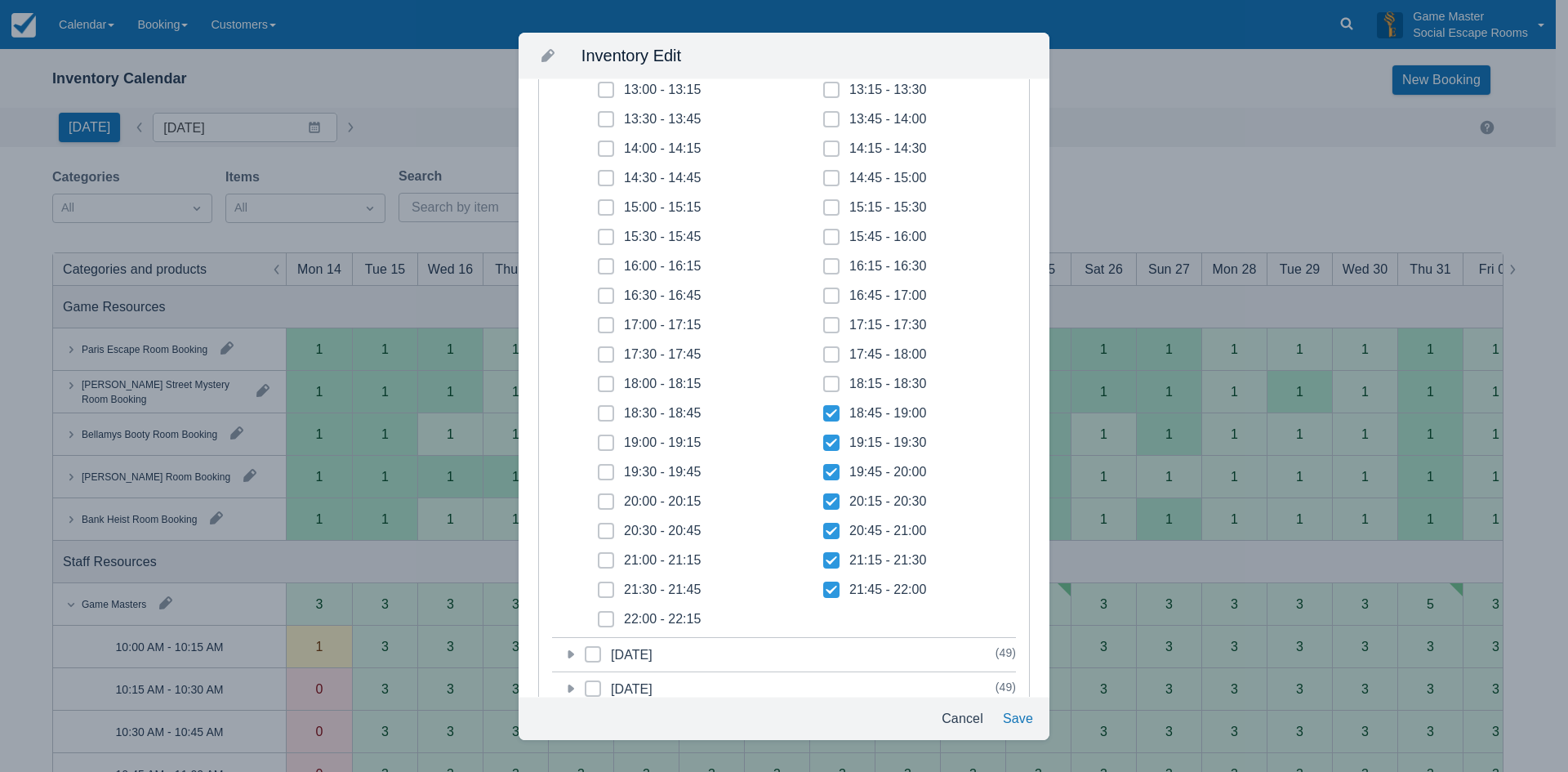 scroll, scrollTop: 490, scrollLeft: 0, axis: vertical 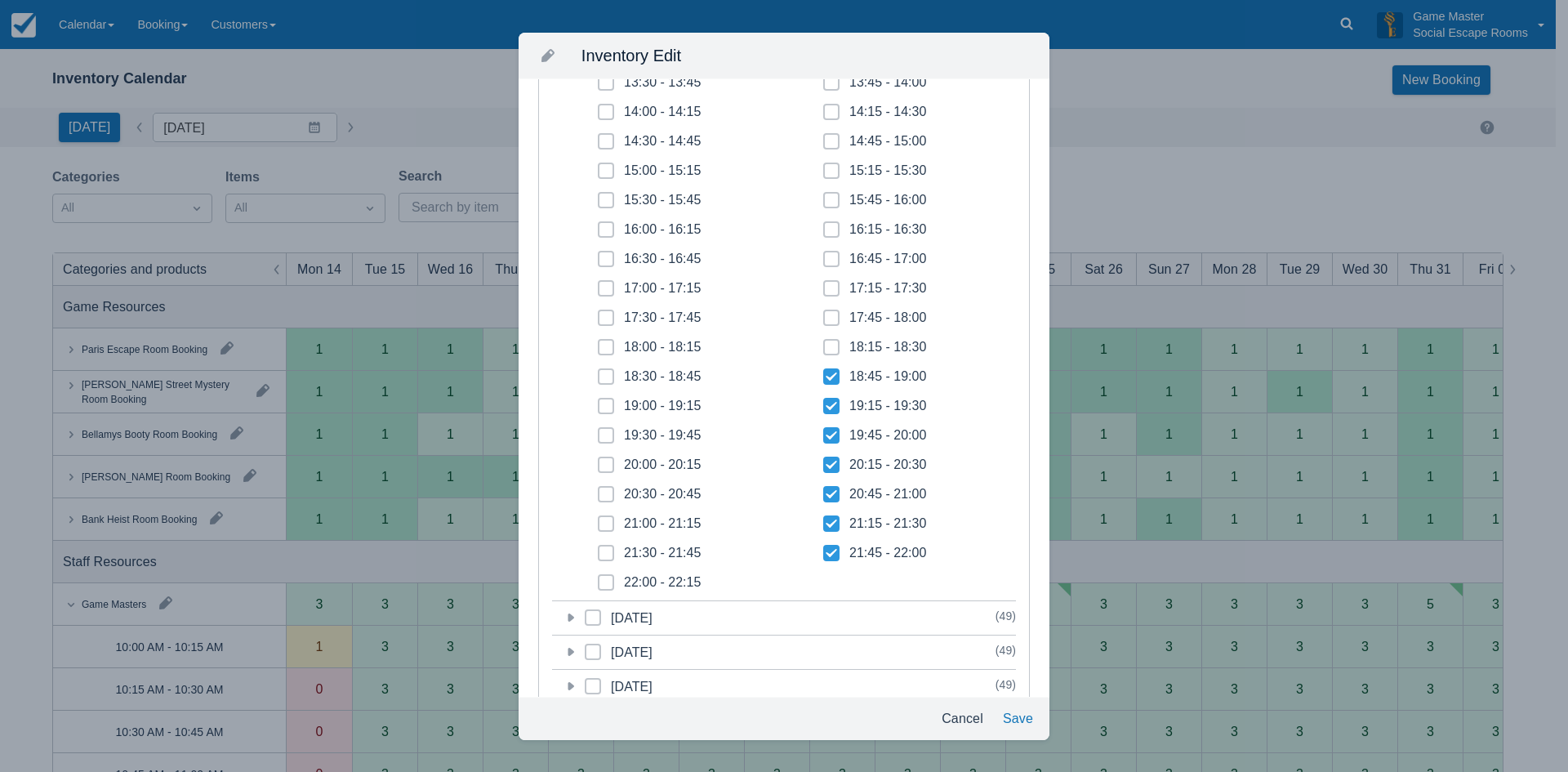 drag, startPoint x: 602, startPoint y: 582, endPoint x: 602, endPoint y: 556, distance: 26 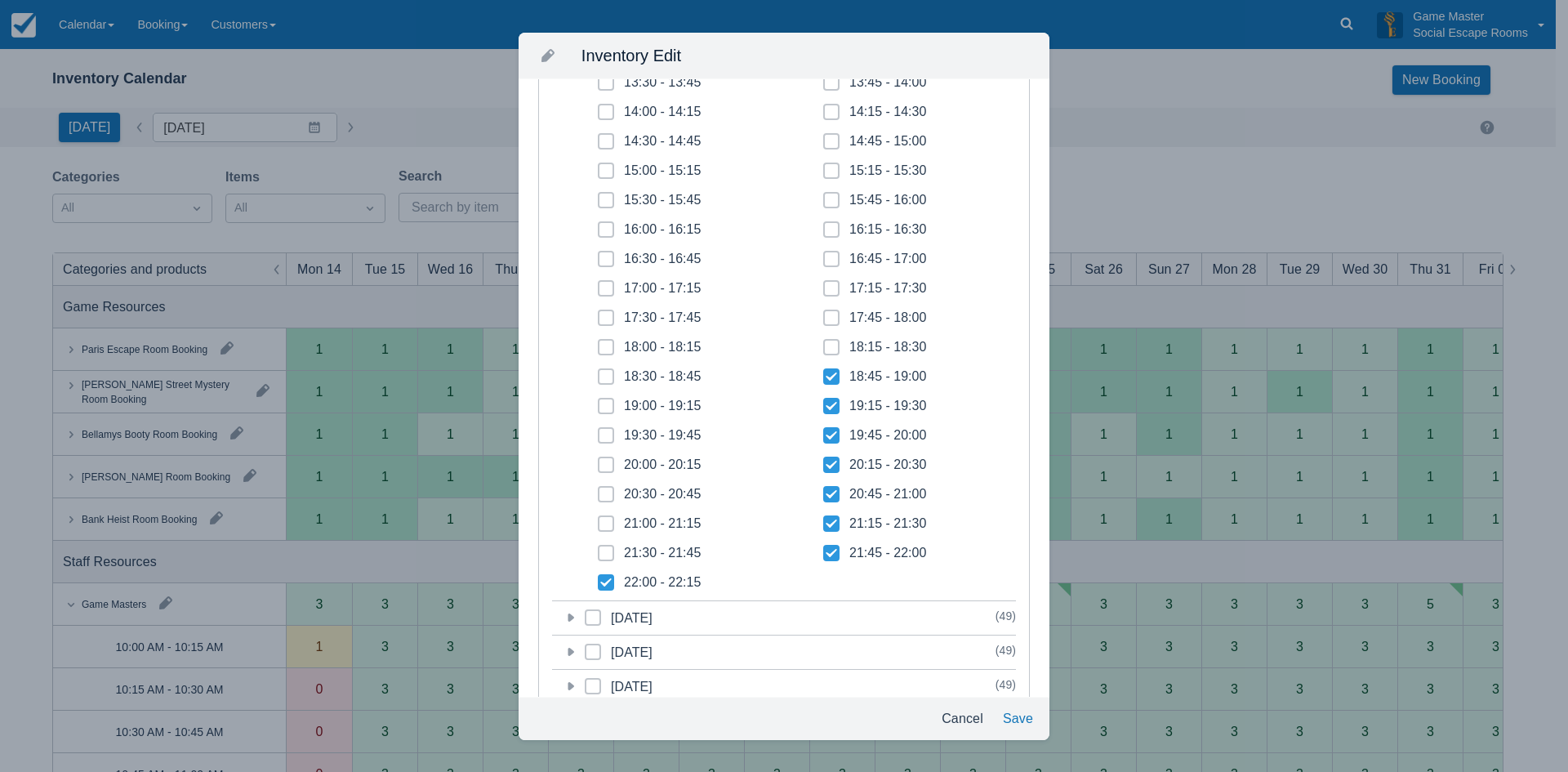 click 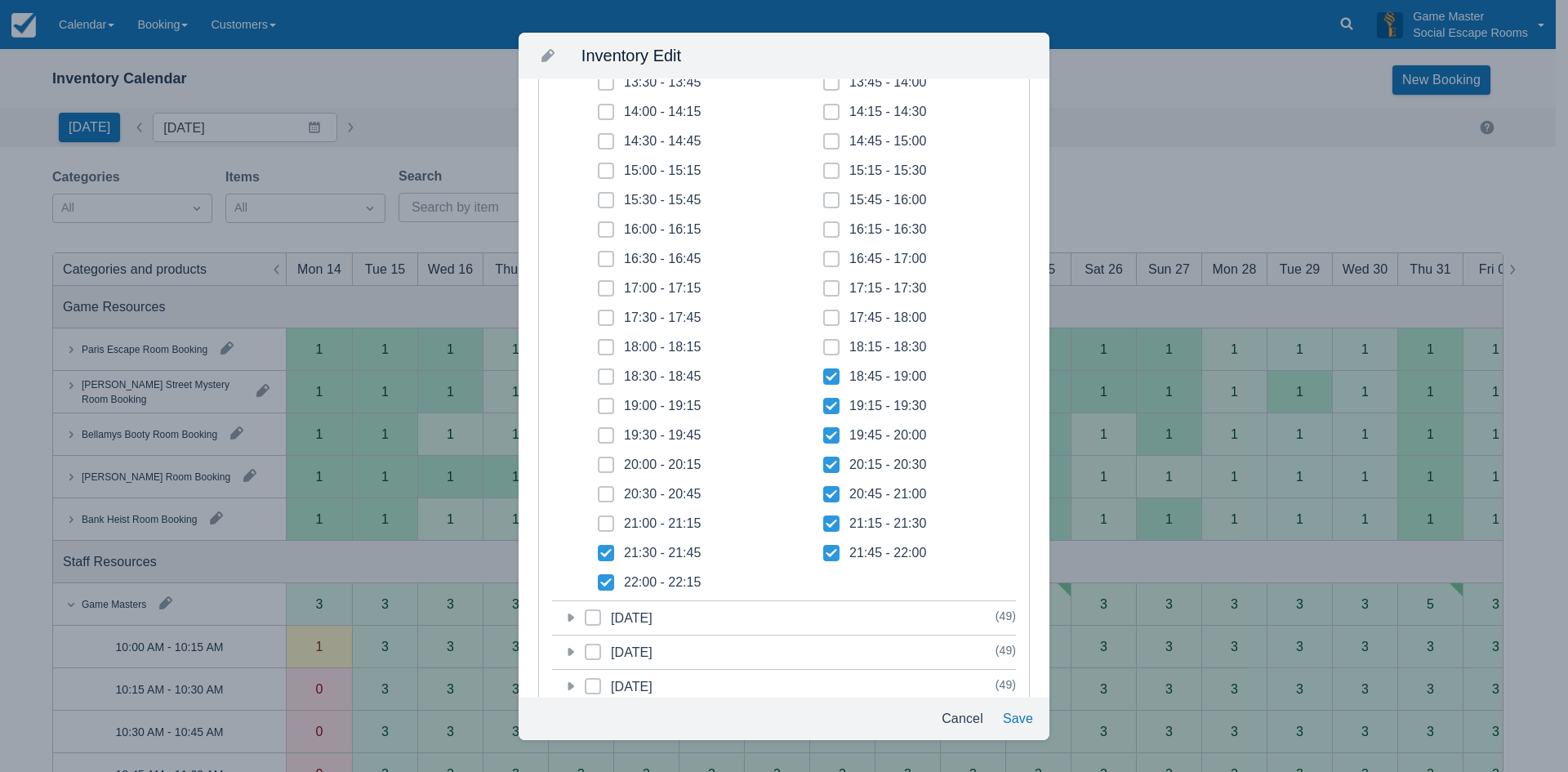 click 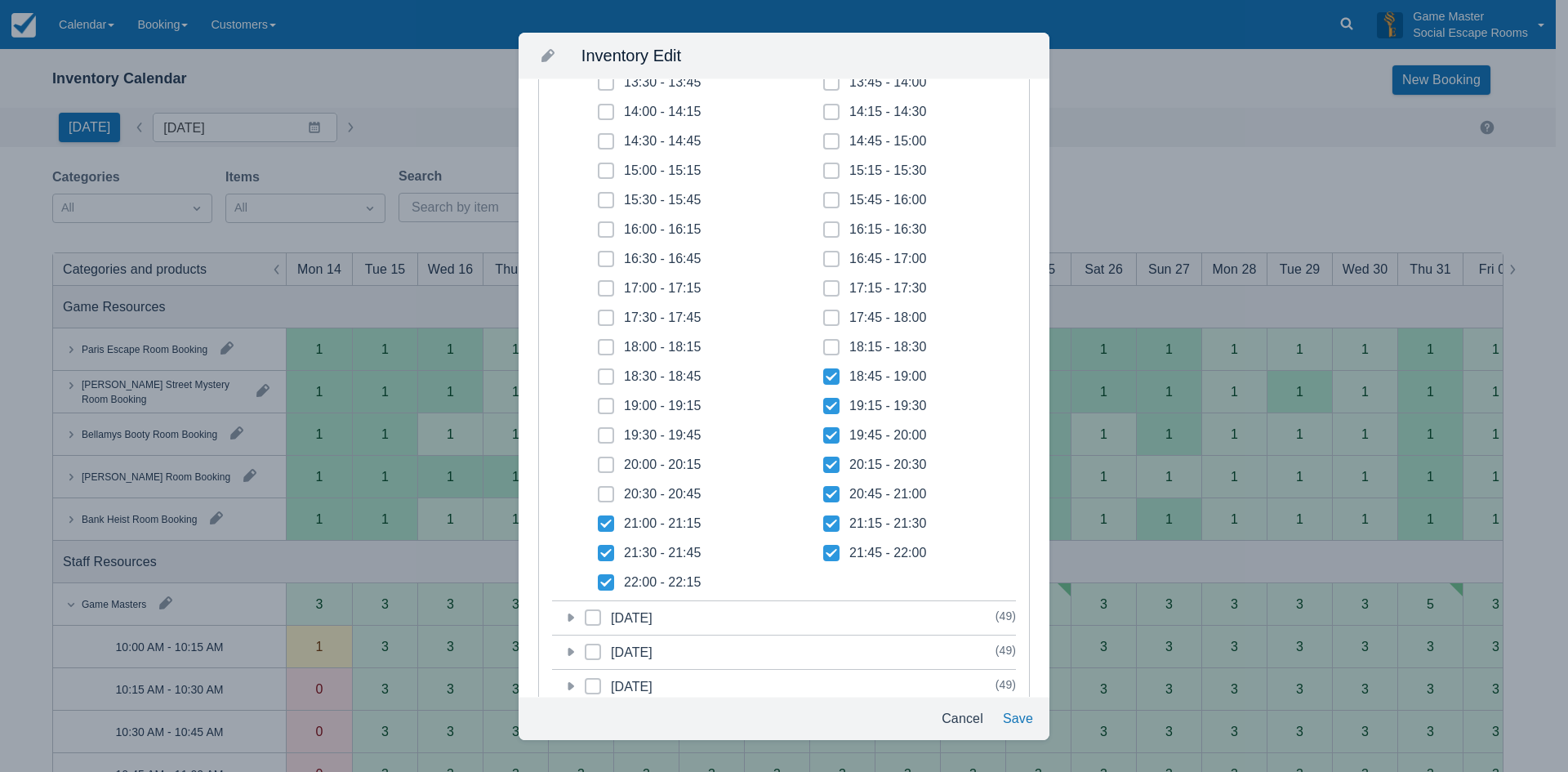 checkbox on "true" 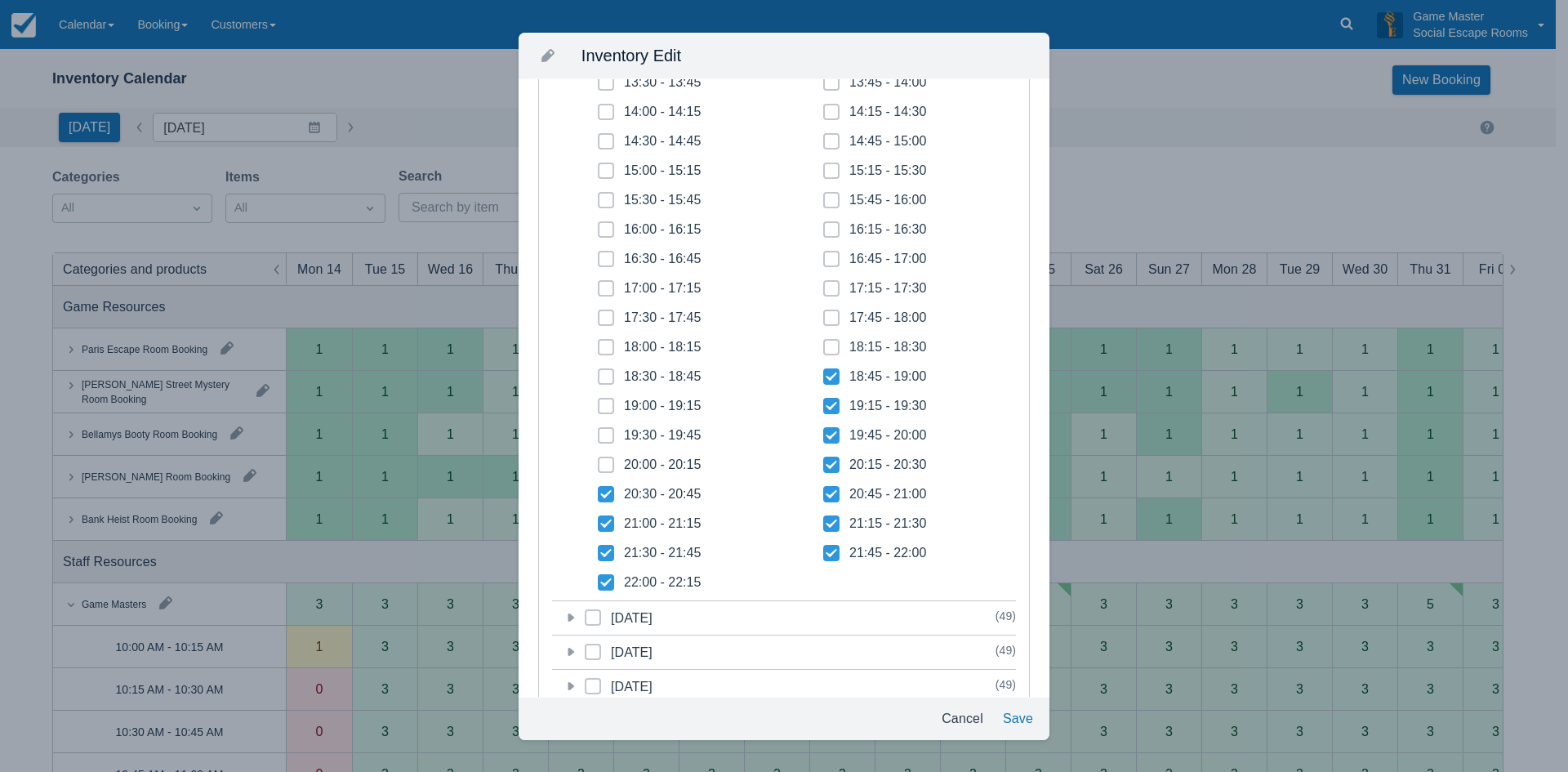 checkbox on "true" 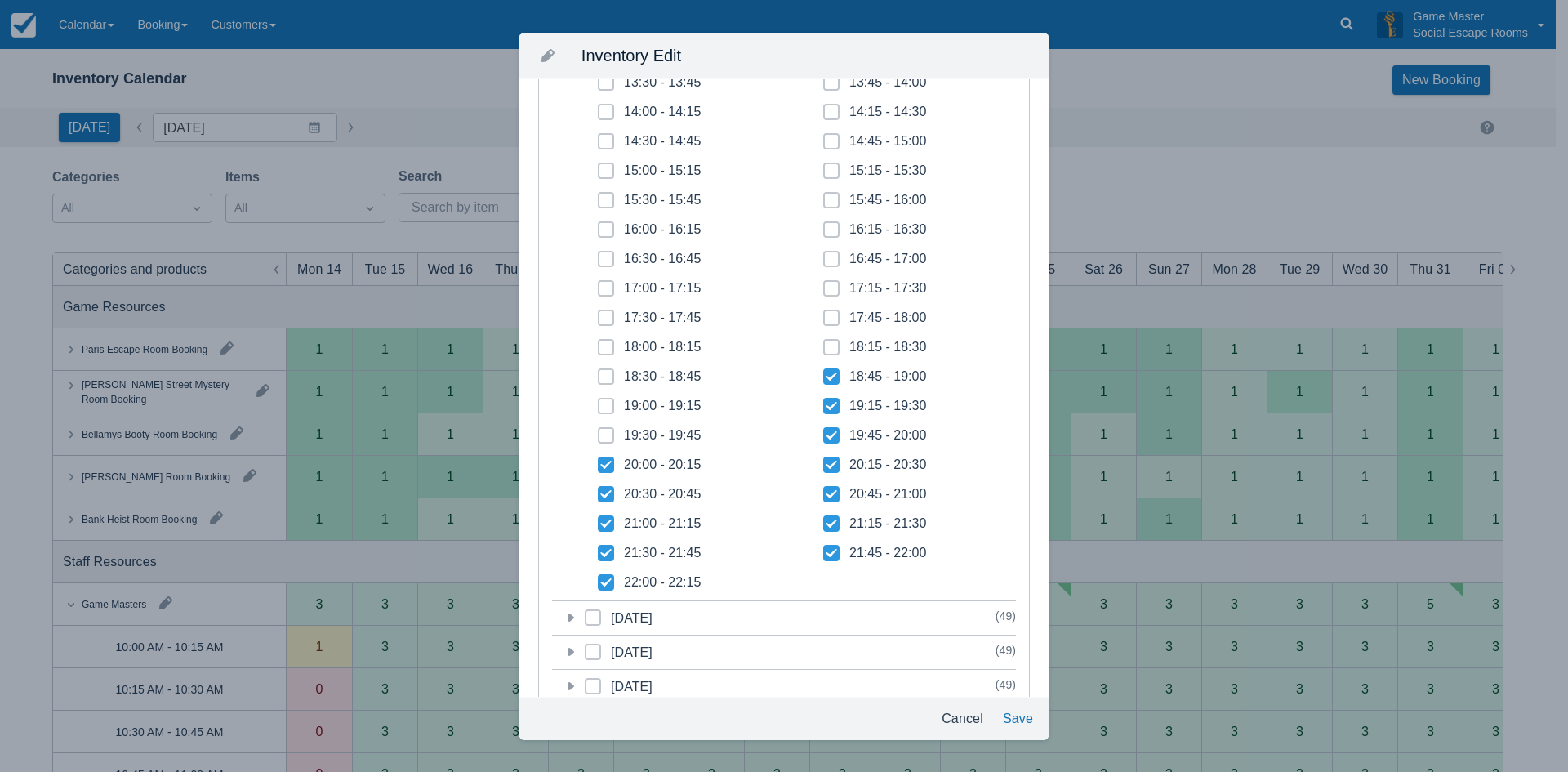 drag, startPoint x: 611, startPoint y: 438, endPoint x: 604, endPoint y: 410, distance: 28.861739 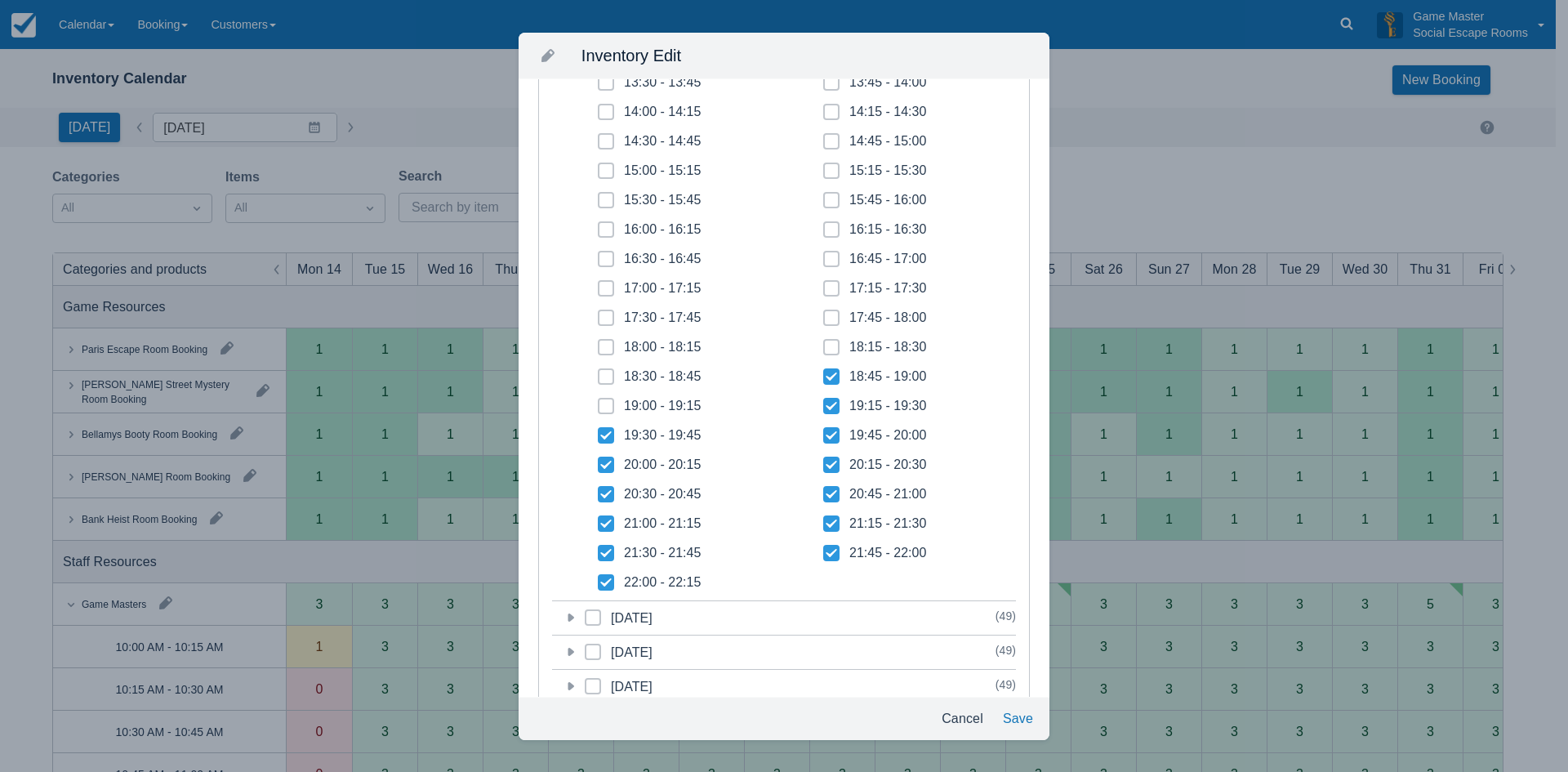 checkbox on "true" 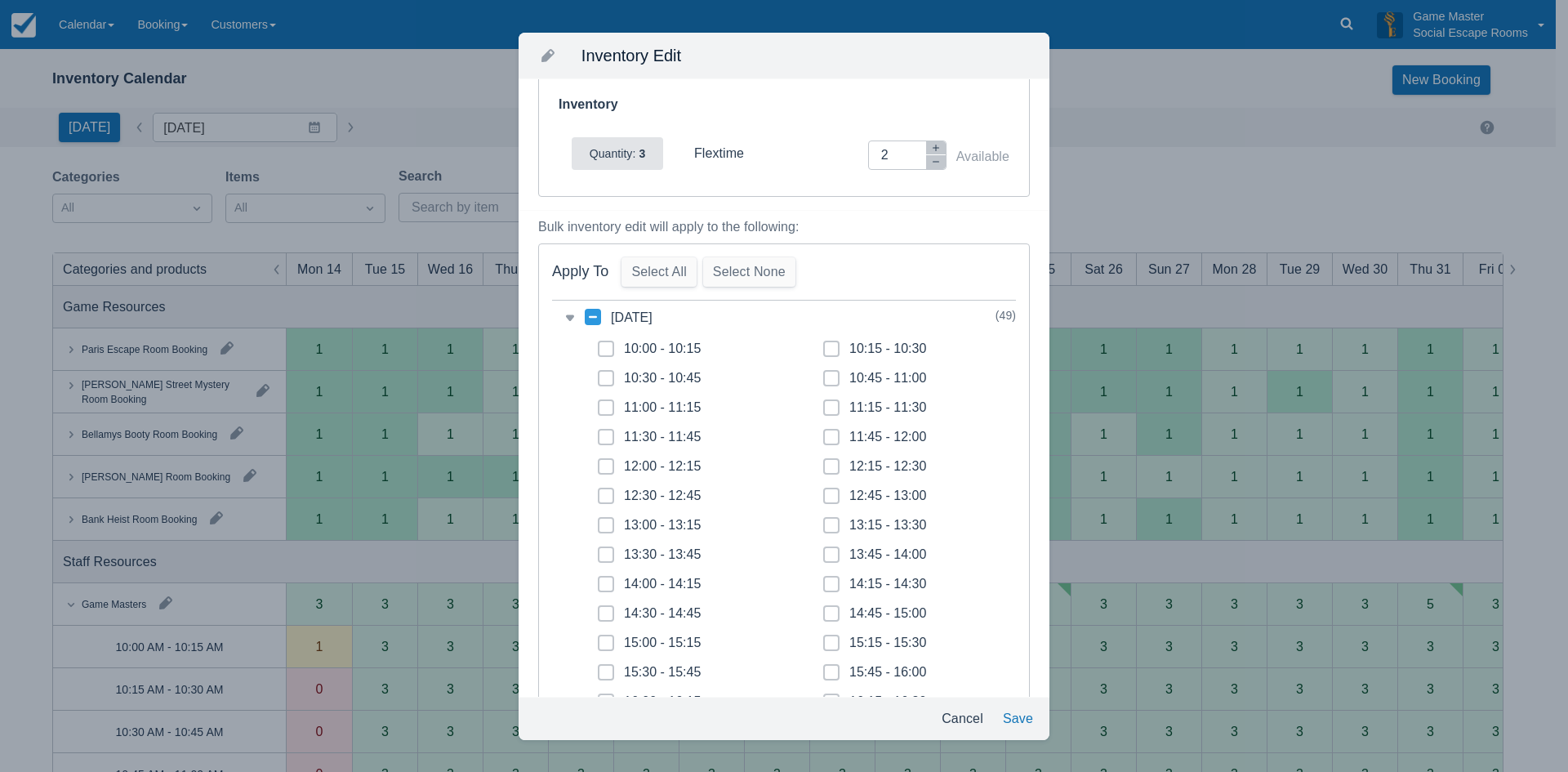 scroll, scrollTop: 0, scrollLeft: 0, axis: both 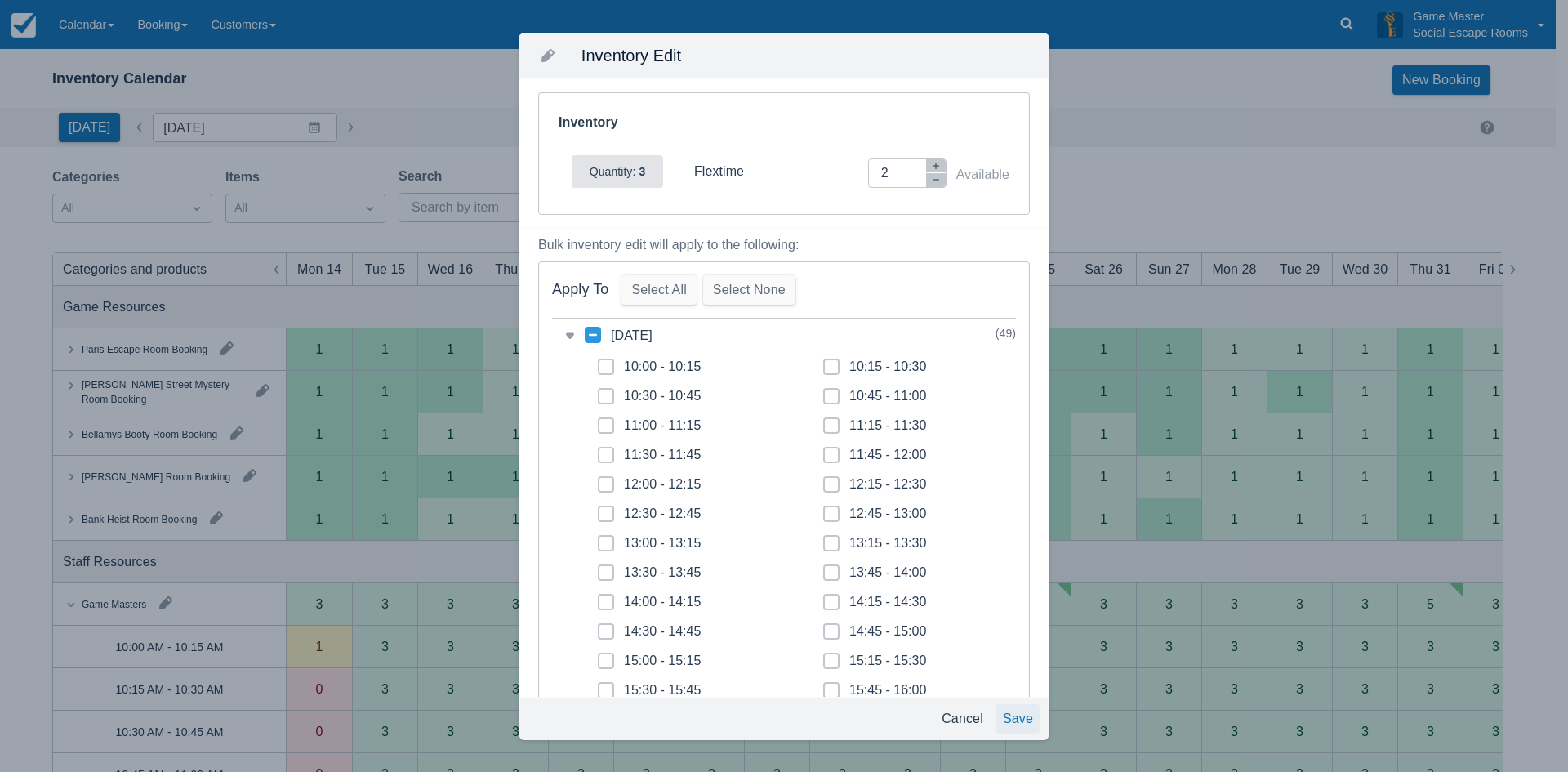 click on "Save" at bounding box center [1018, 719] 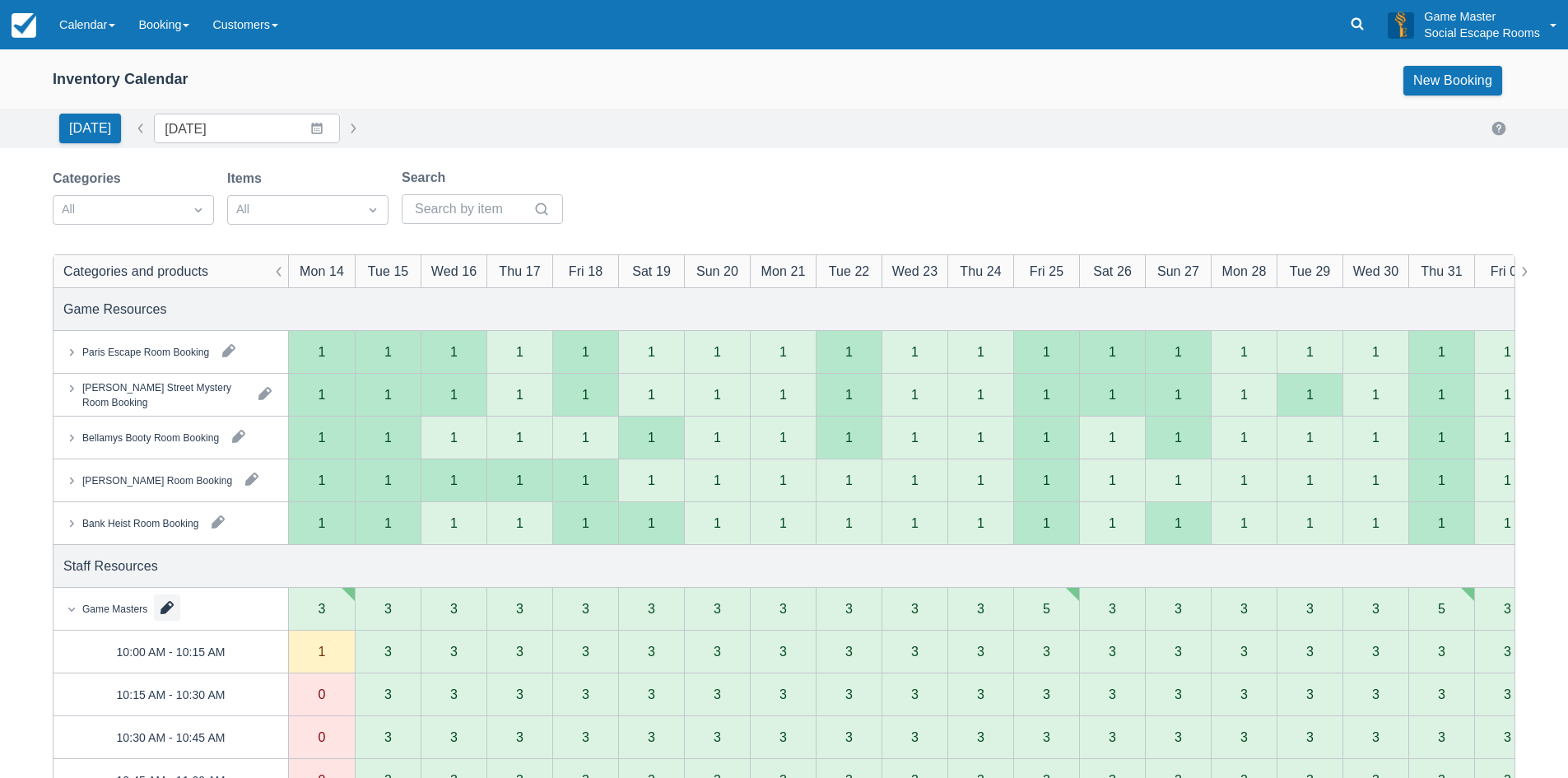 click at bounding box center [167, 608] 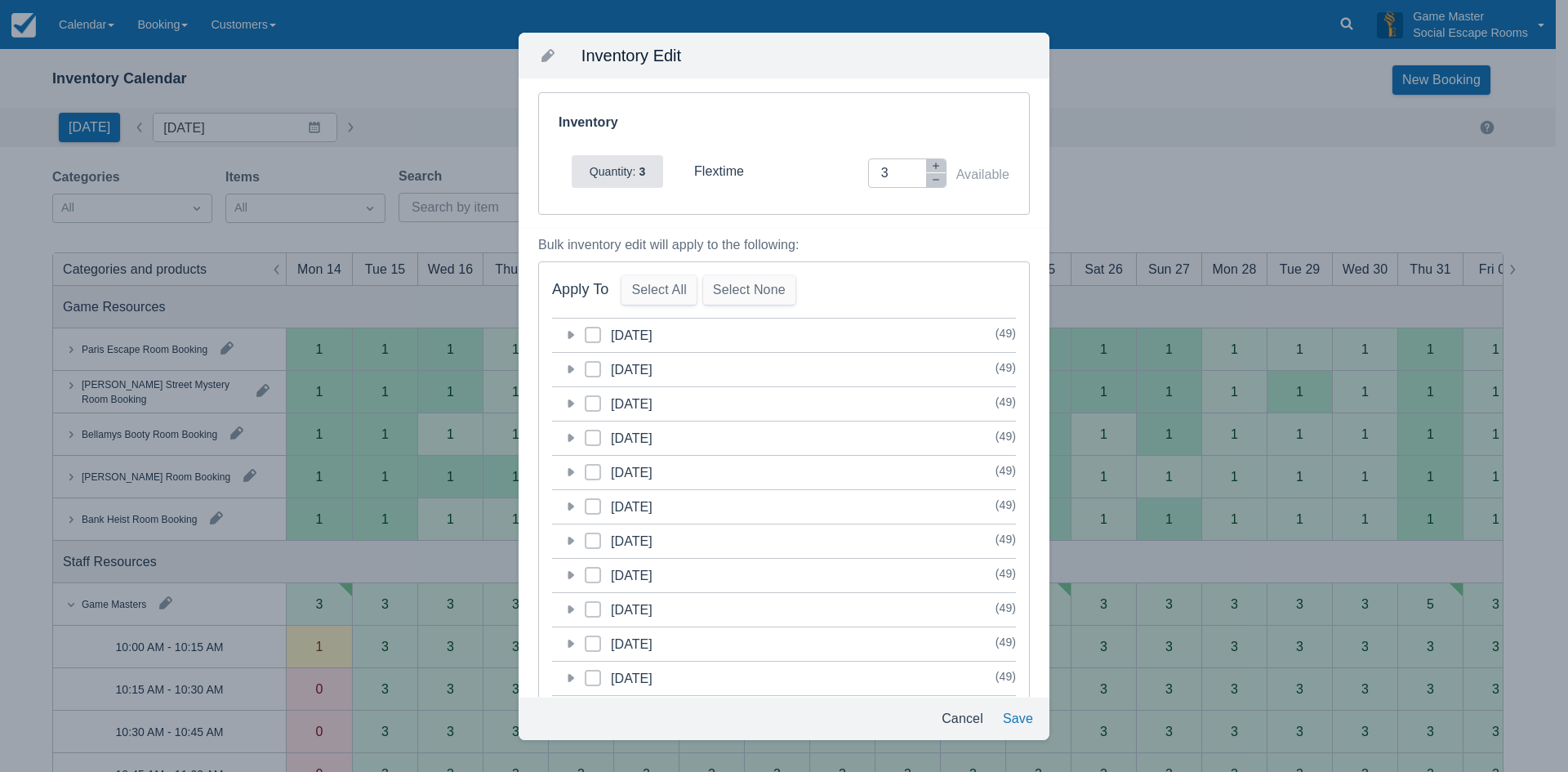 click 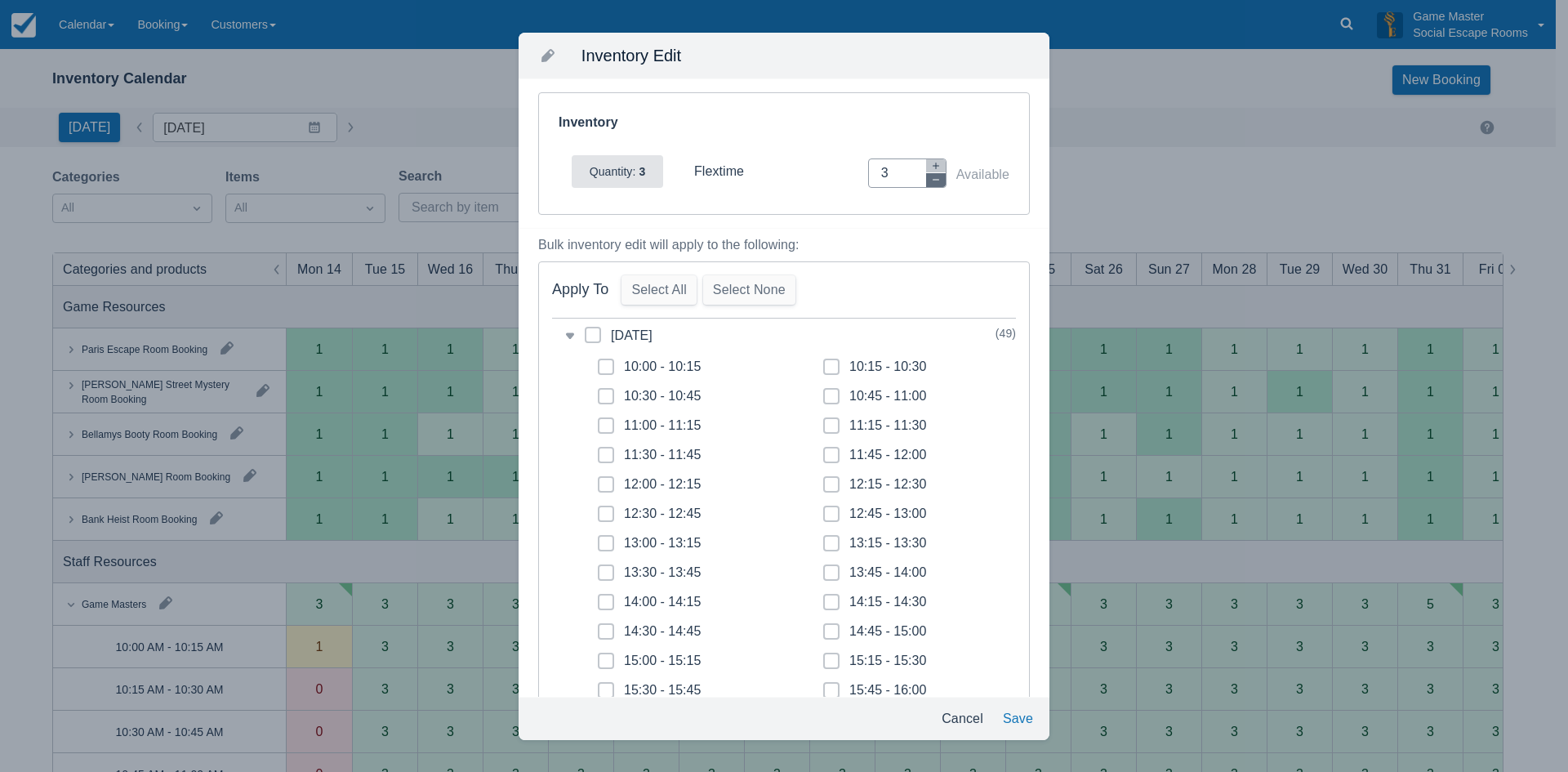click 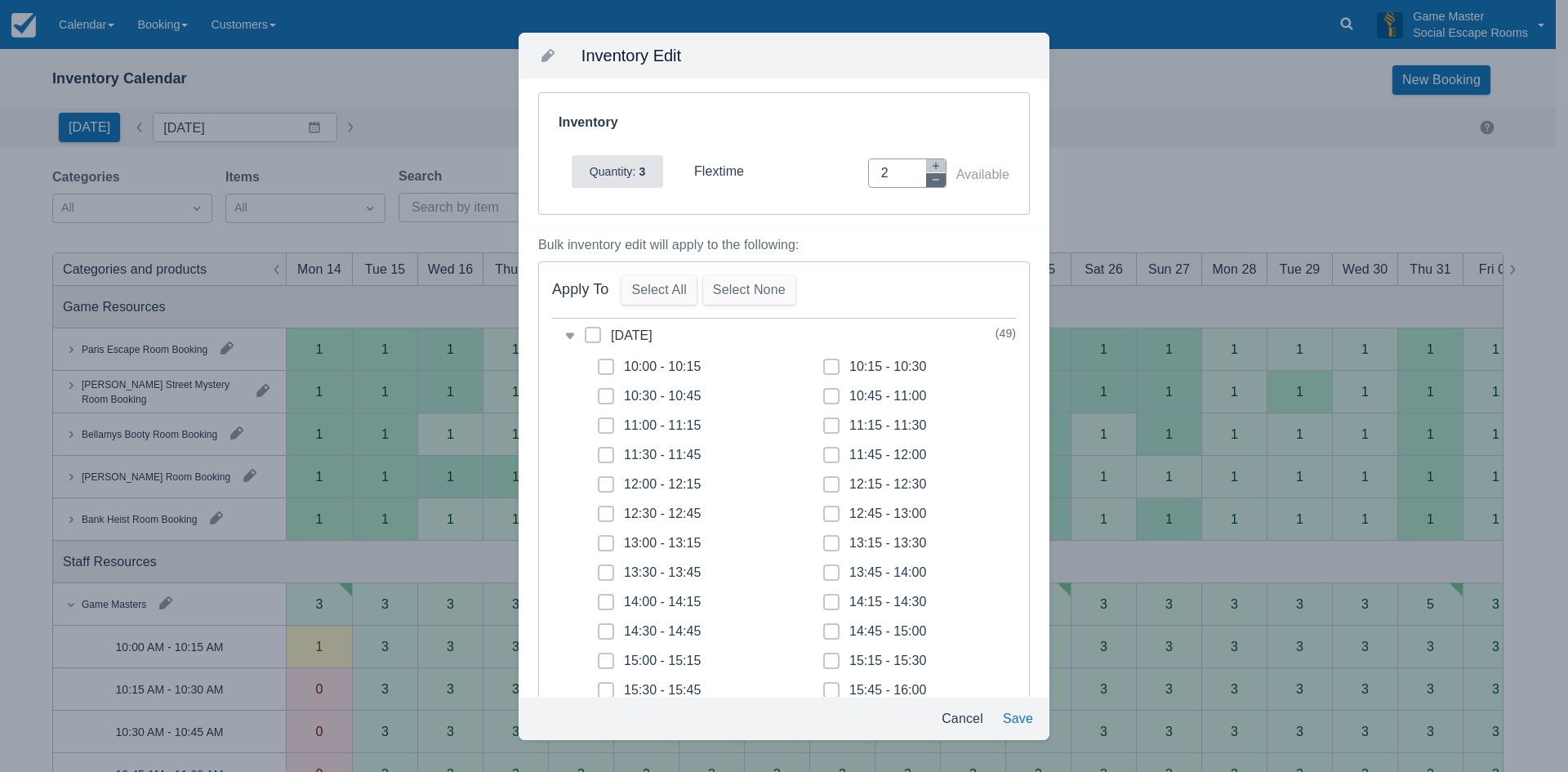 click 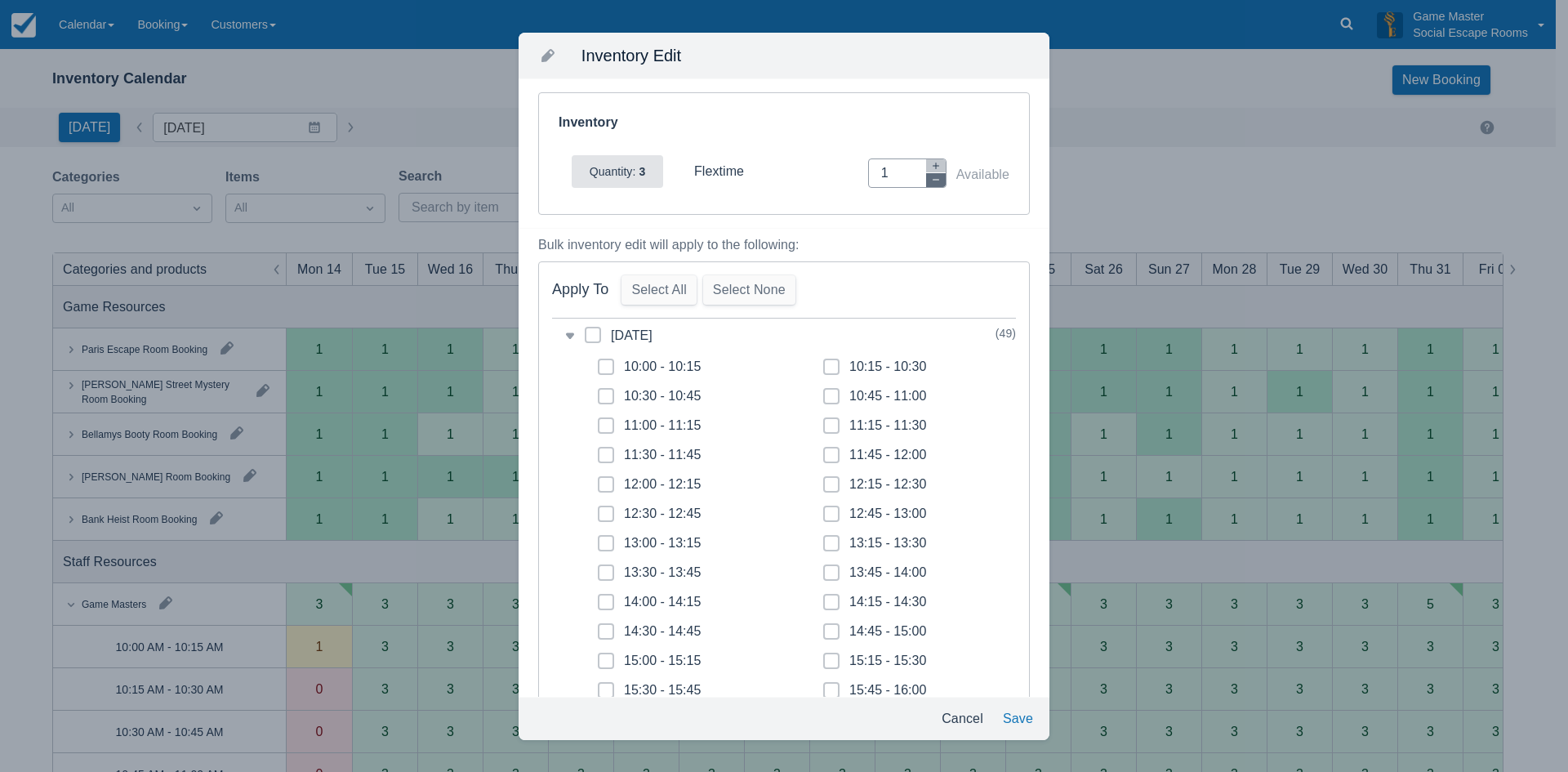 click 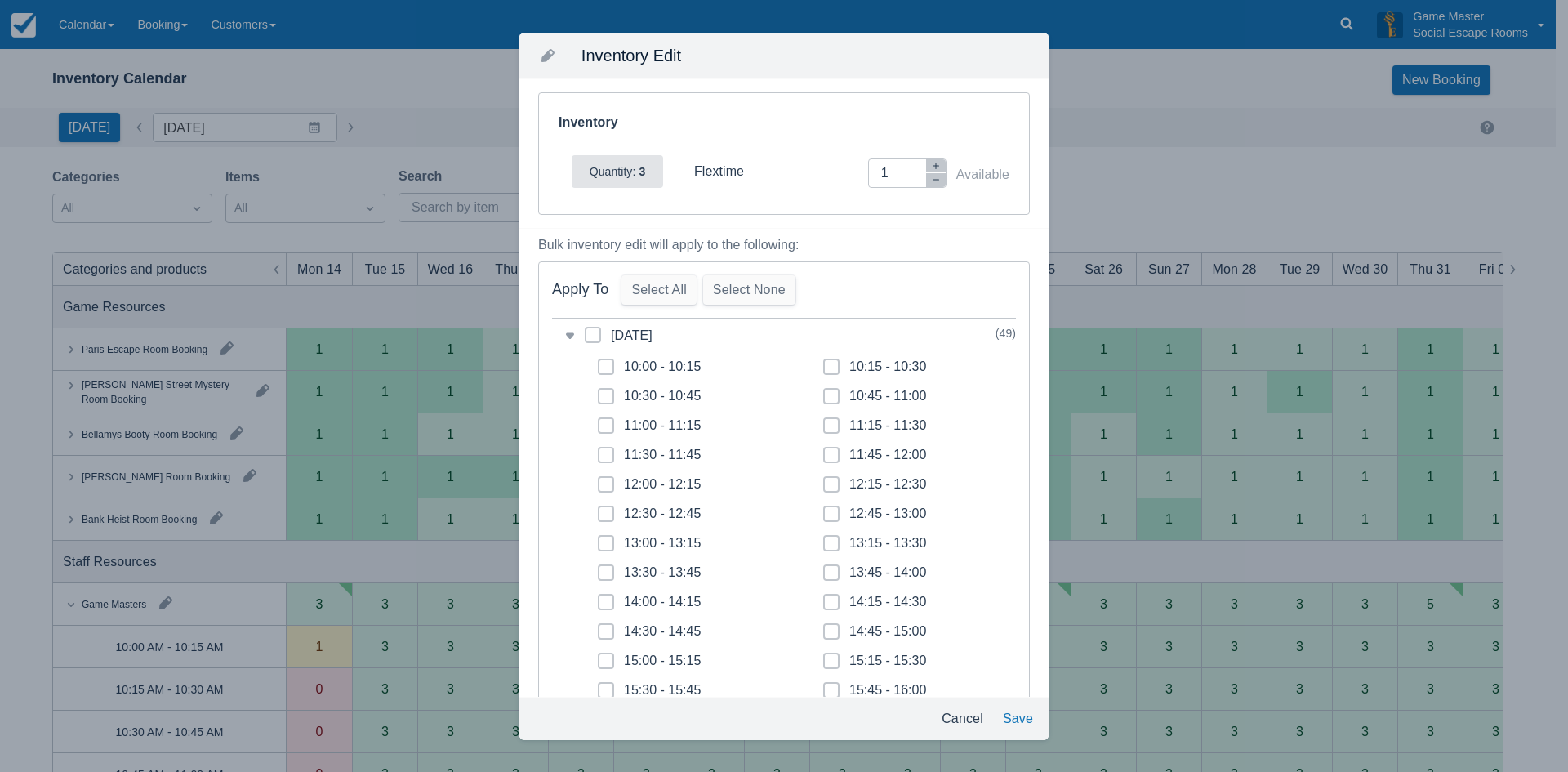 type on "0" 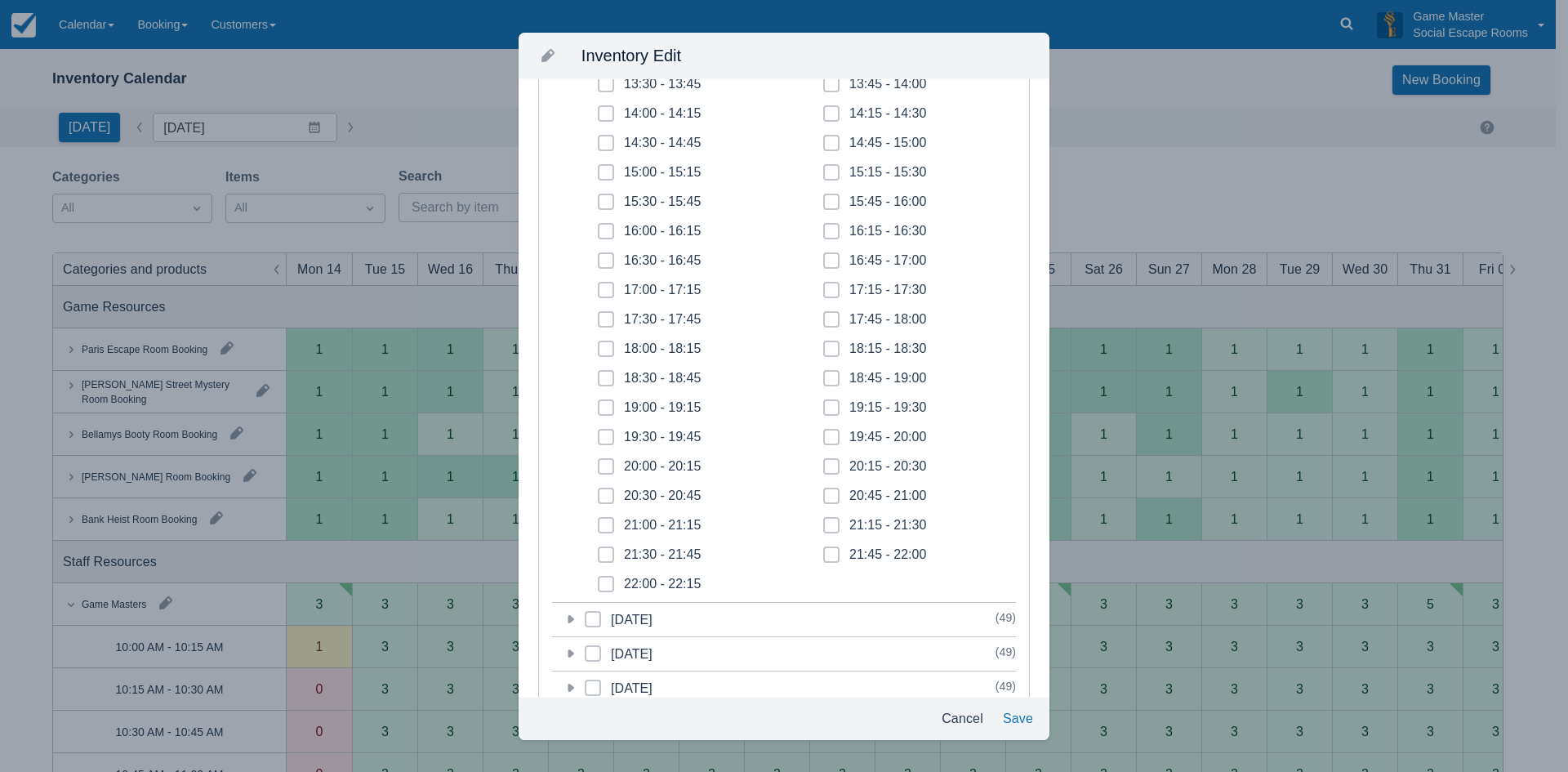 scroll, scrollTop: 490, scrollLeft: 0, axis: vertical 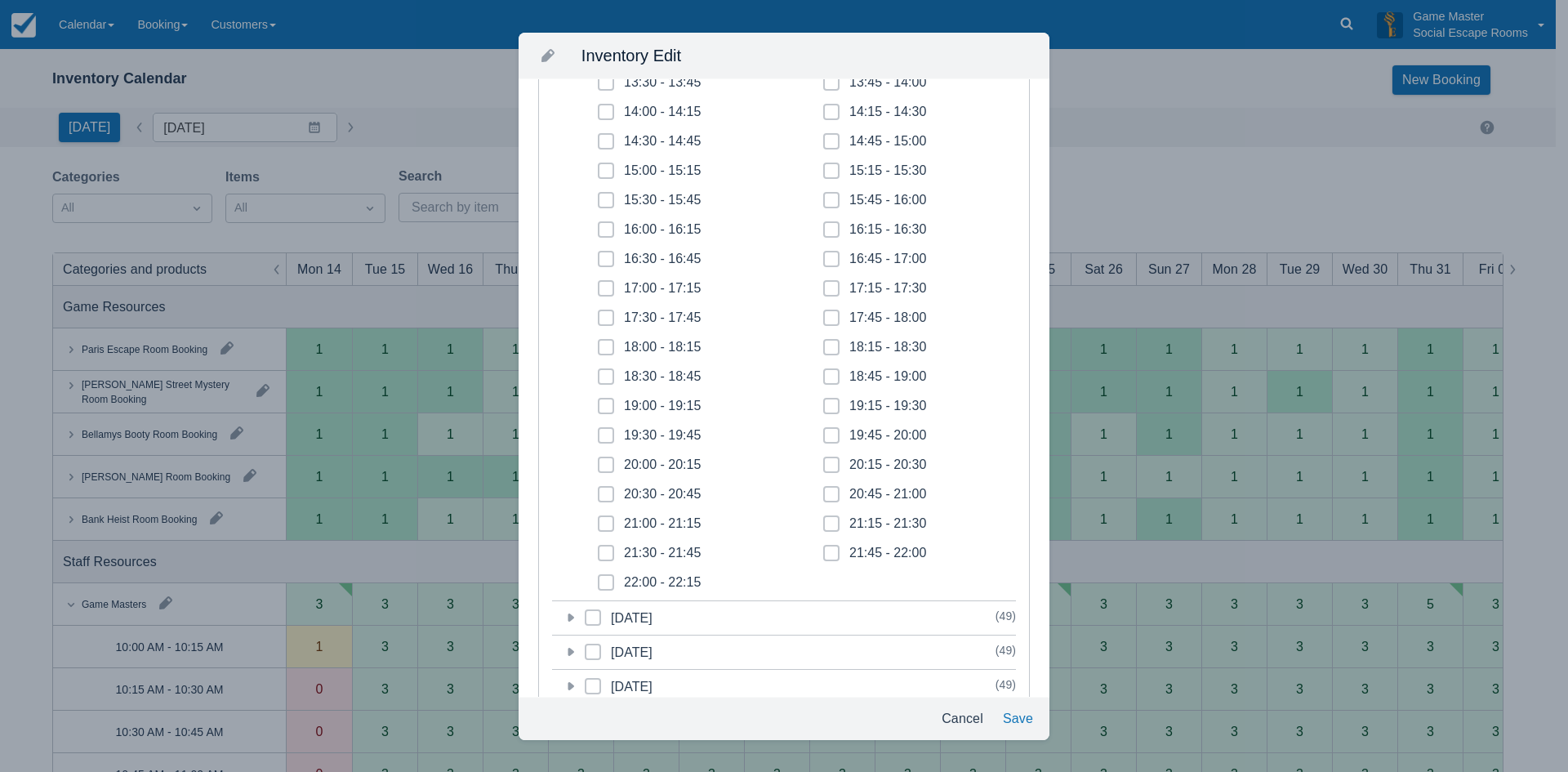 click at bounding box center [606, 501] 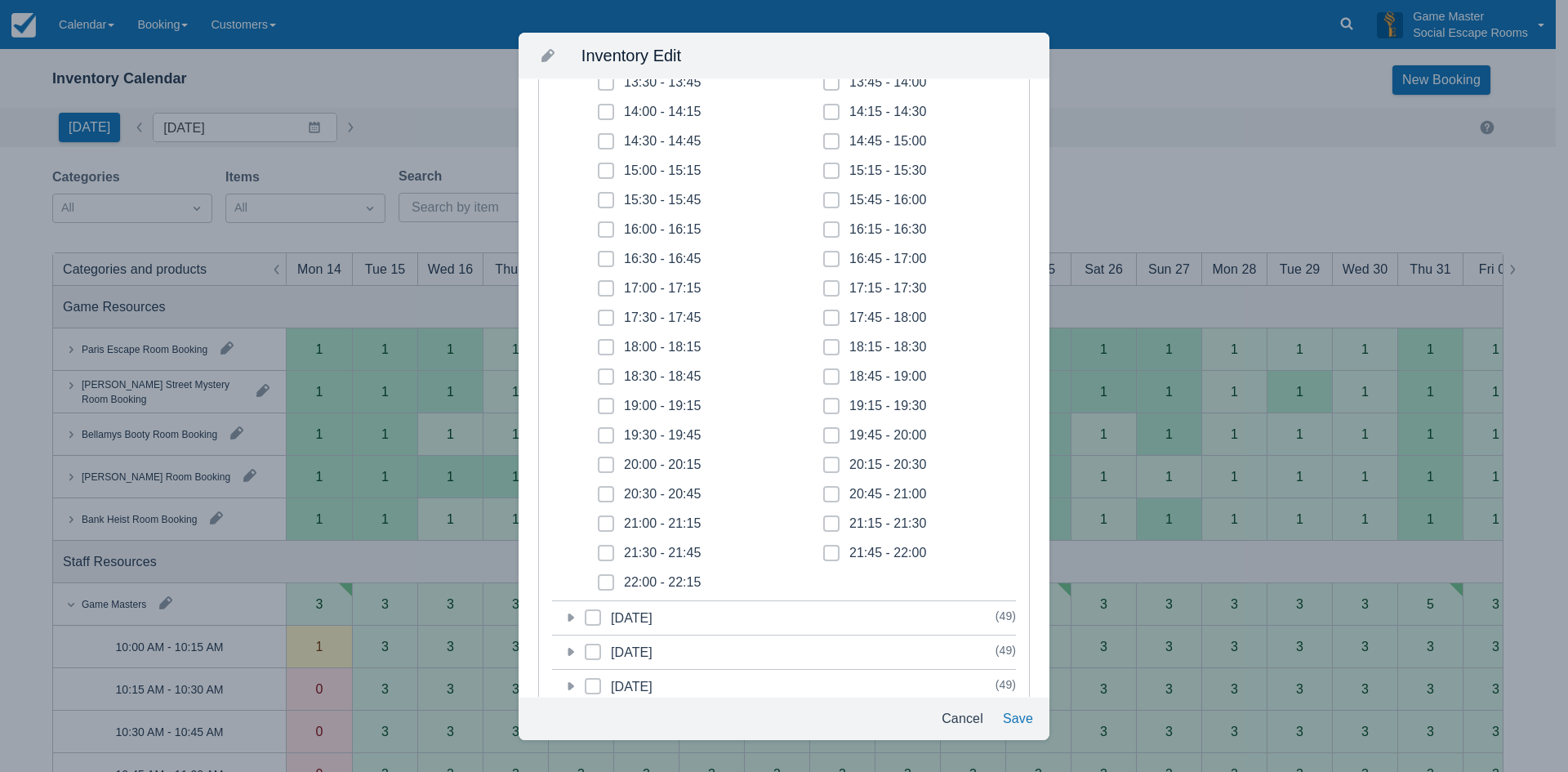 click on "20:30 - 20:45" at bounding box center (598, 489) 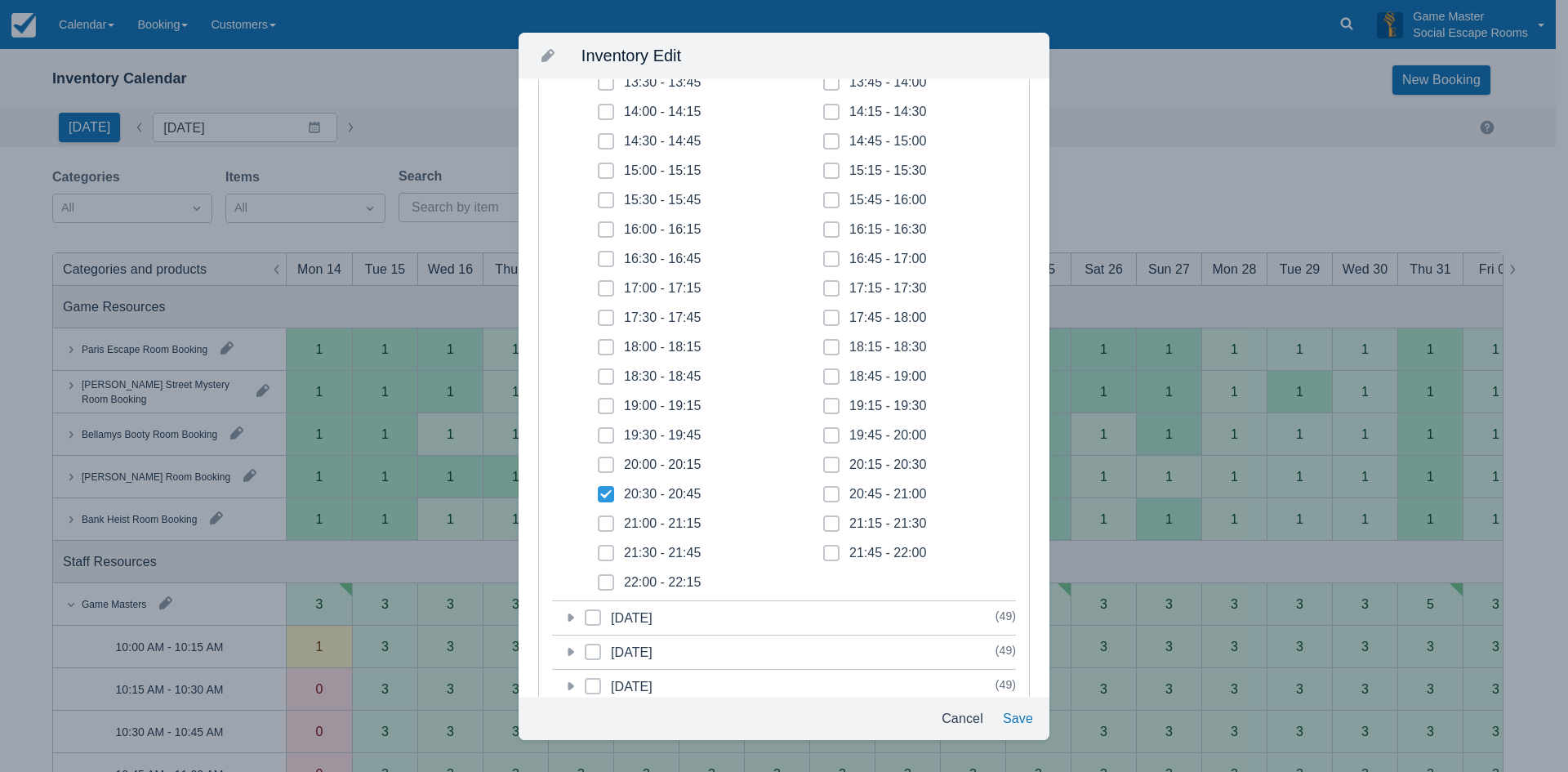 checkbox on "true" 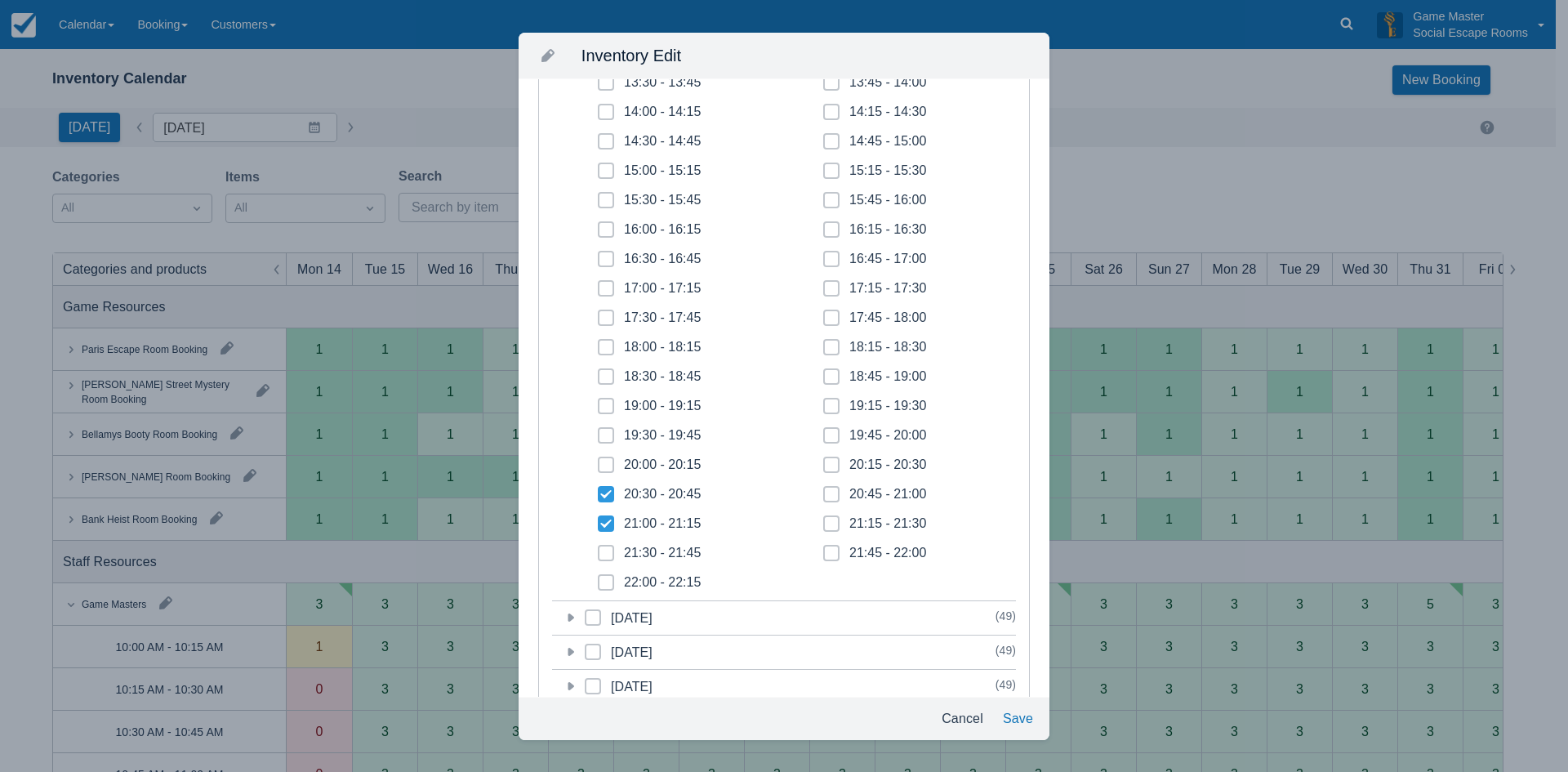 checkbox on "true" 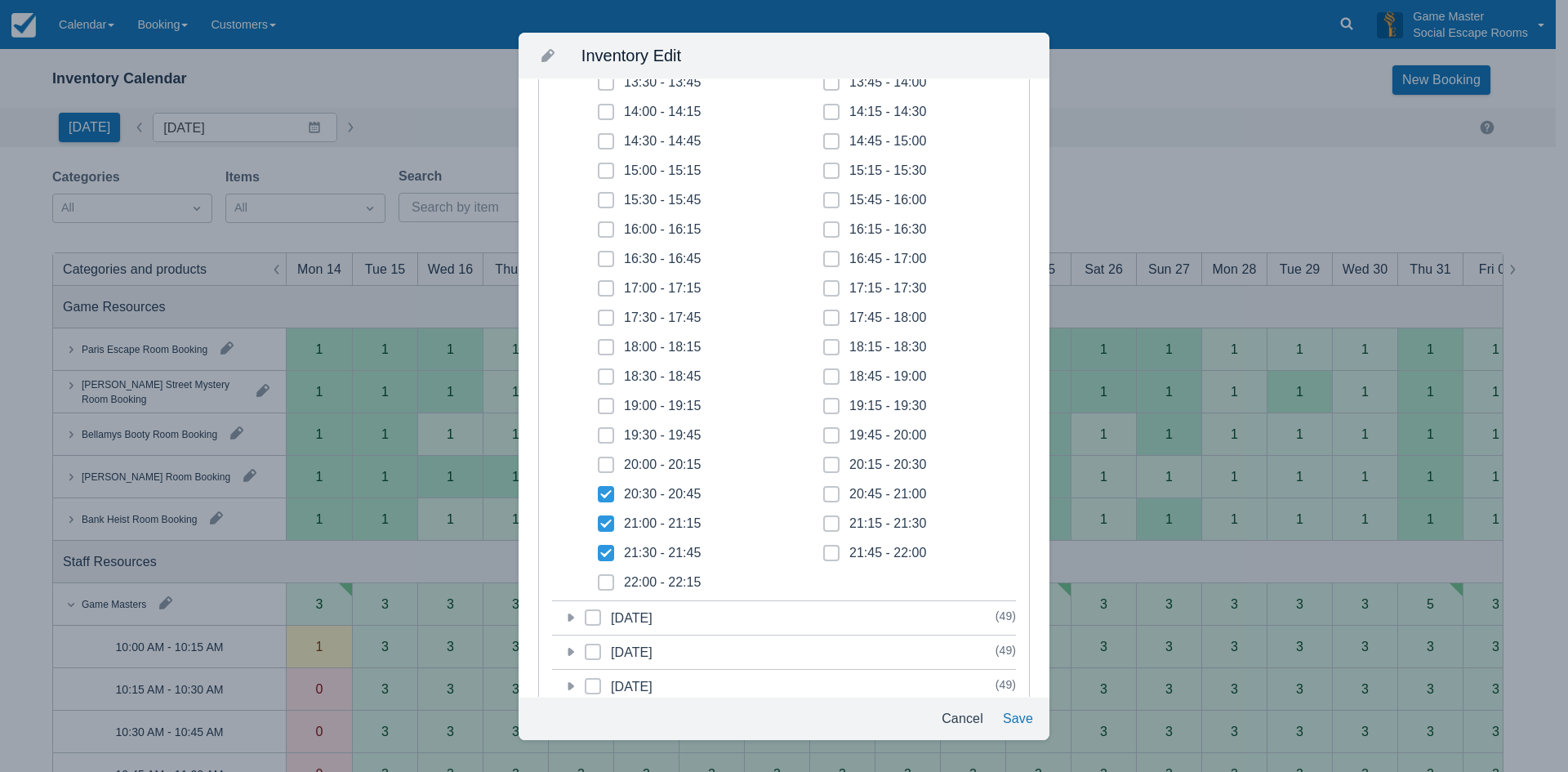drag, startPoint x: 608, startPoint y: 587, endPoint x: 687, endPoint y: 573, distance: 80.23092 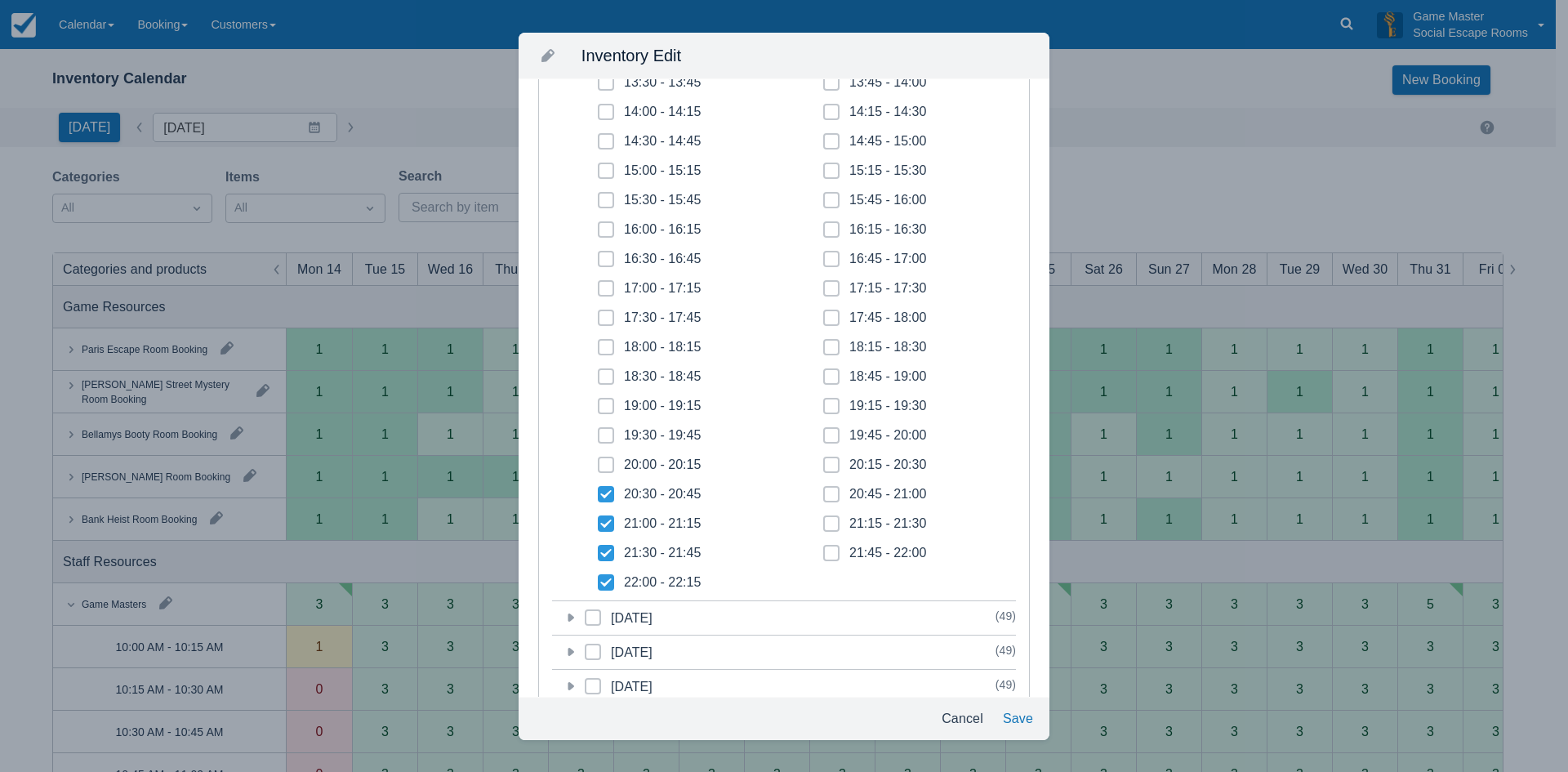 checkbox on "true" 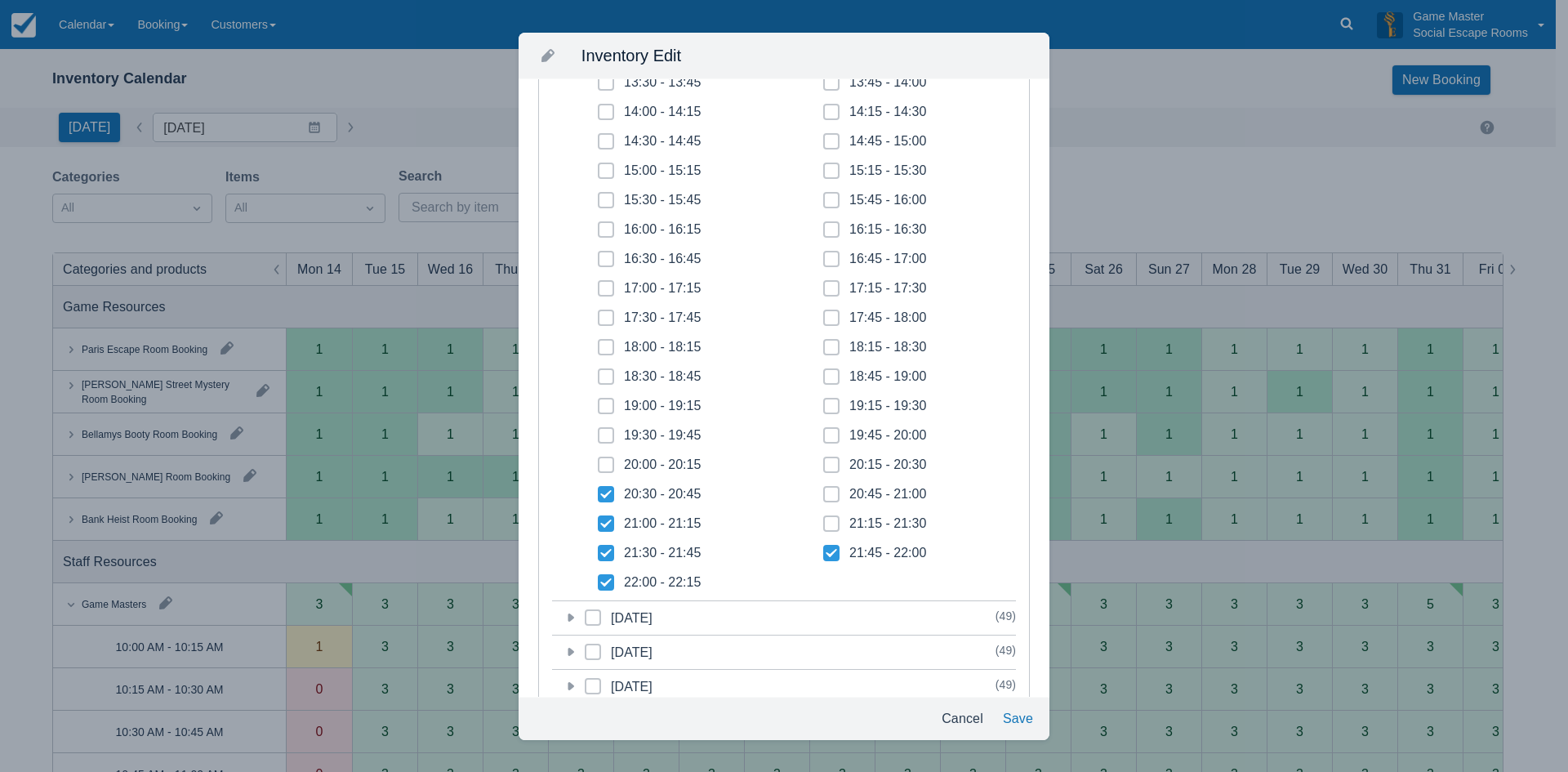 checkbox on "true" 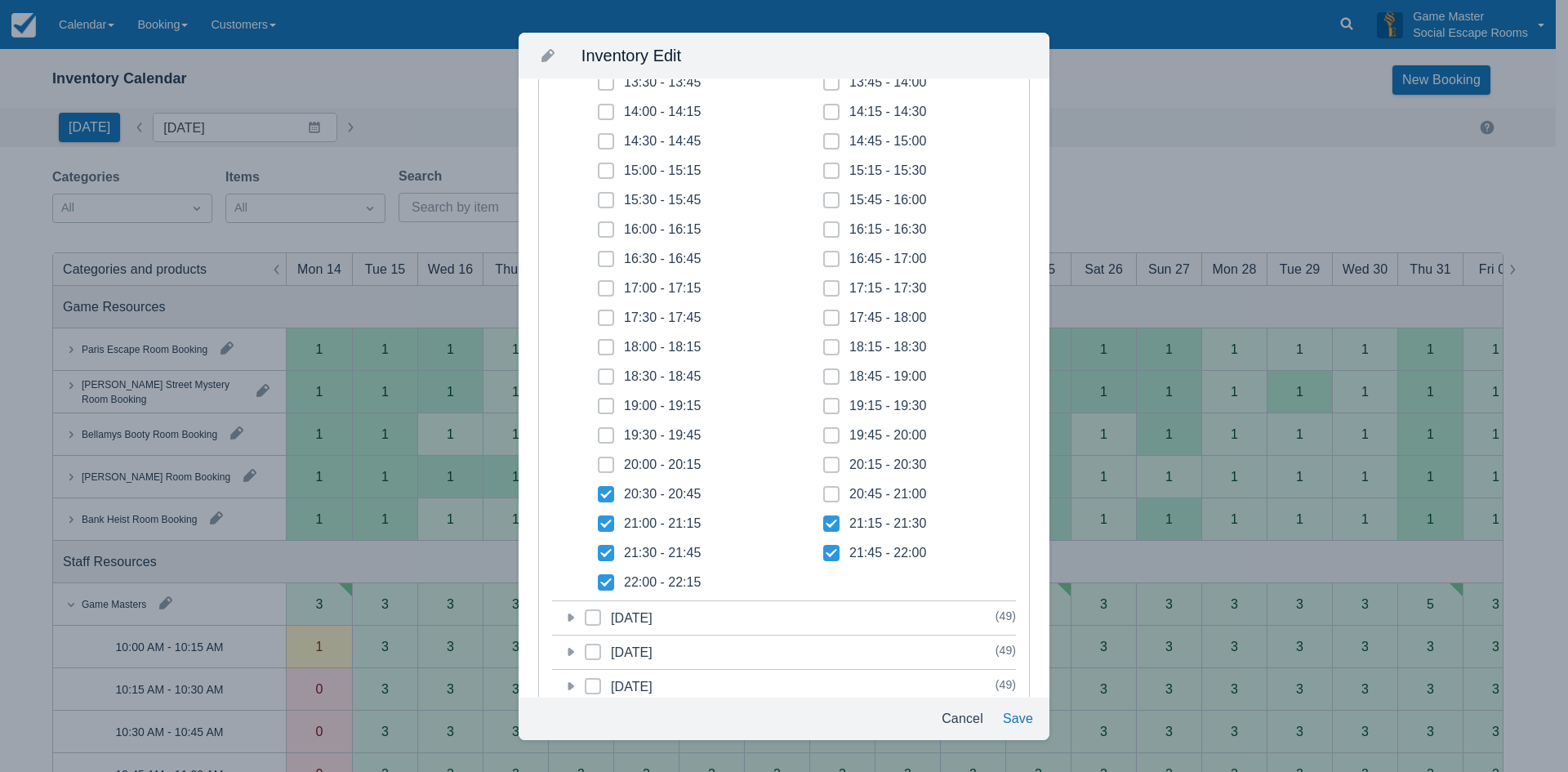 click 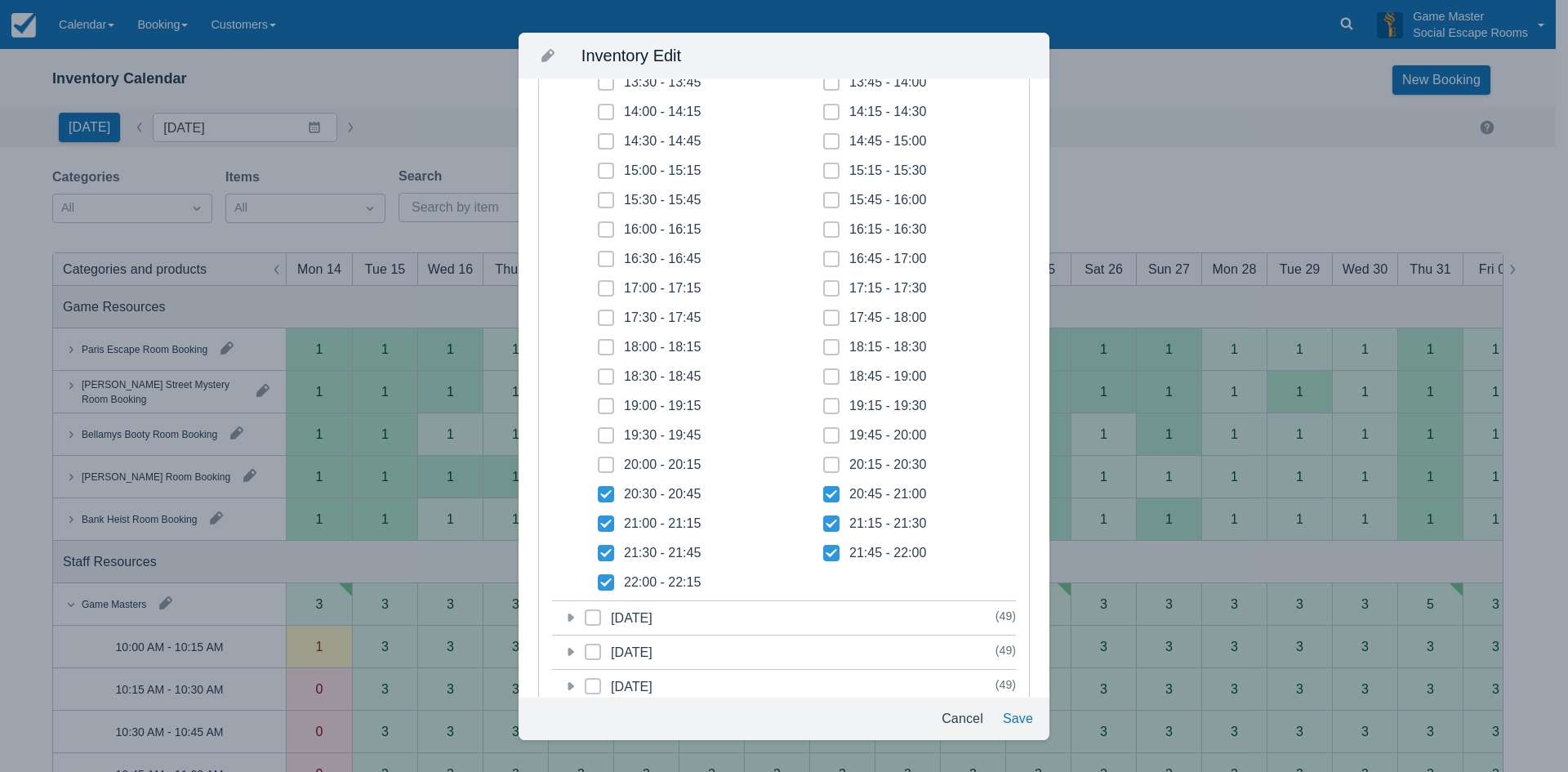 scroll, scrollTop: 0, scrollLeft: 0, axis: both 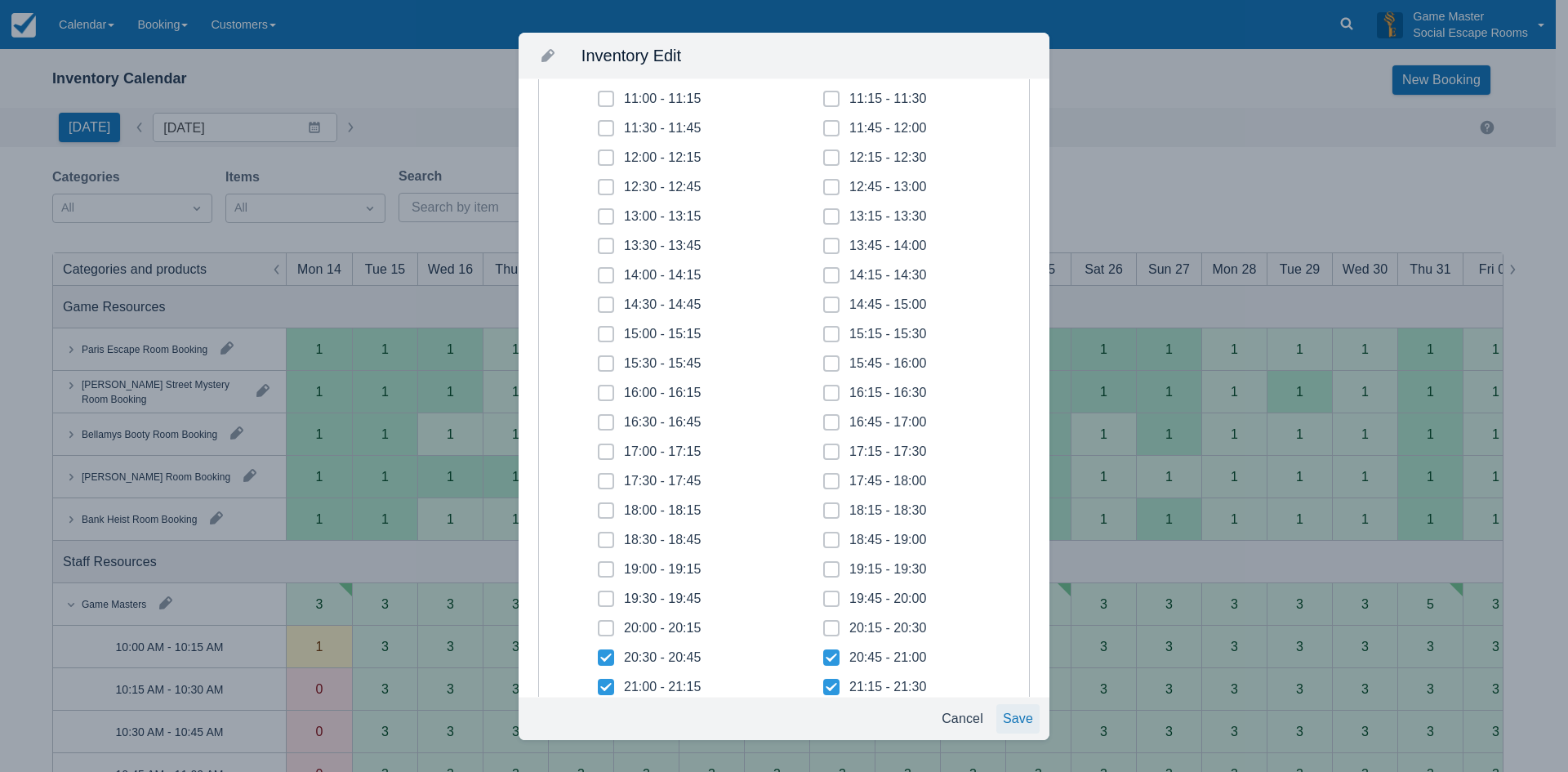 click on "Save" at bounding box center (1018, 719) 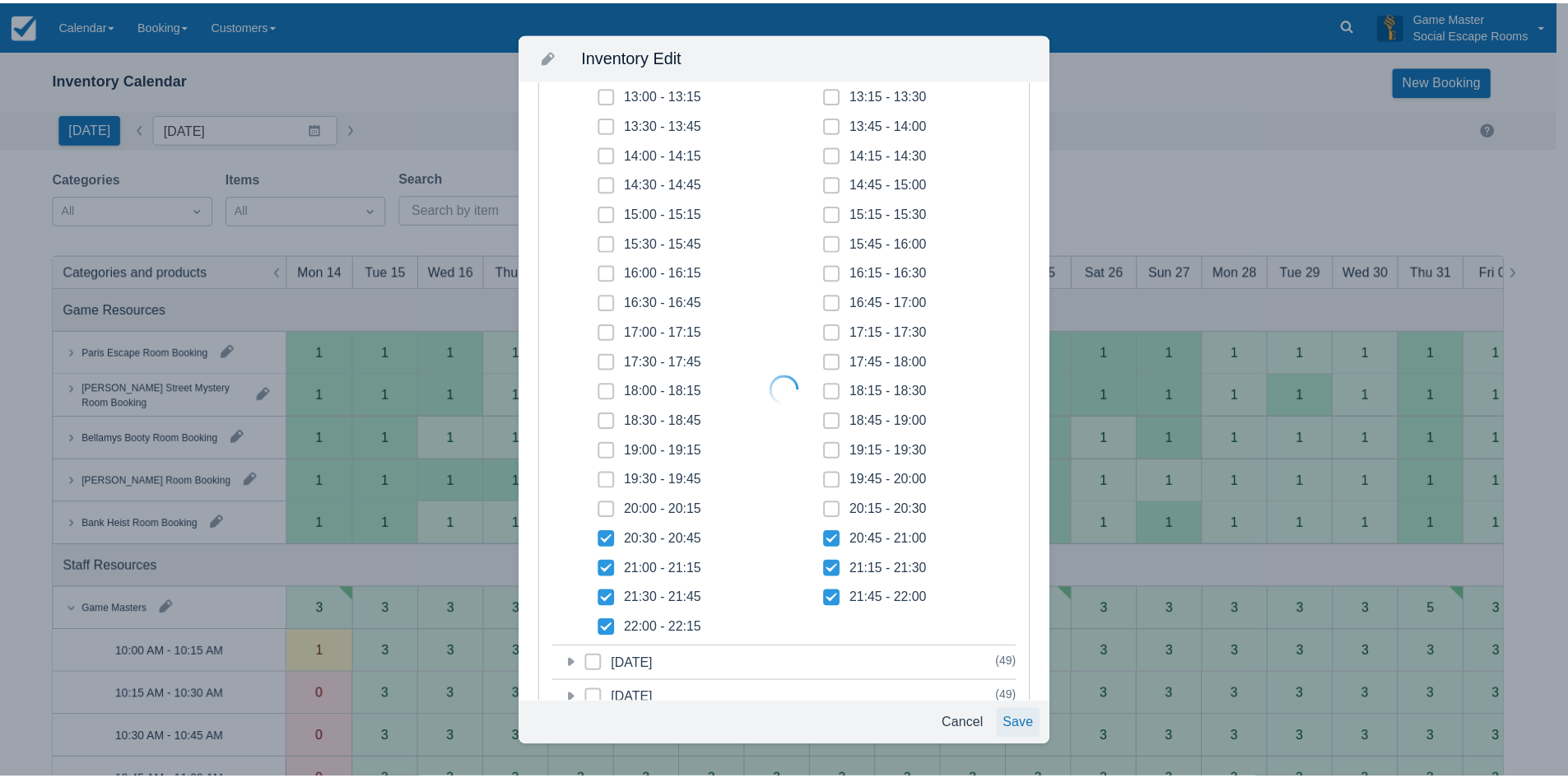 scroll, scrollTop: 206, scrollLeft: 0, axis: vertical 